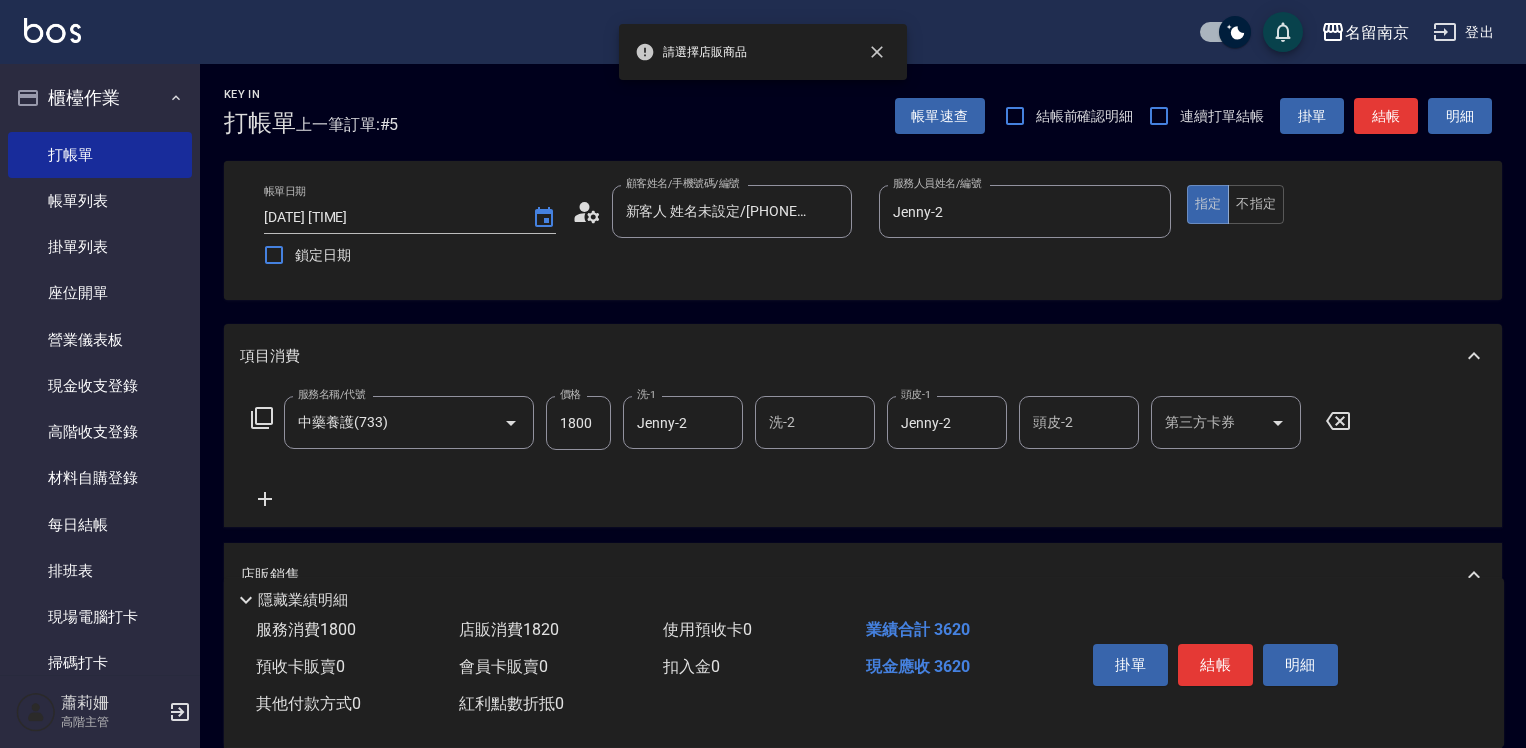 scroll, scrollTop: 400, scrollLeft: 0, axis: vertical 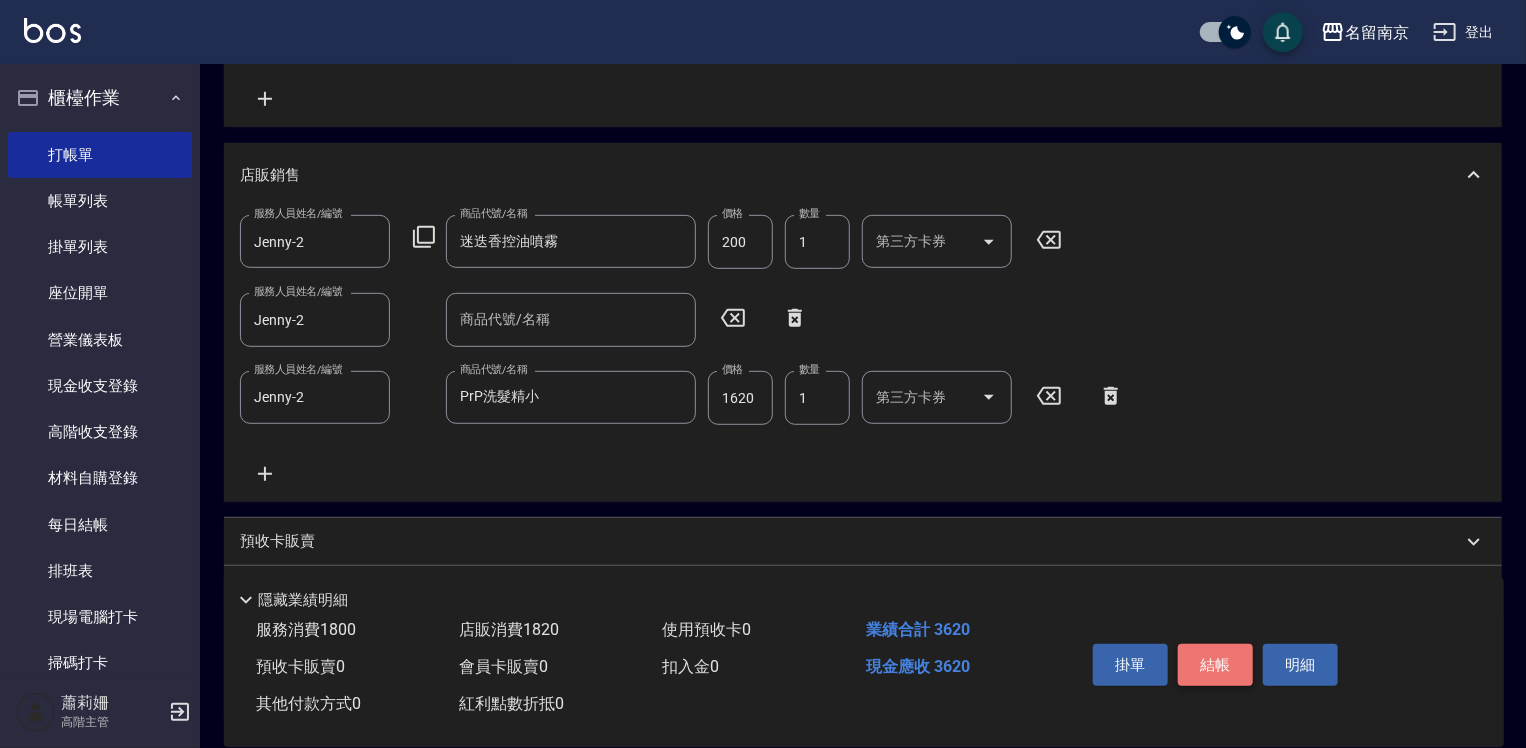 click on "結帳" at bounding box center [1215, 665] 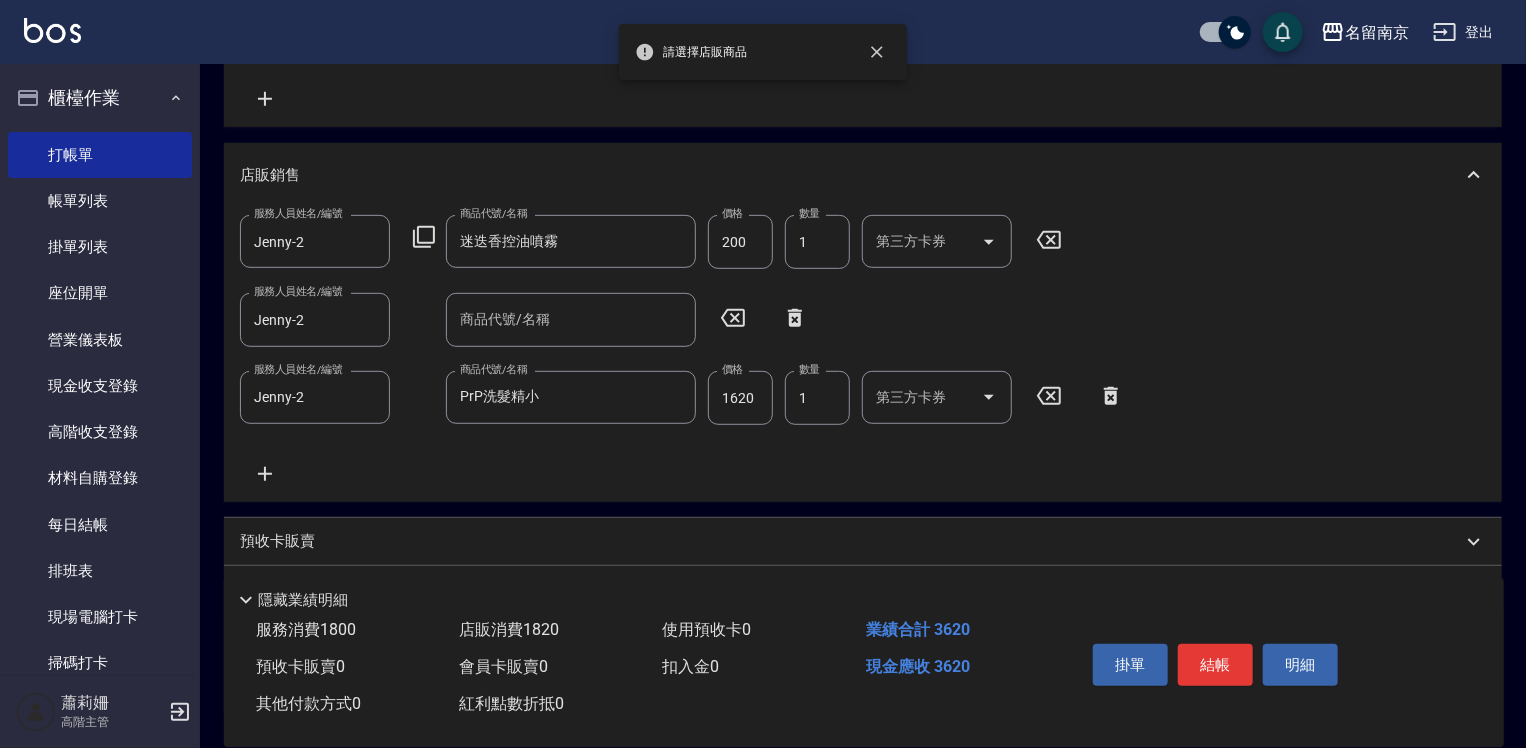 click 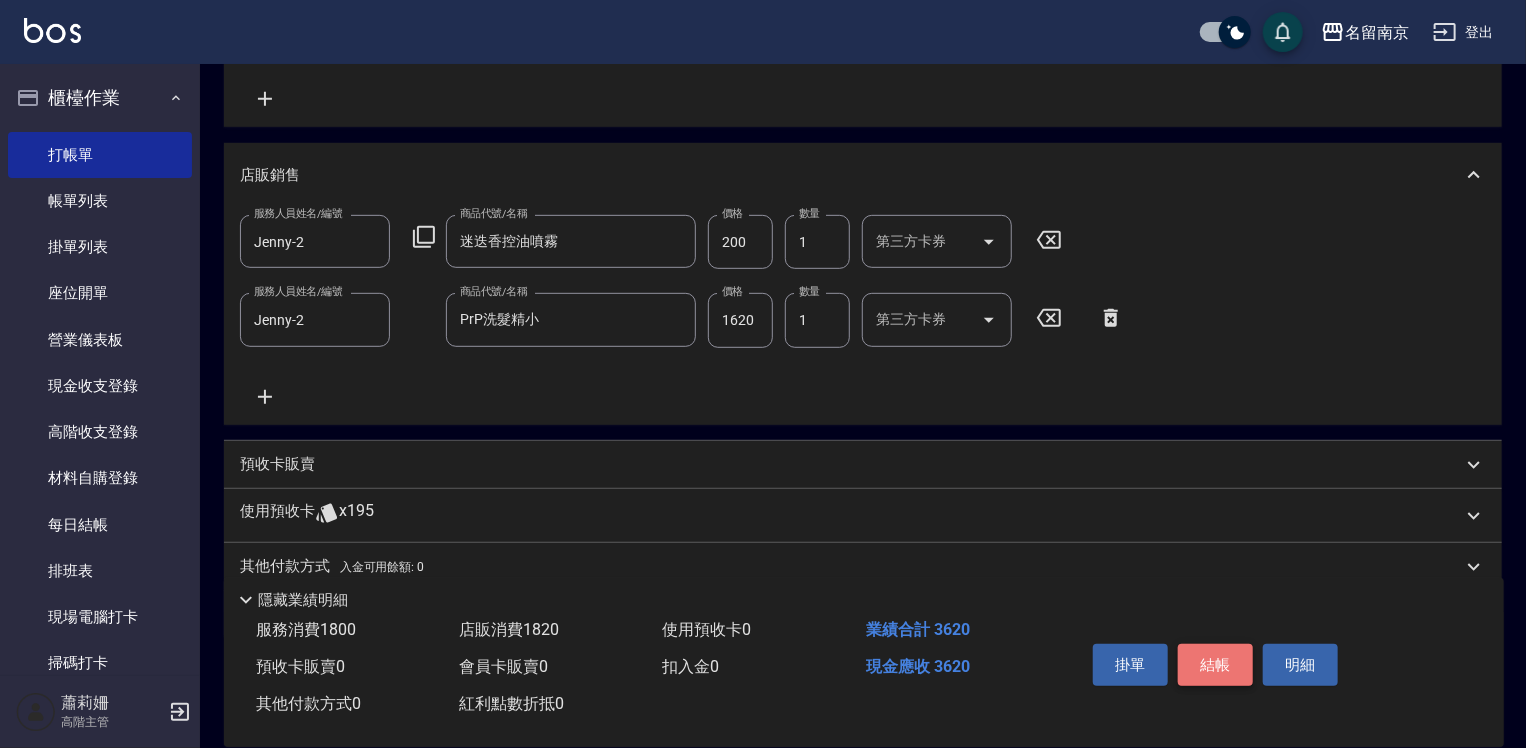 click on "結帳" at bounding box center [1215, 665] 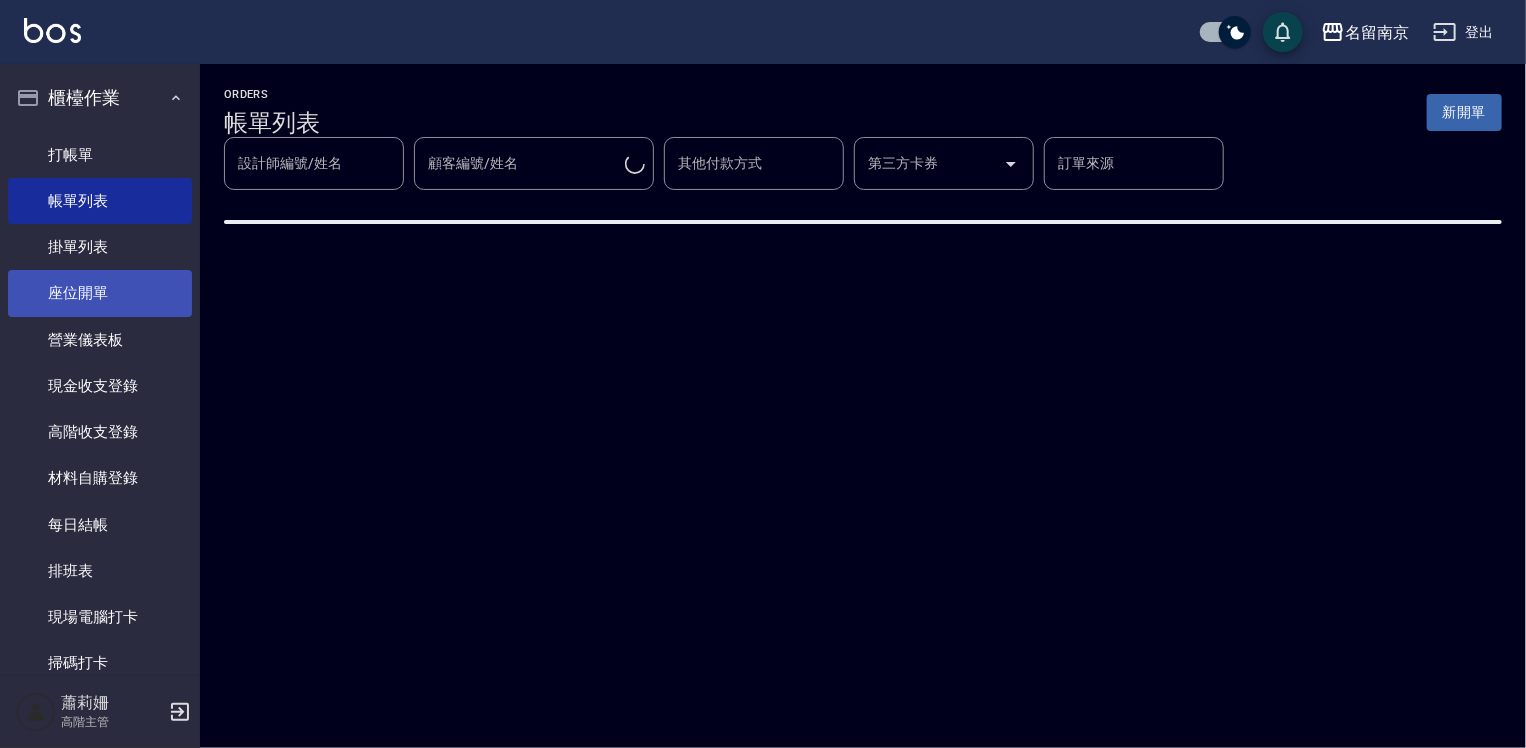 scroll, scrollTop: 0, scrollLeft: 0, axis: both 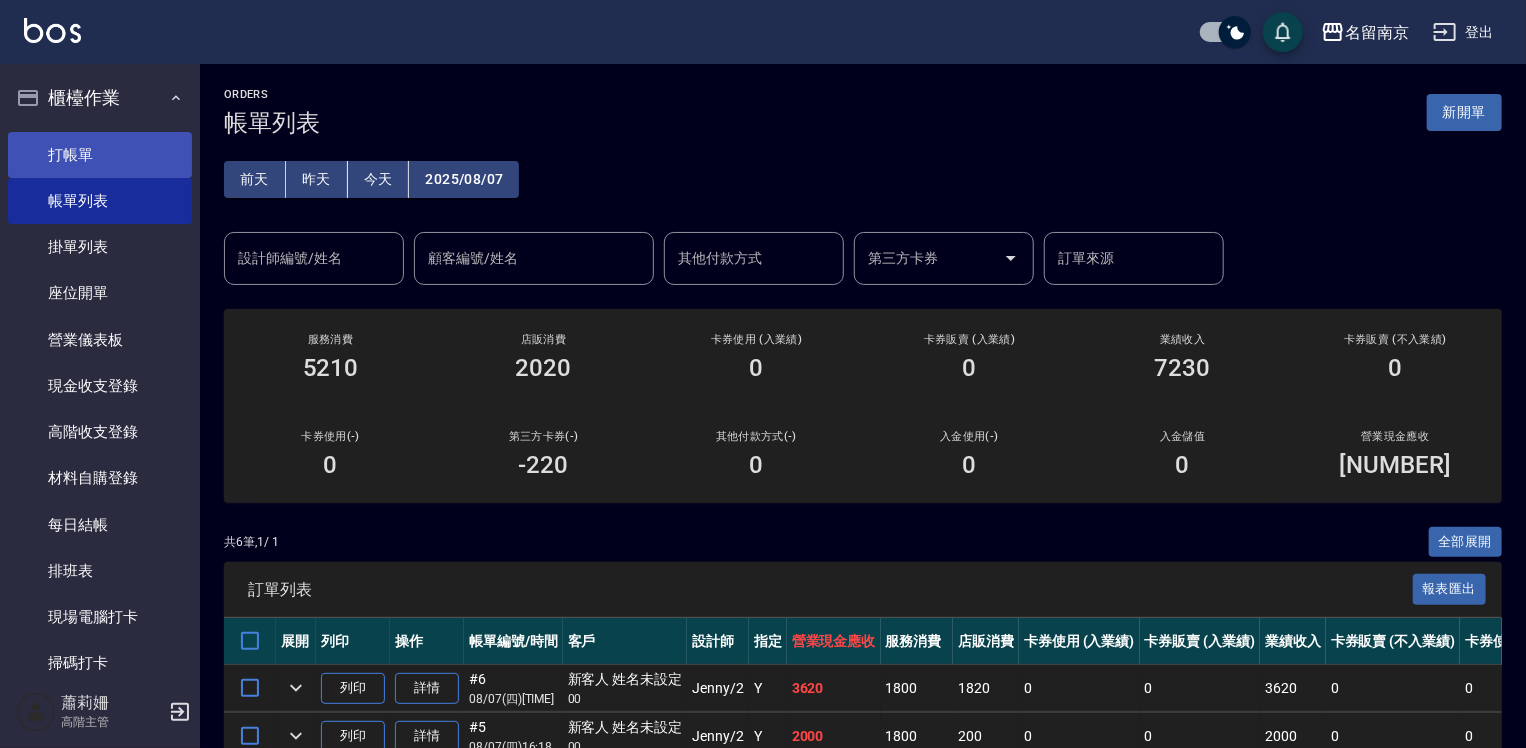 click on "打帳單" at bounding box center [100, 155] 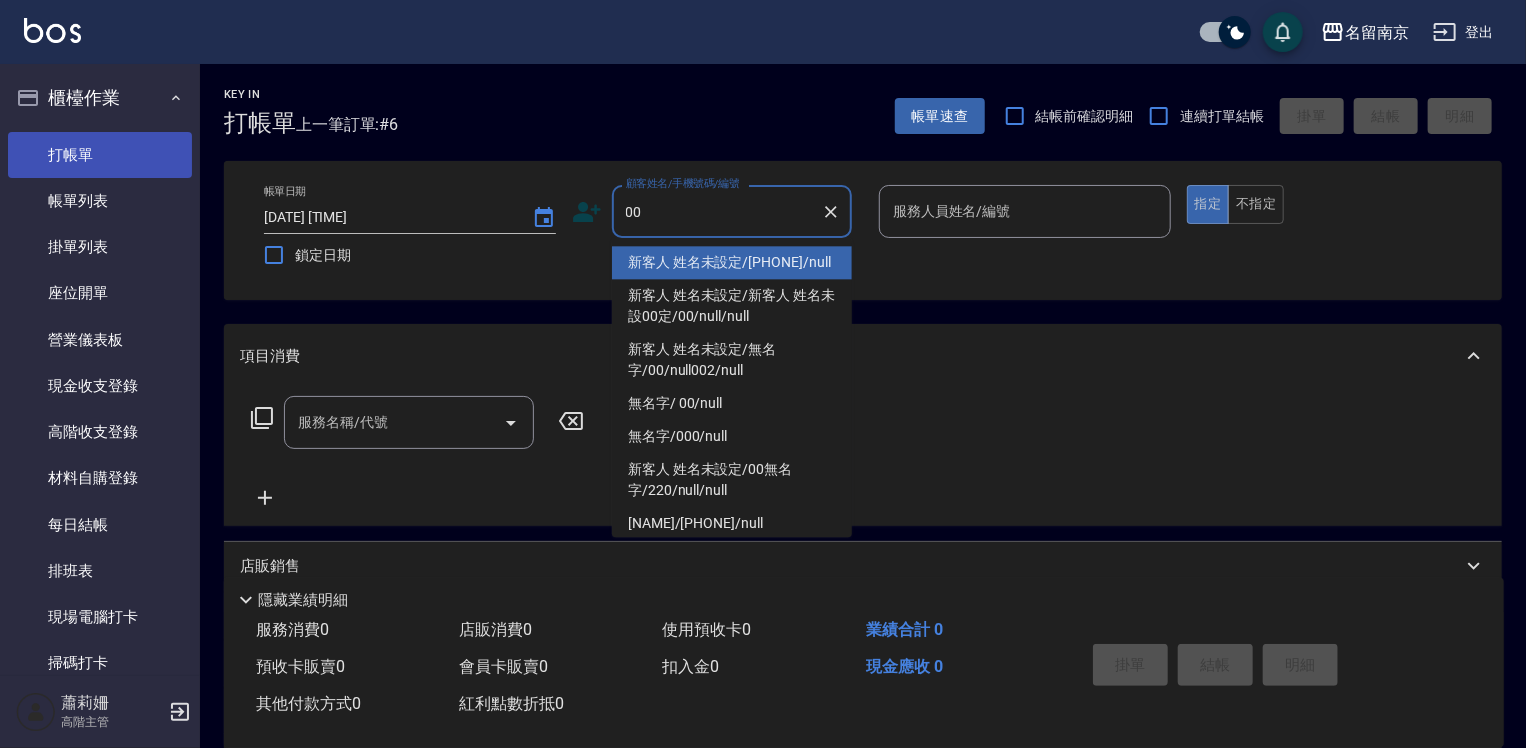 type on "新客人 姓名未設定/00/null" 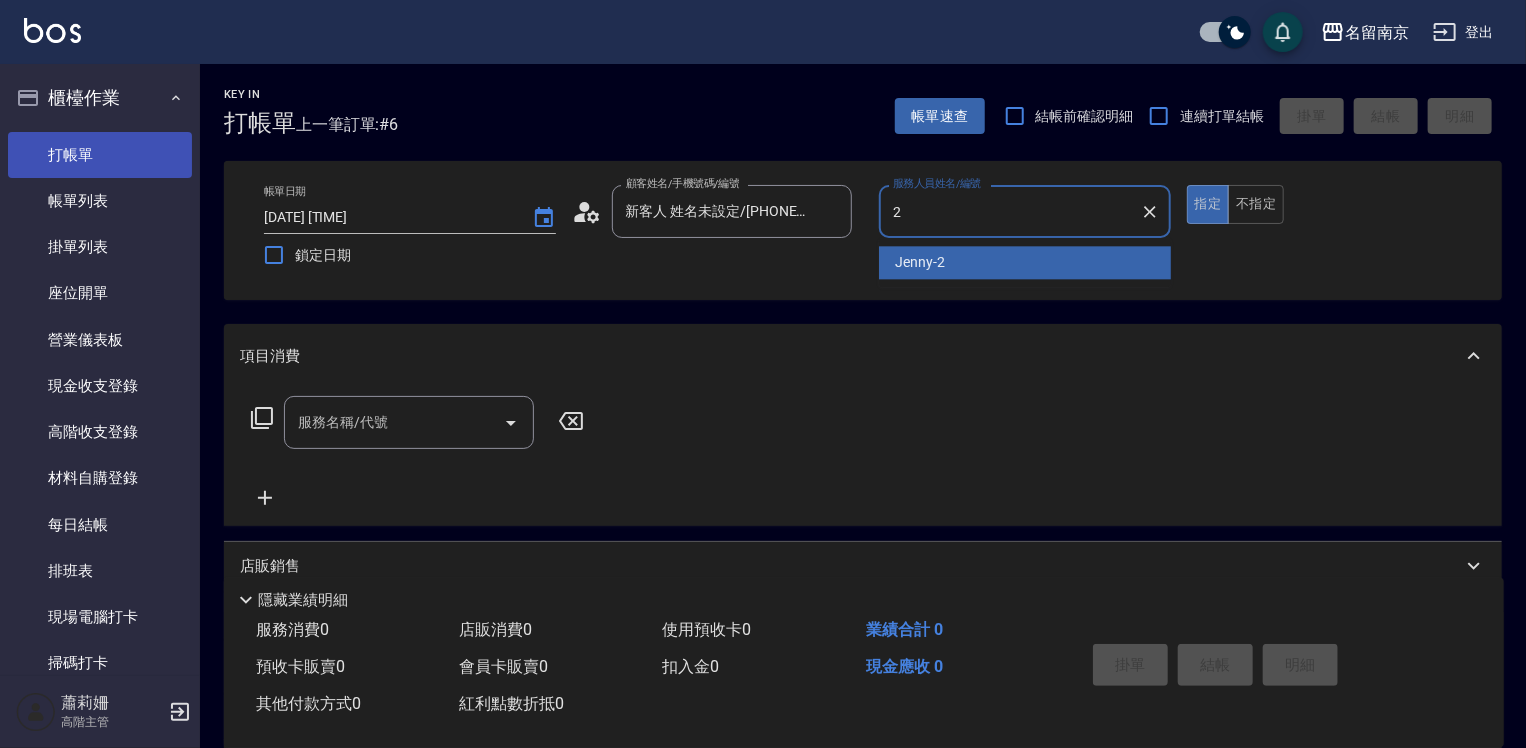 type on "Jenny-2" 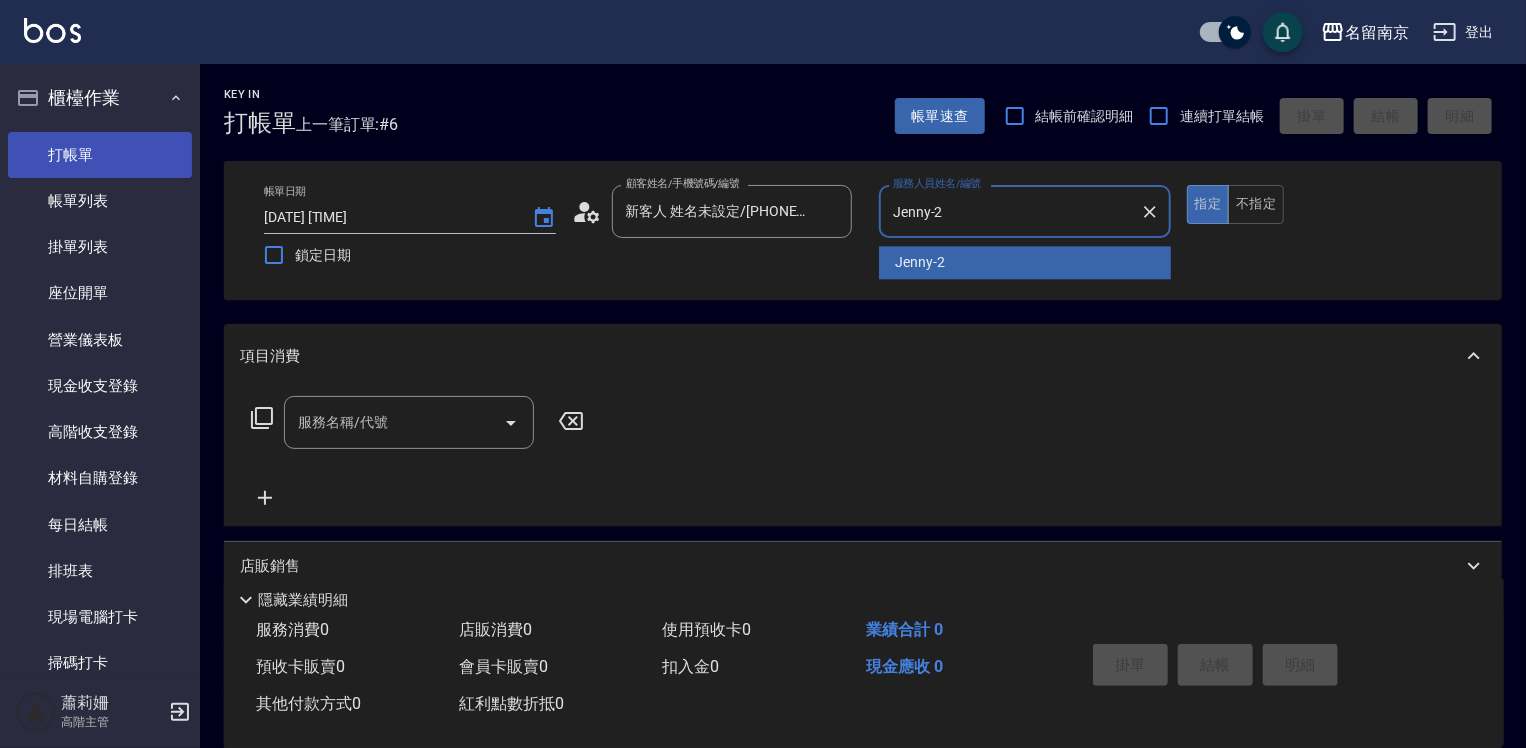 type on "true" 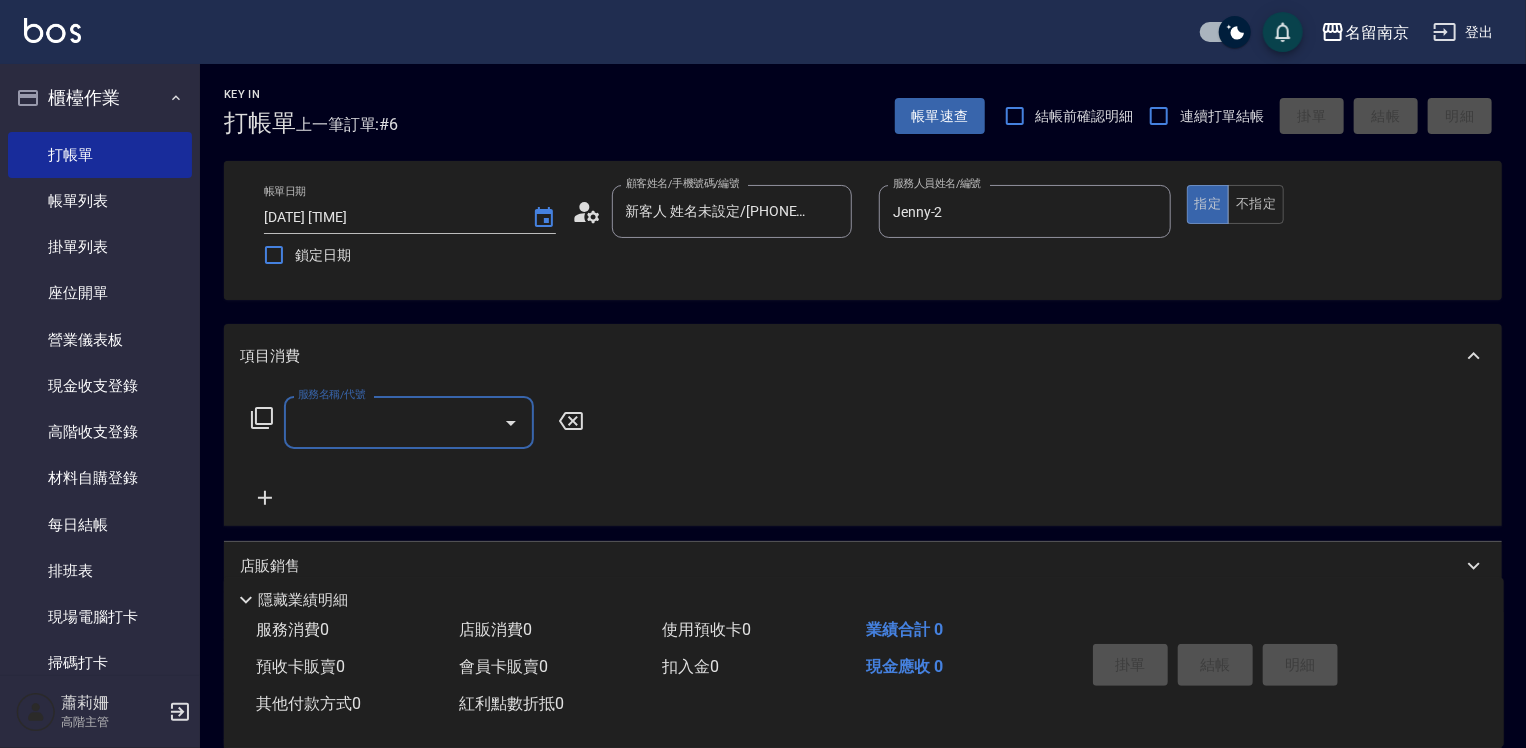 click 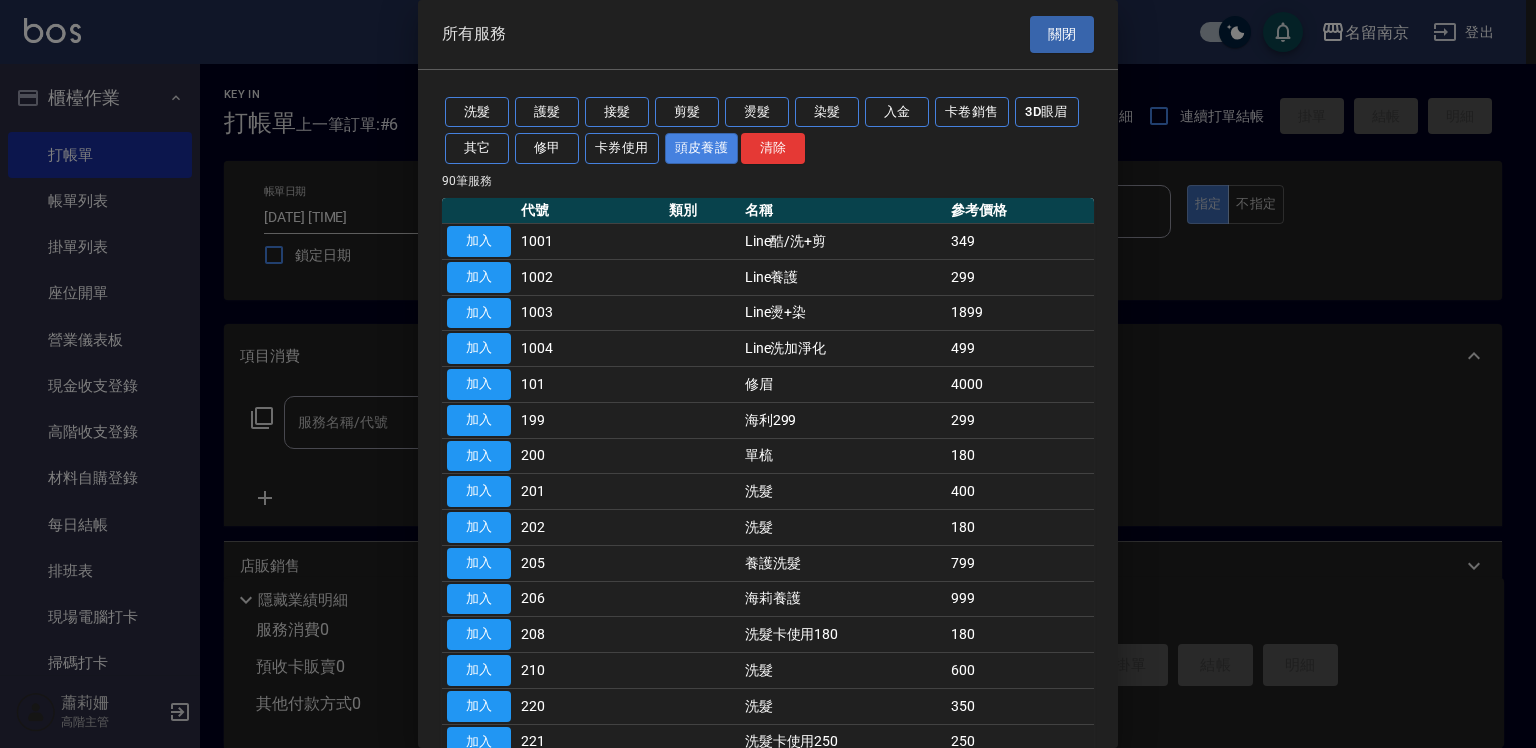 click on "頭皮養護" at bounding box center (702, 148) 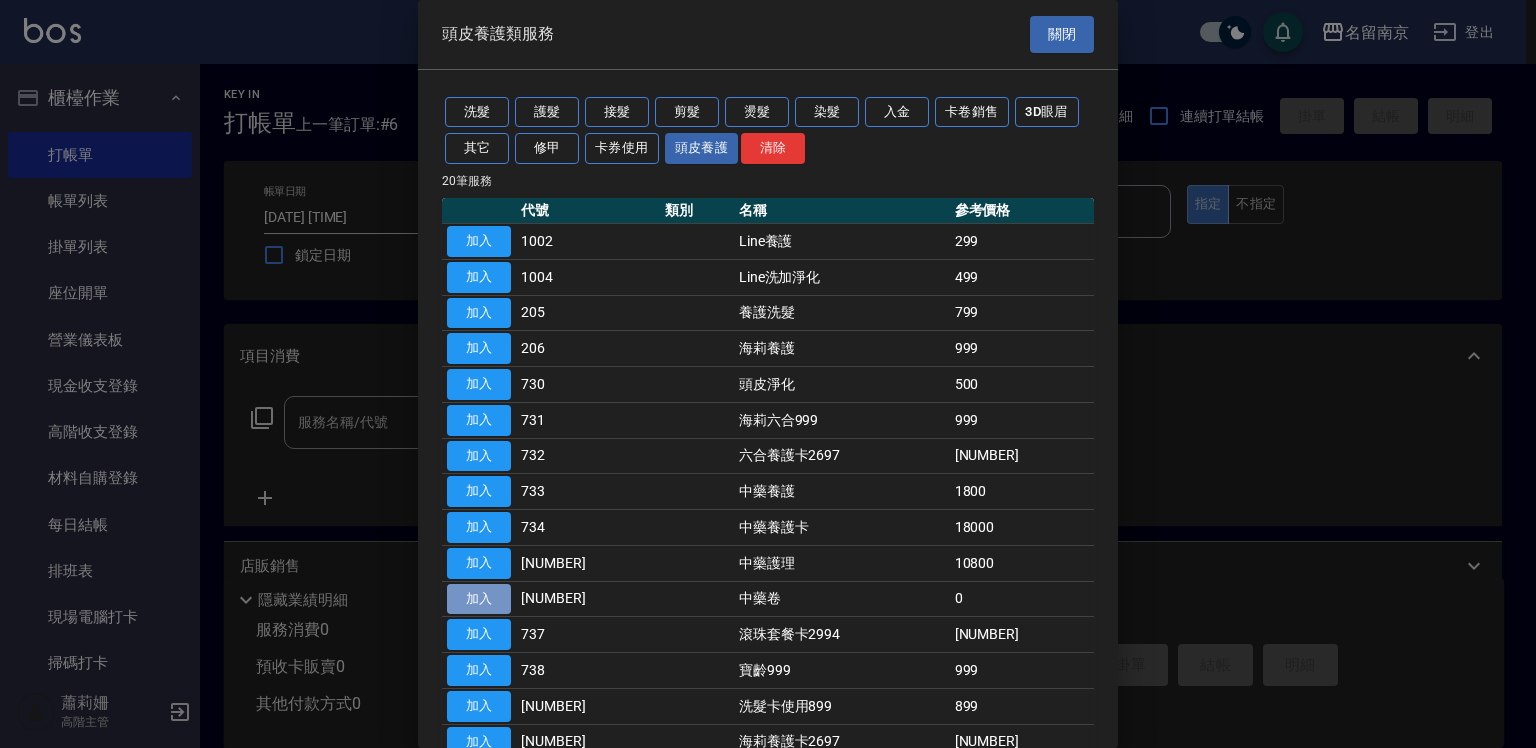 click on "加入" at bounding box center (479, 599) 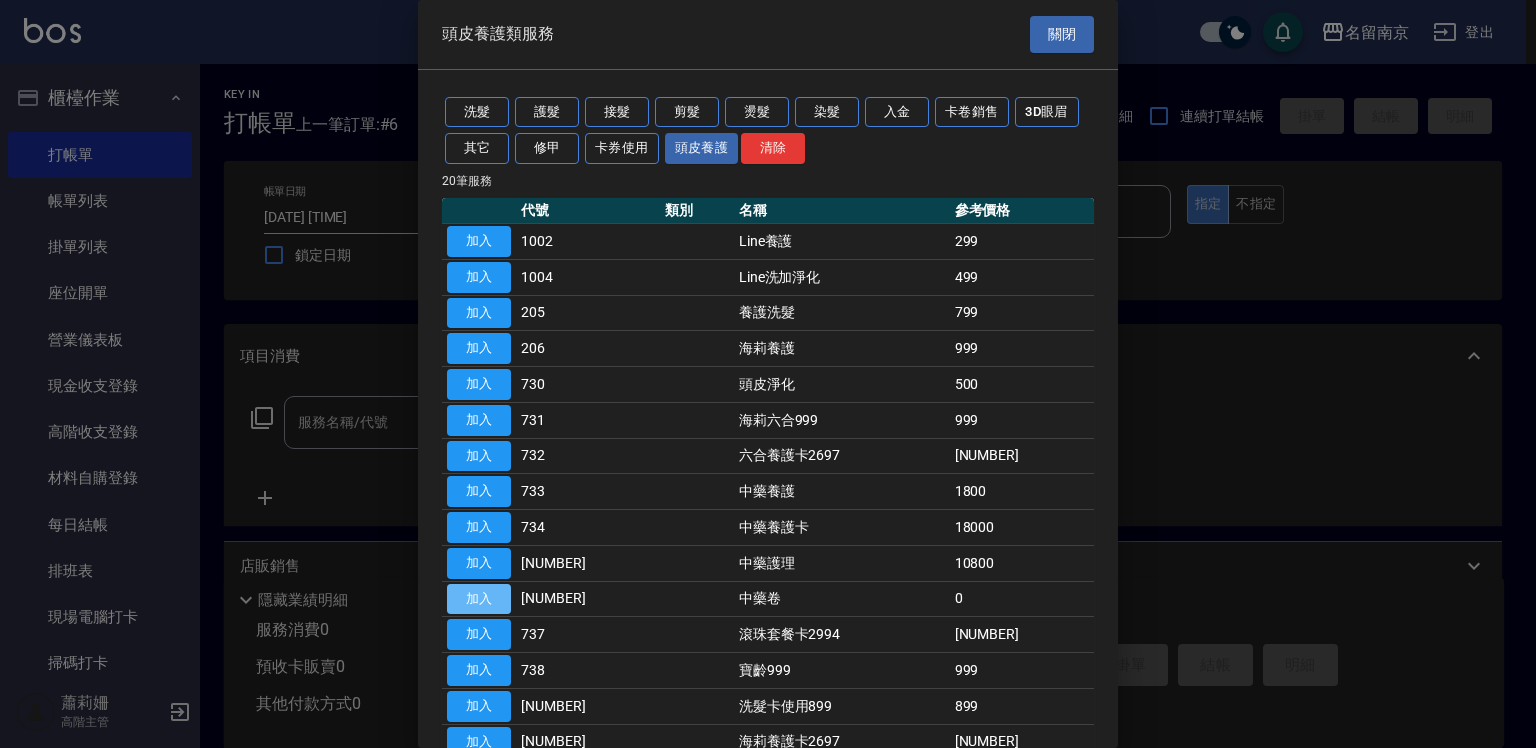 type on "中藥卷(736)" 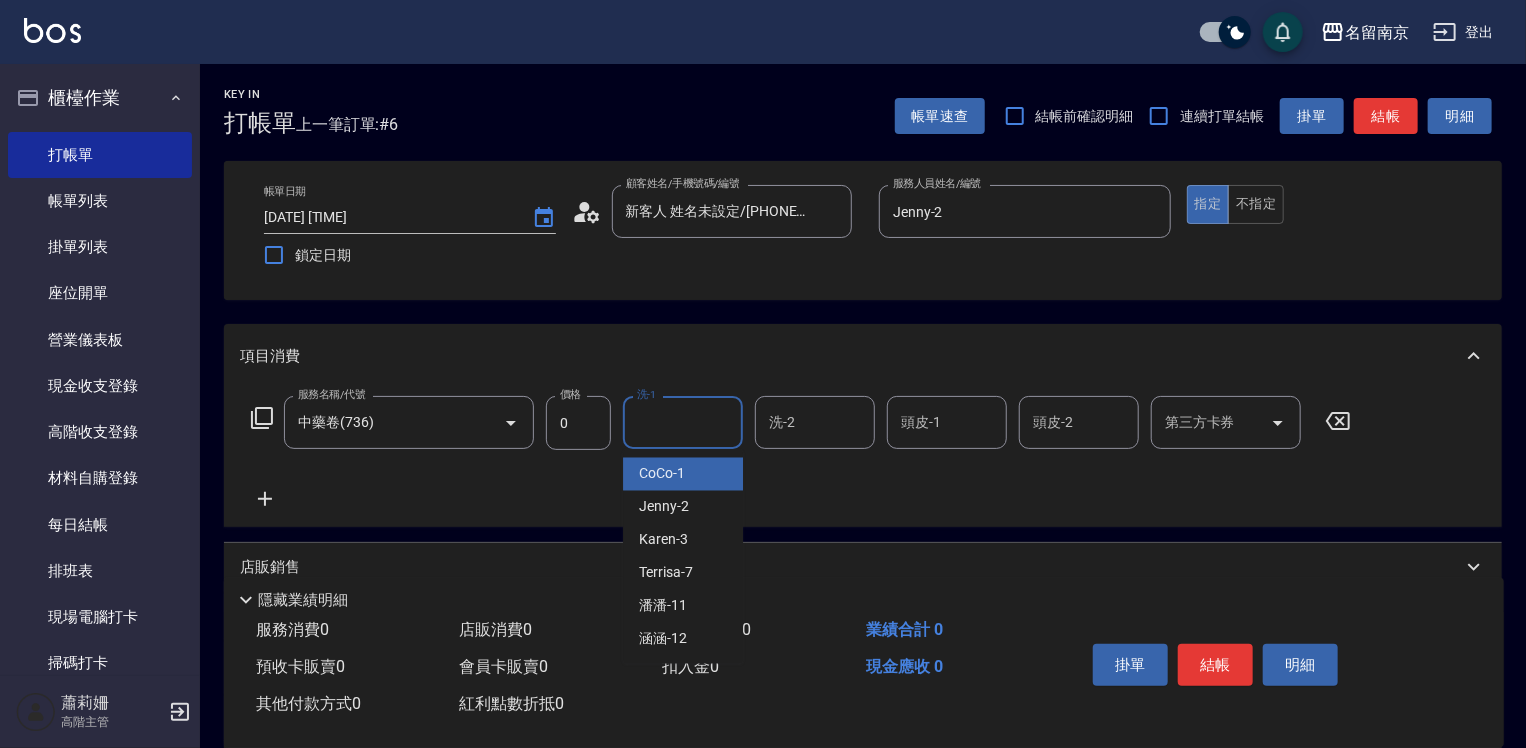 click on "洗-1" at bounding box center [683, 422] 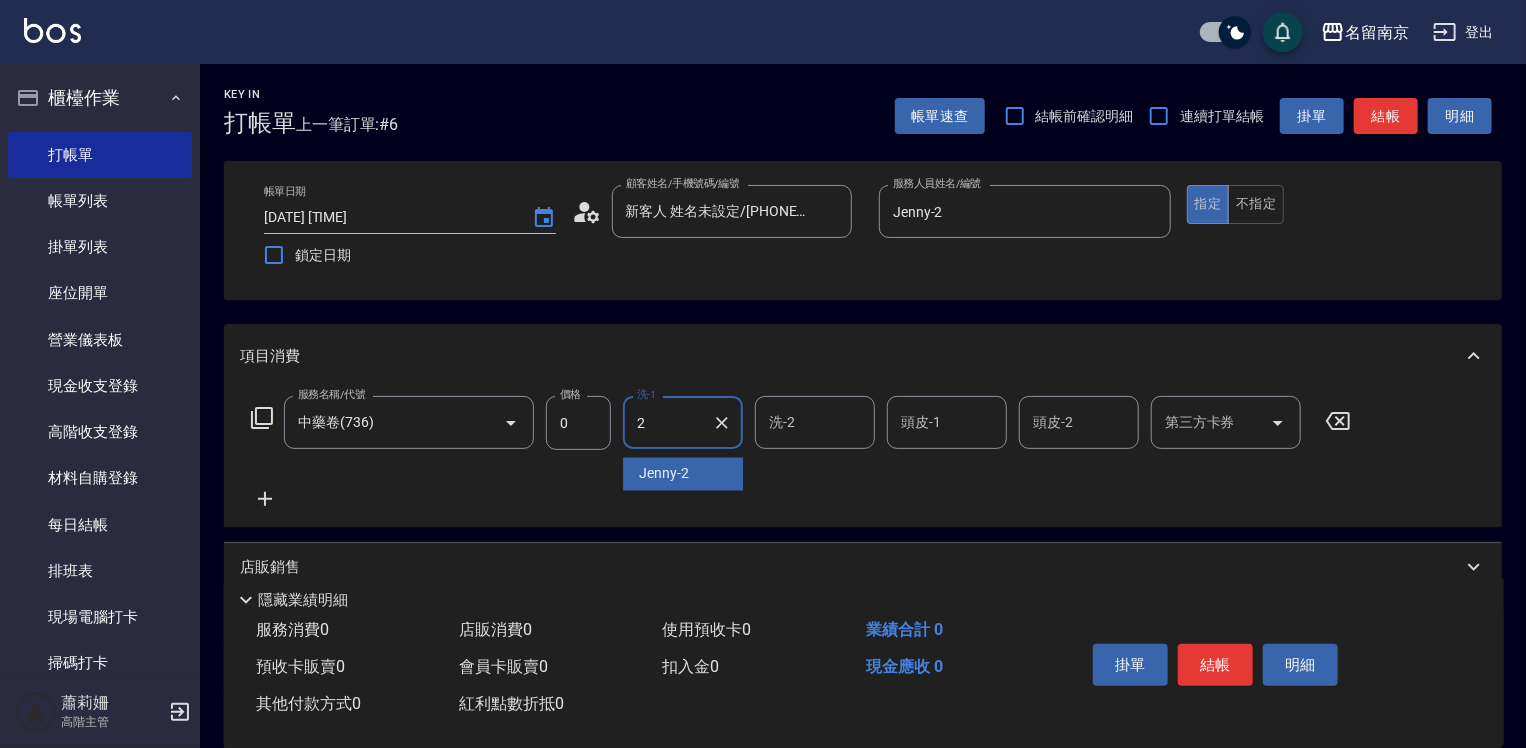 type on "Jenny-2" 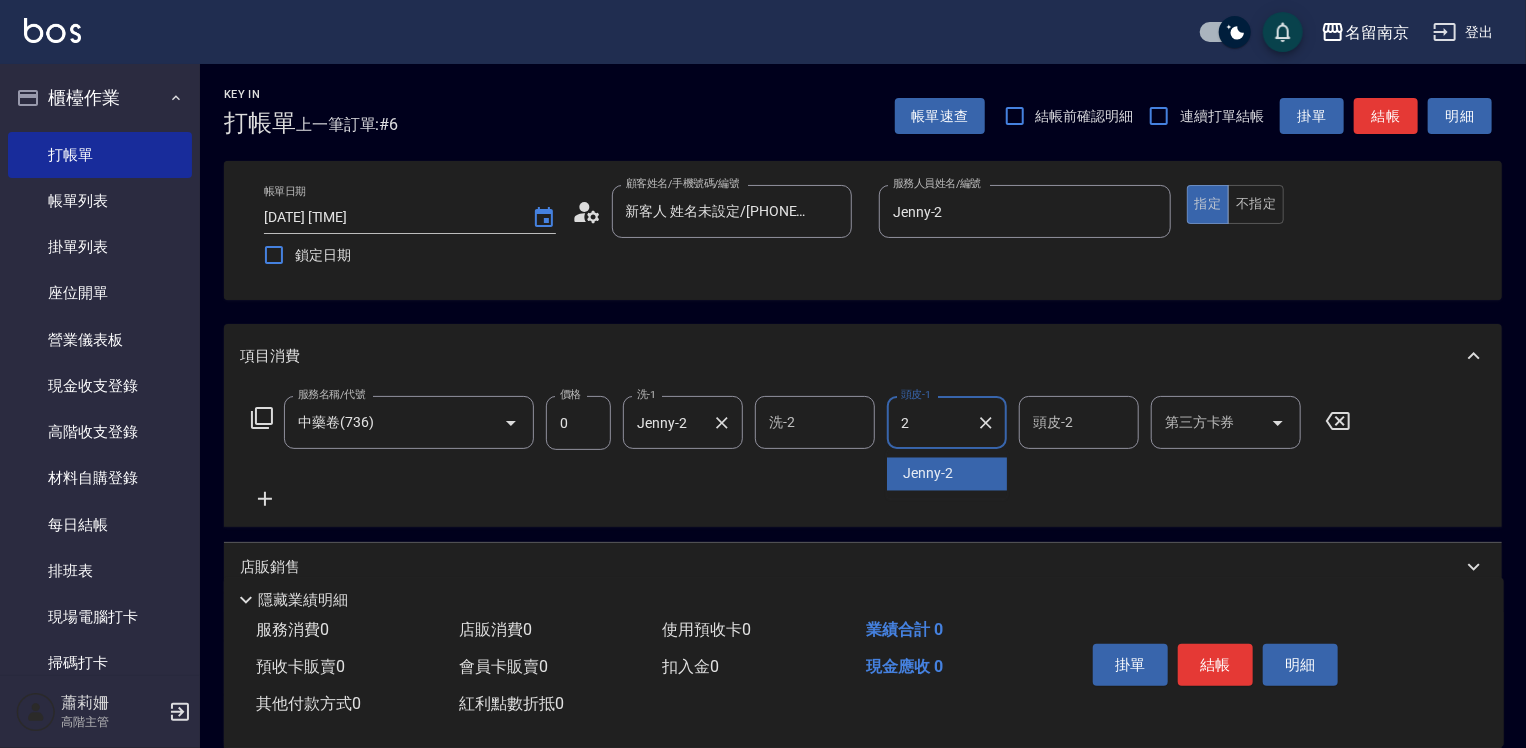 type on "Jenny-2" 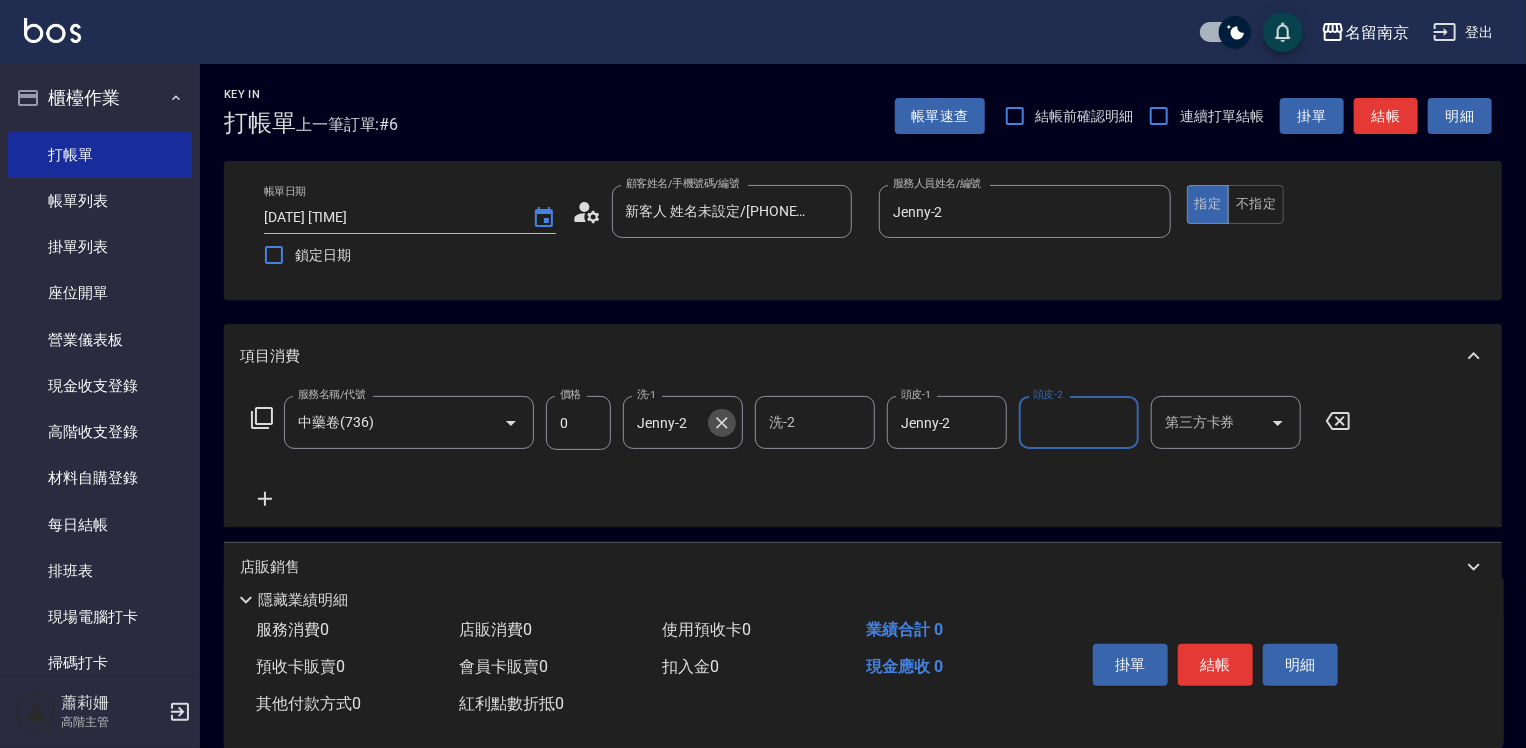 click 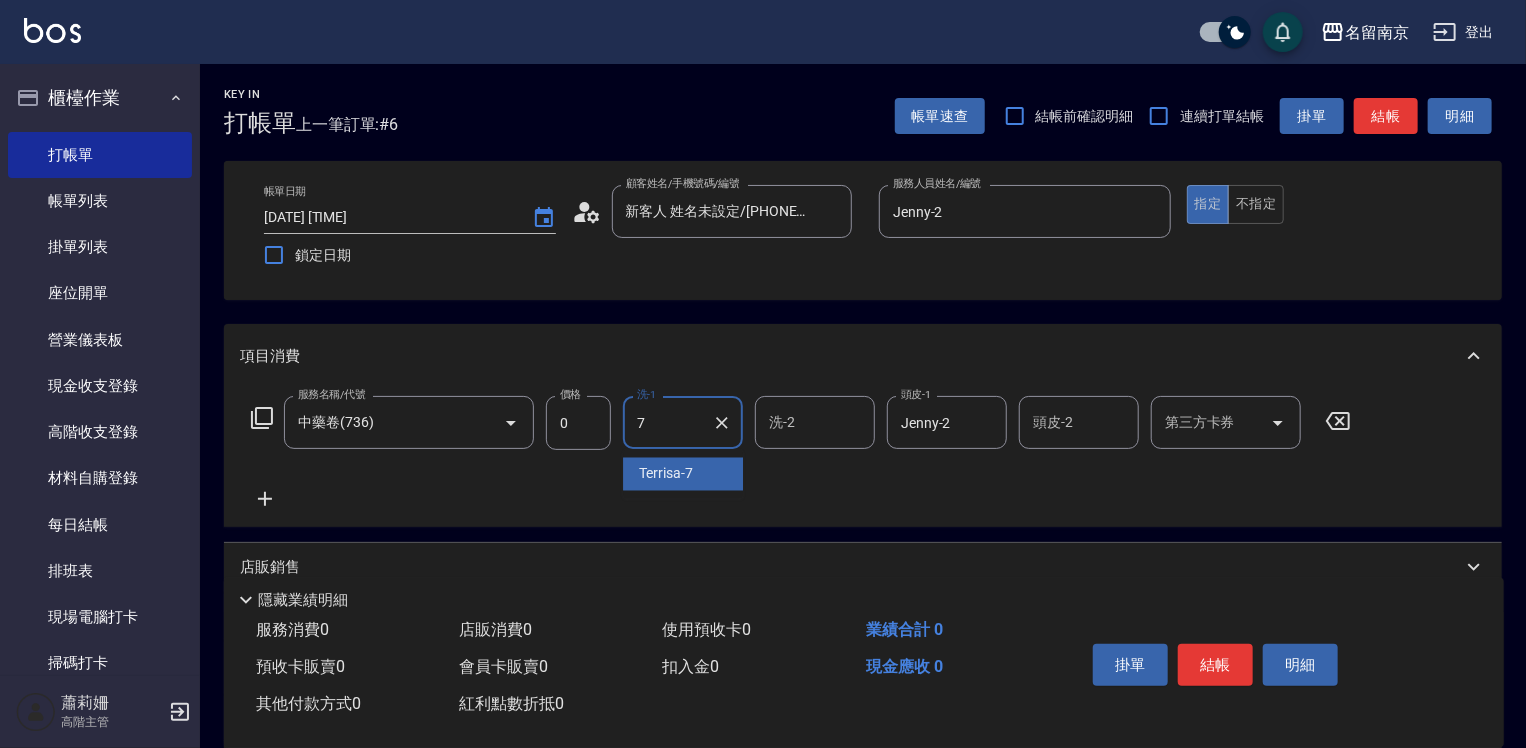 type on "Terrisa-7" 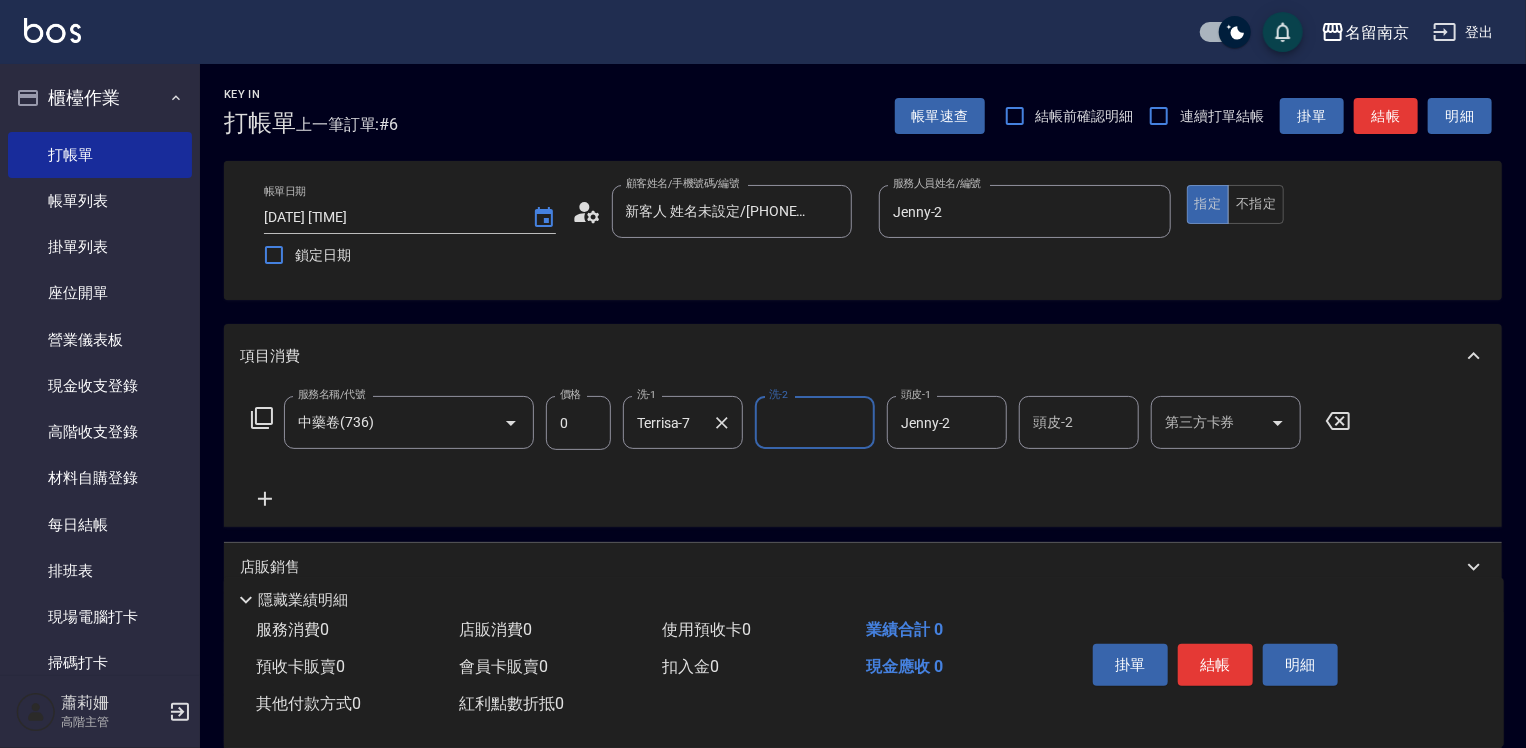 scroll, scrollTop: 100, scrollLeft: 0, axis: vertical 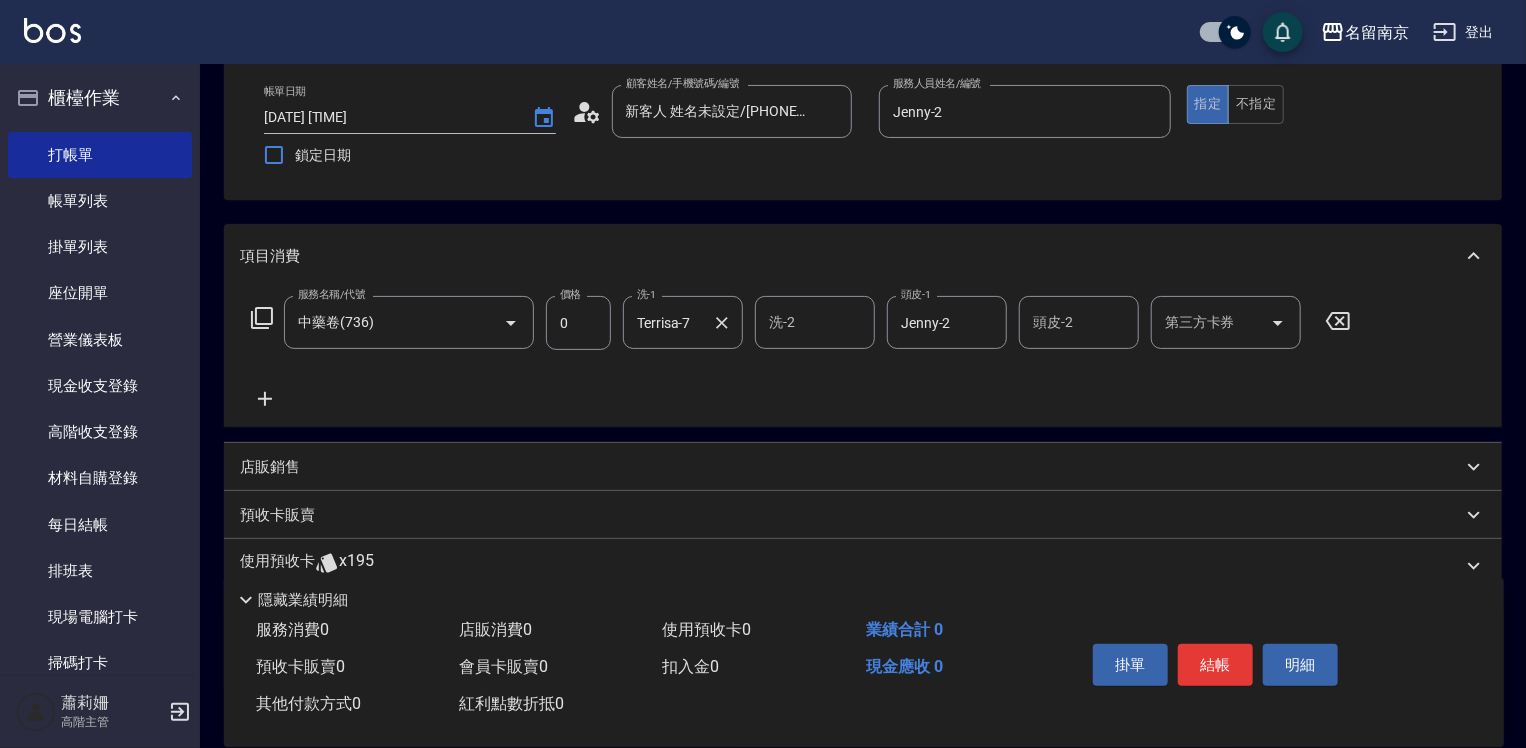 click 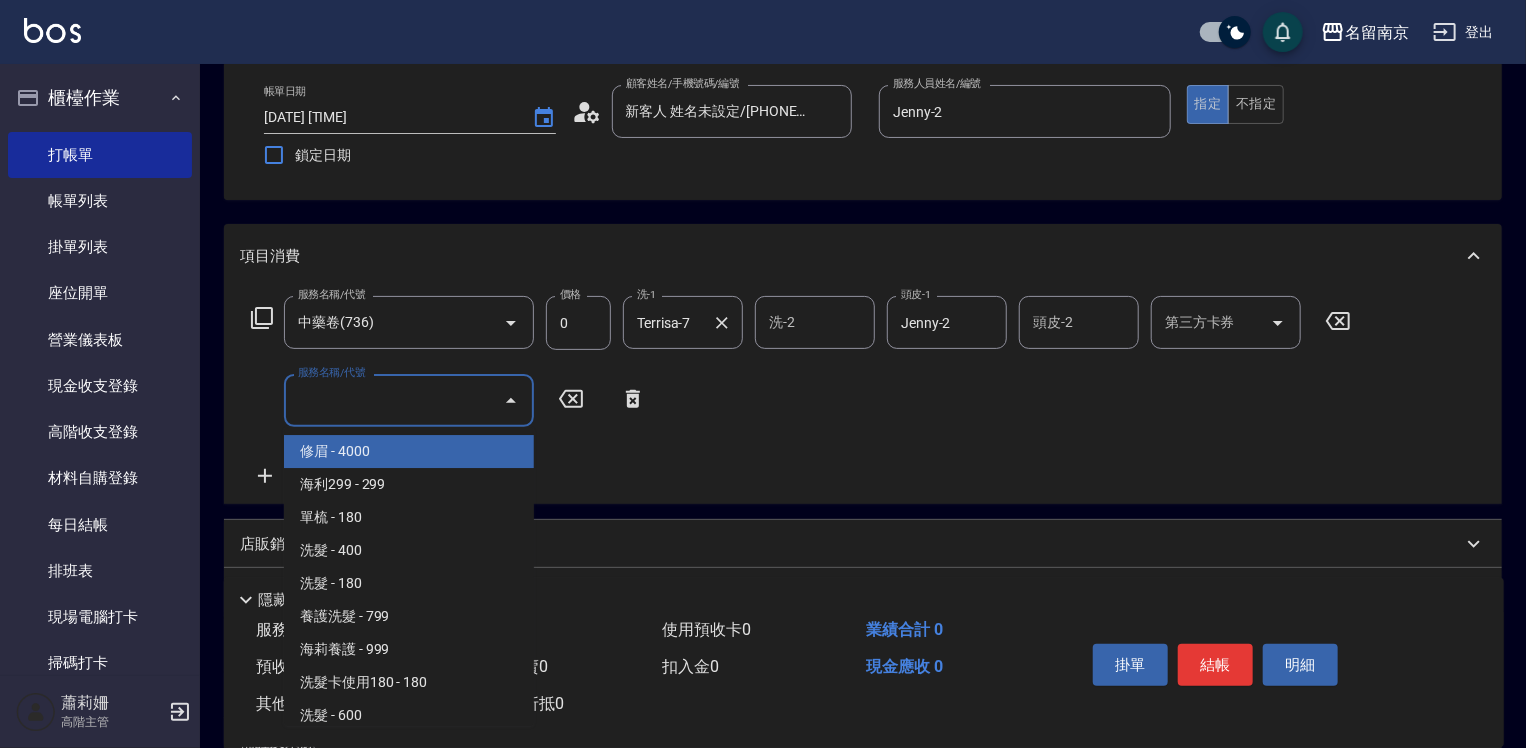 click on "服務名稱/代號" at bounding box center (394, 400) 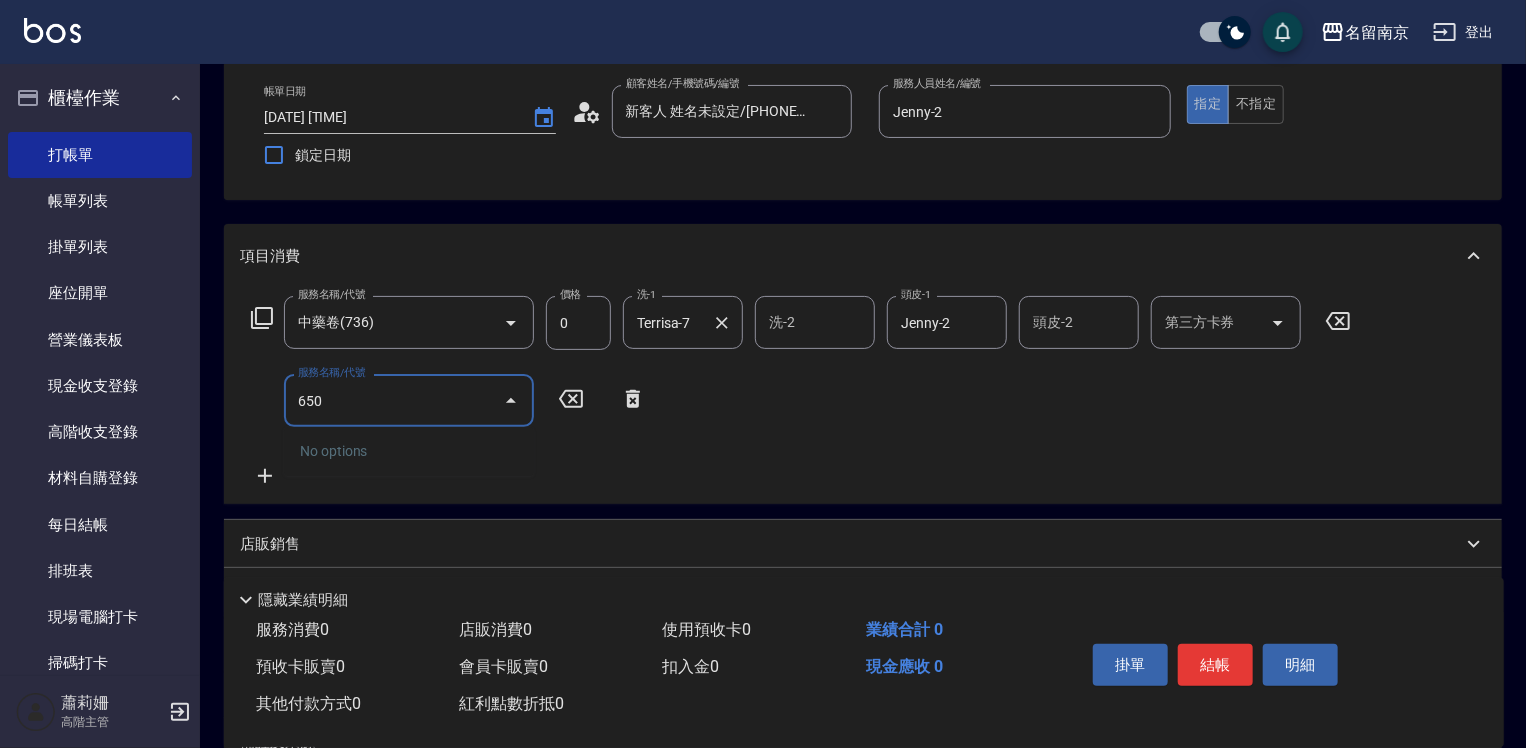 type on "650" 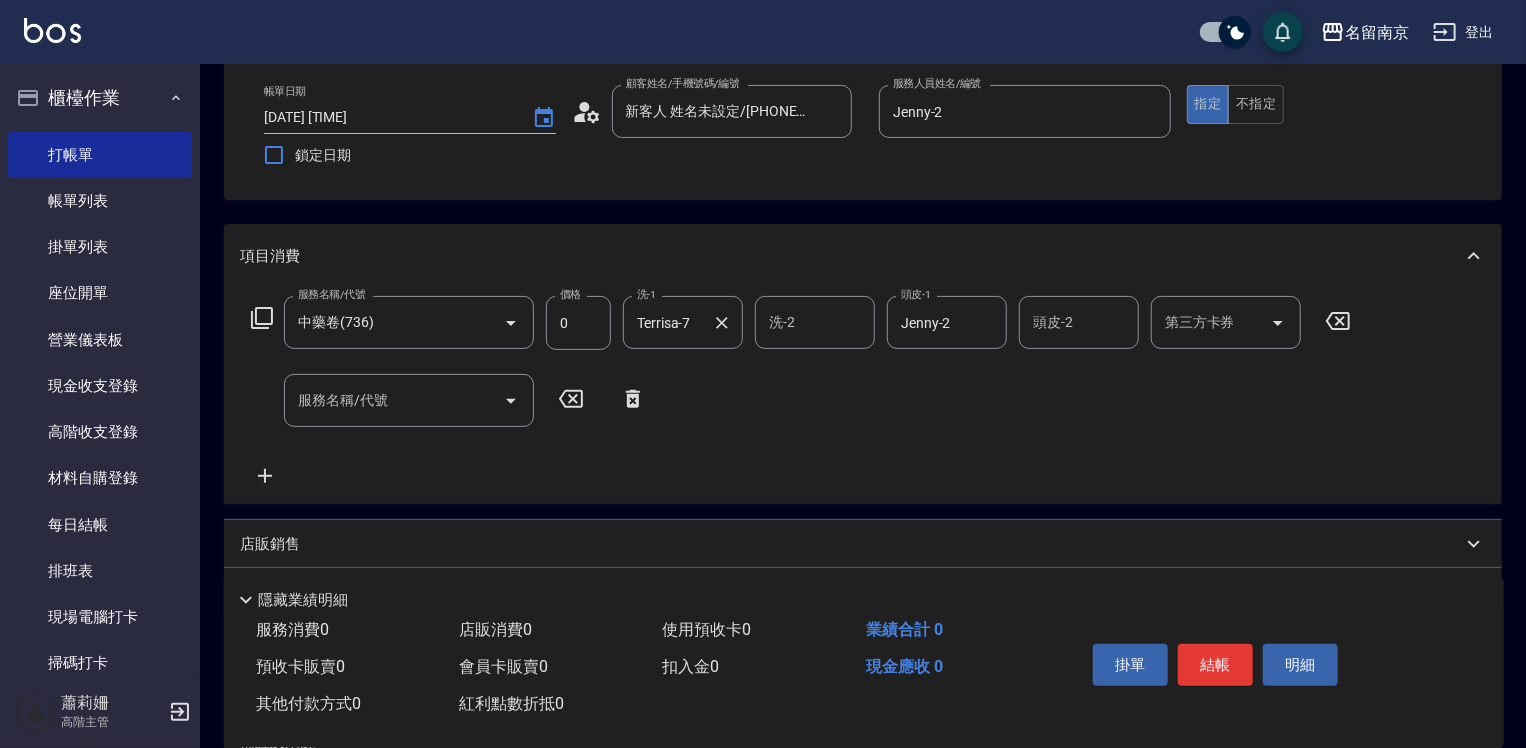 click 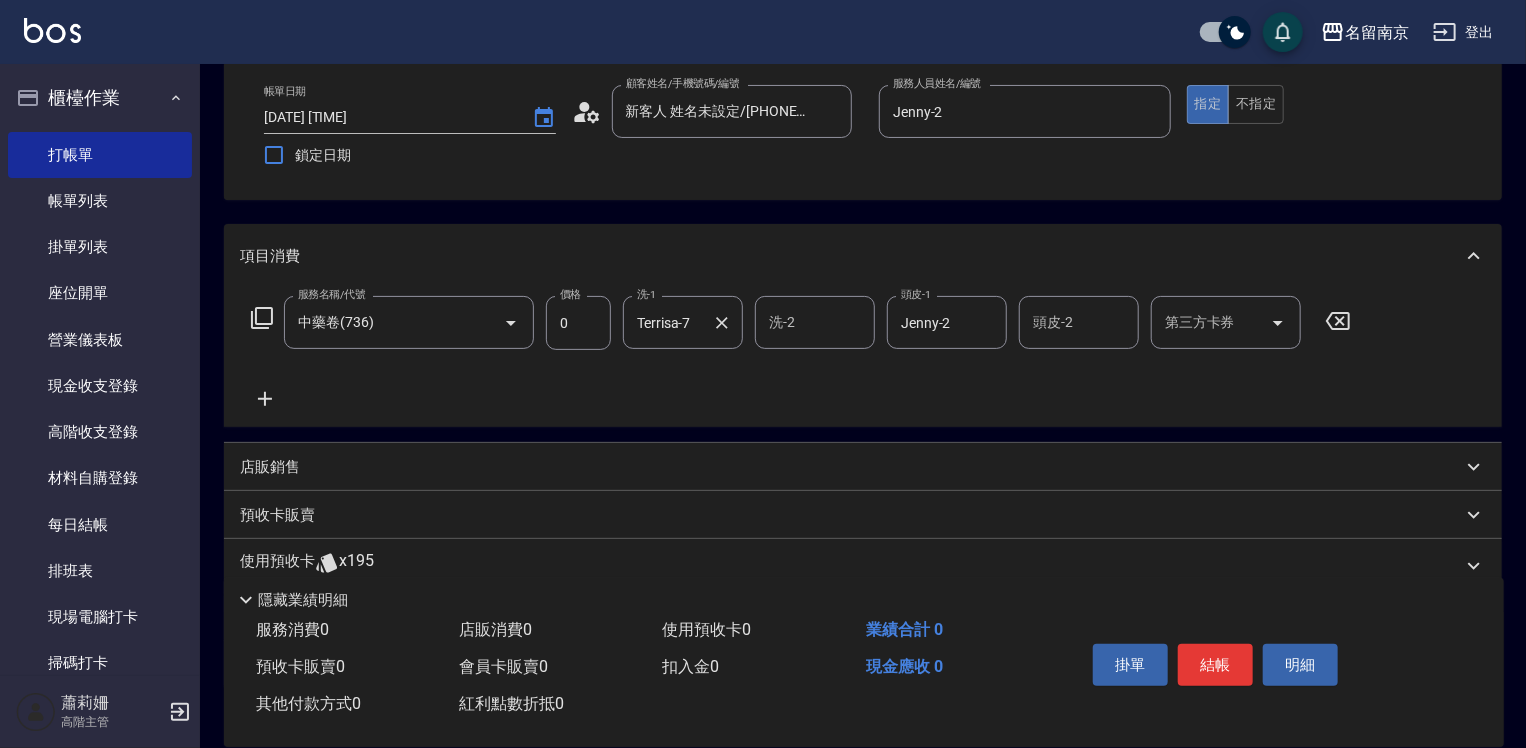click 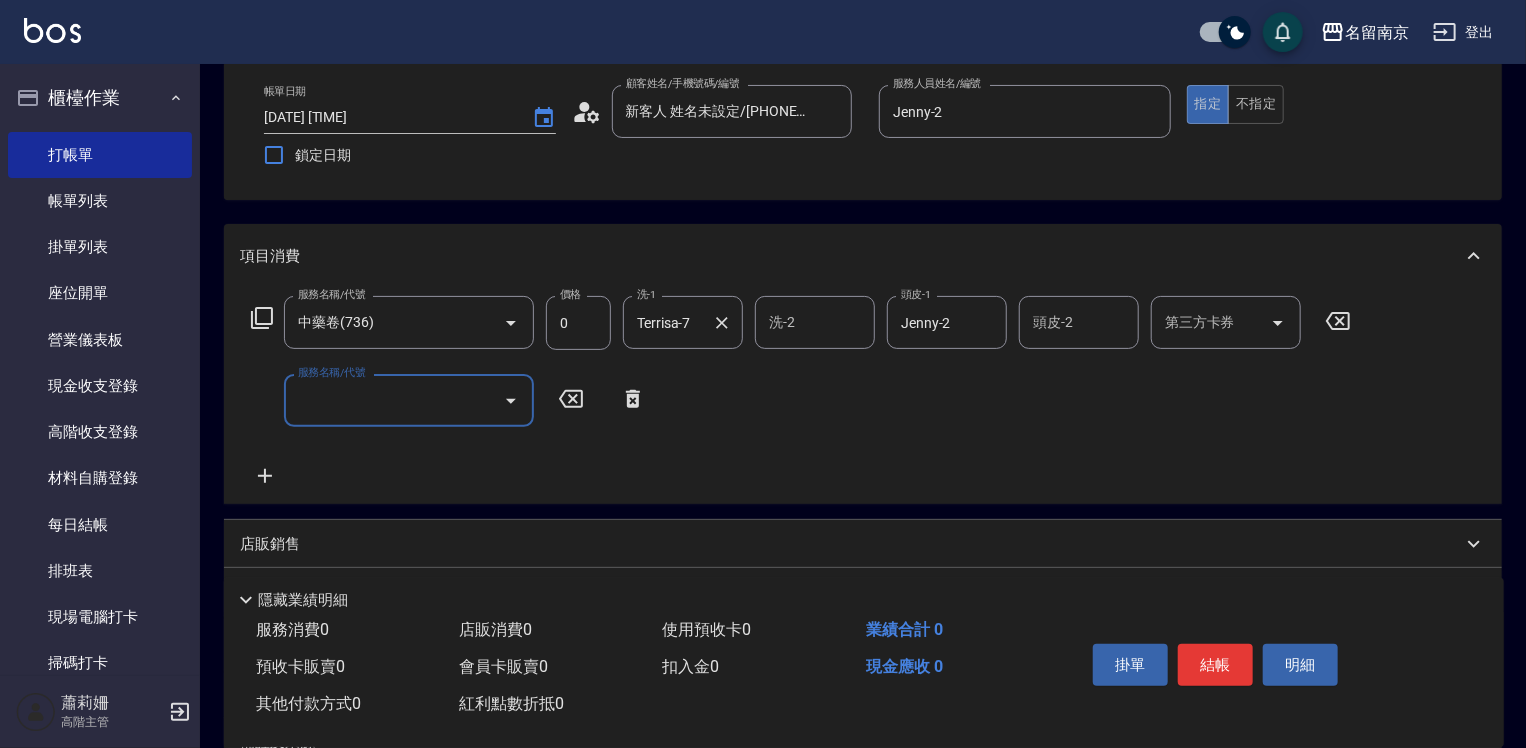 click on "服務名稱/代號" at bounding box center [394, 400] 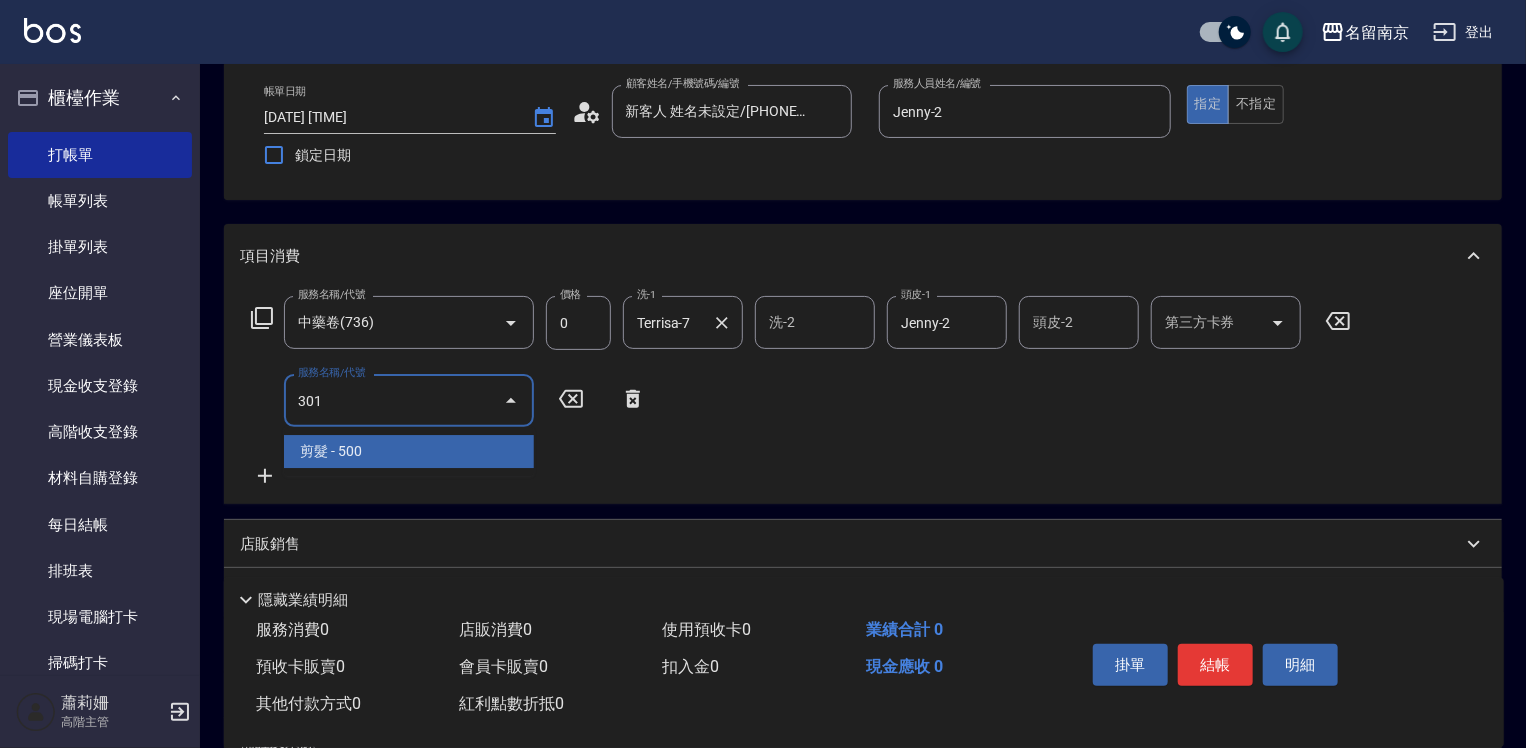 type on "剪髮(301)" 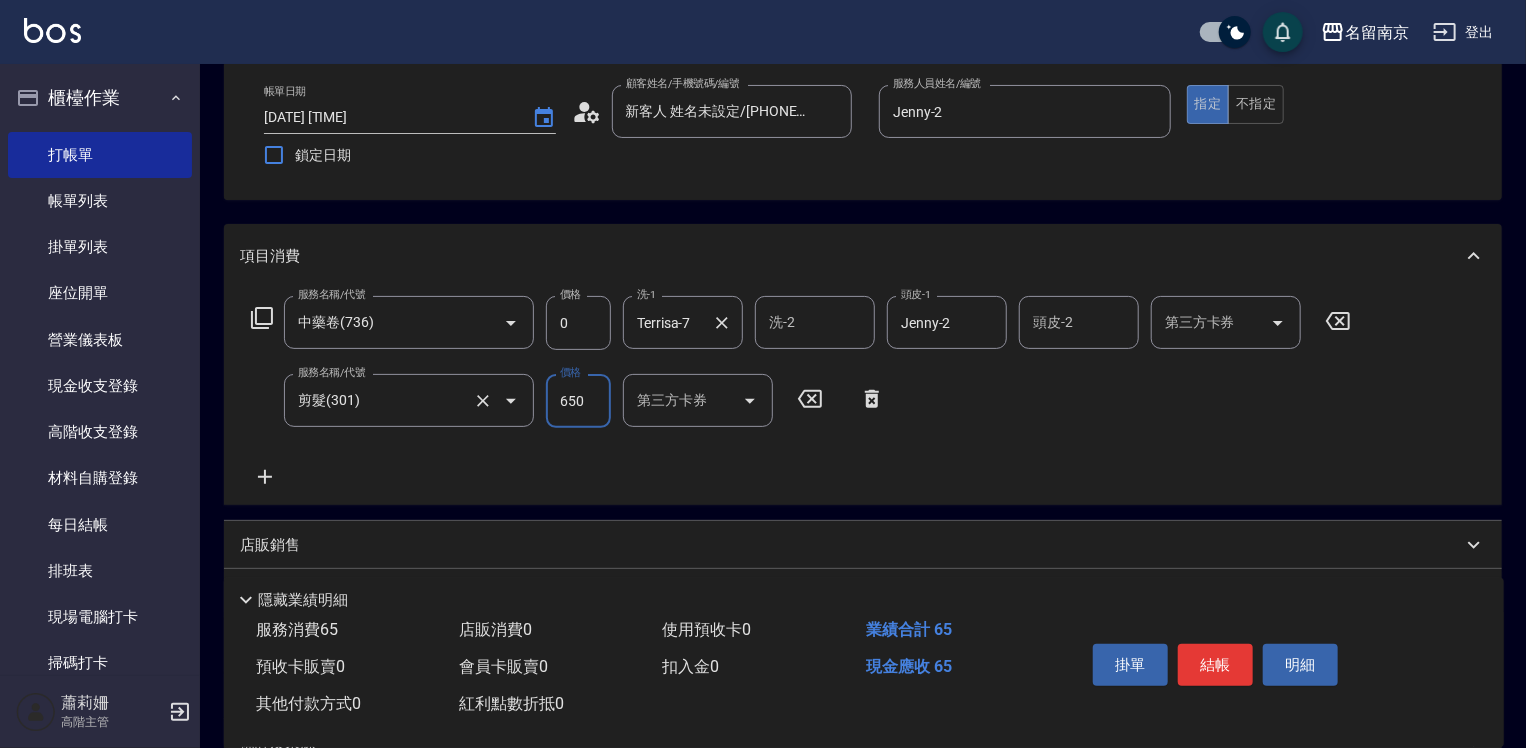 type on "650" 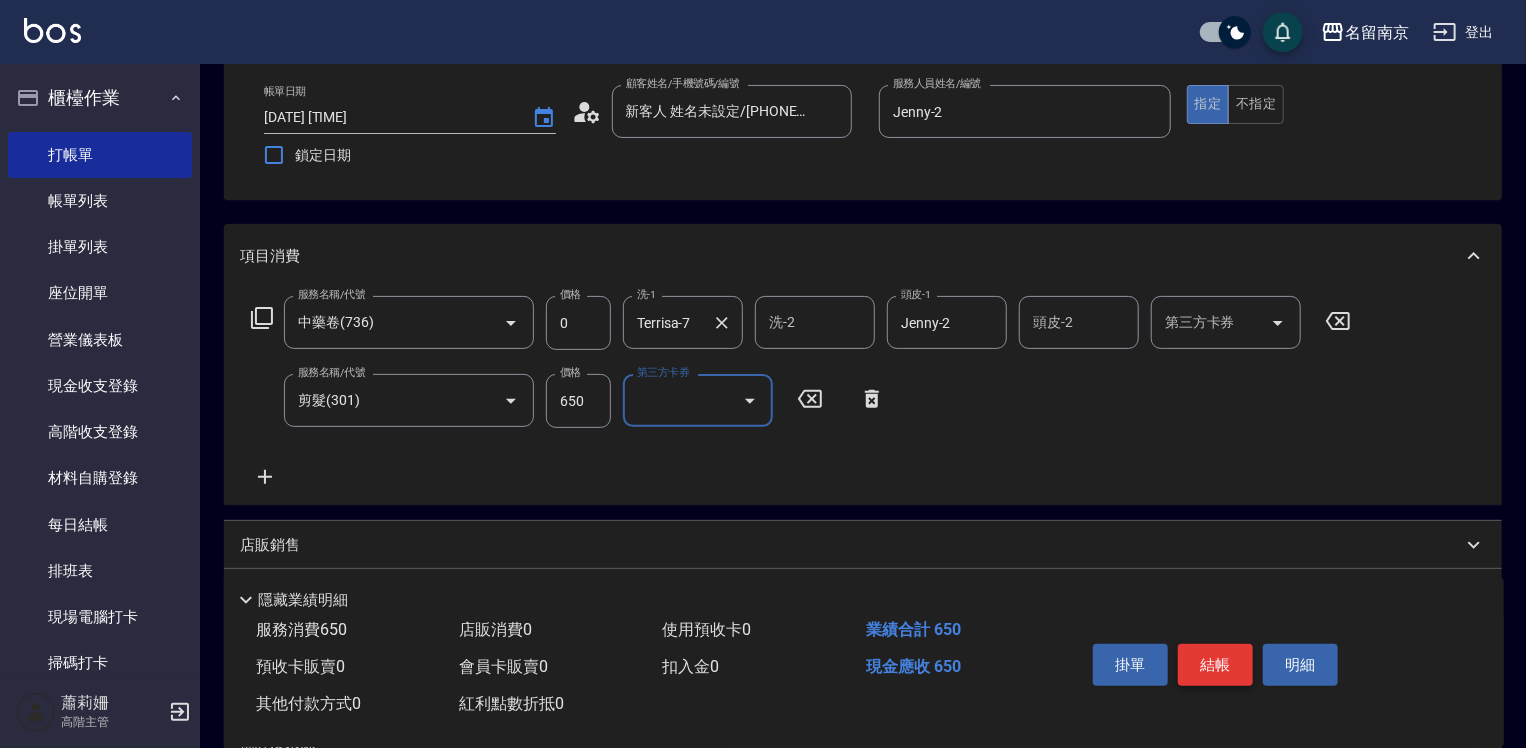click on "結帳" at bounding box center (1215, 665) 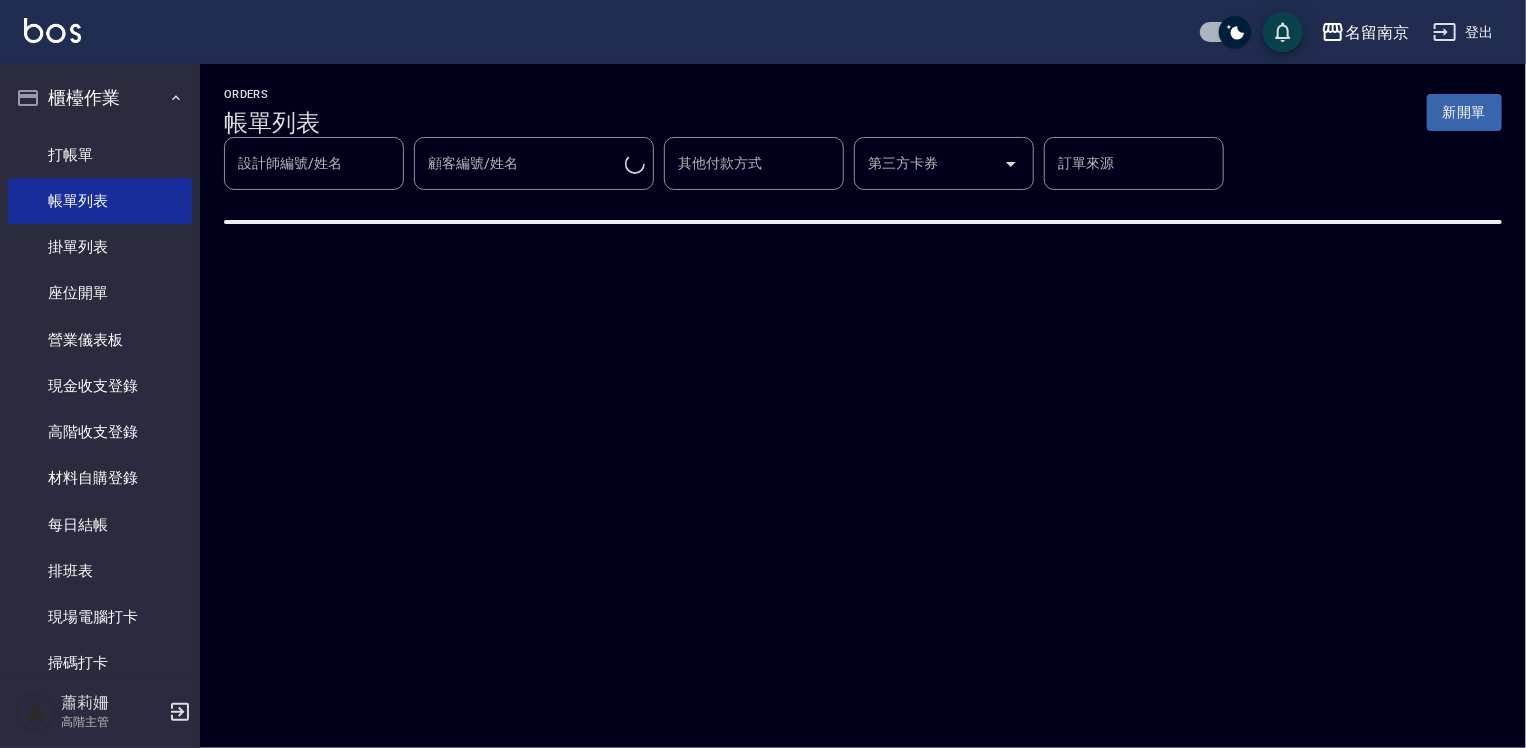 scroll, scrollTop: 0, scrollLeft: 0, axis: both 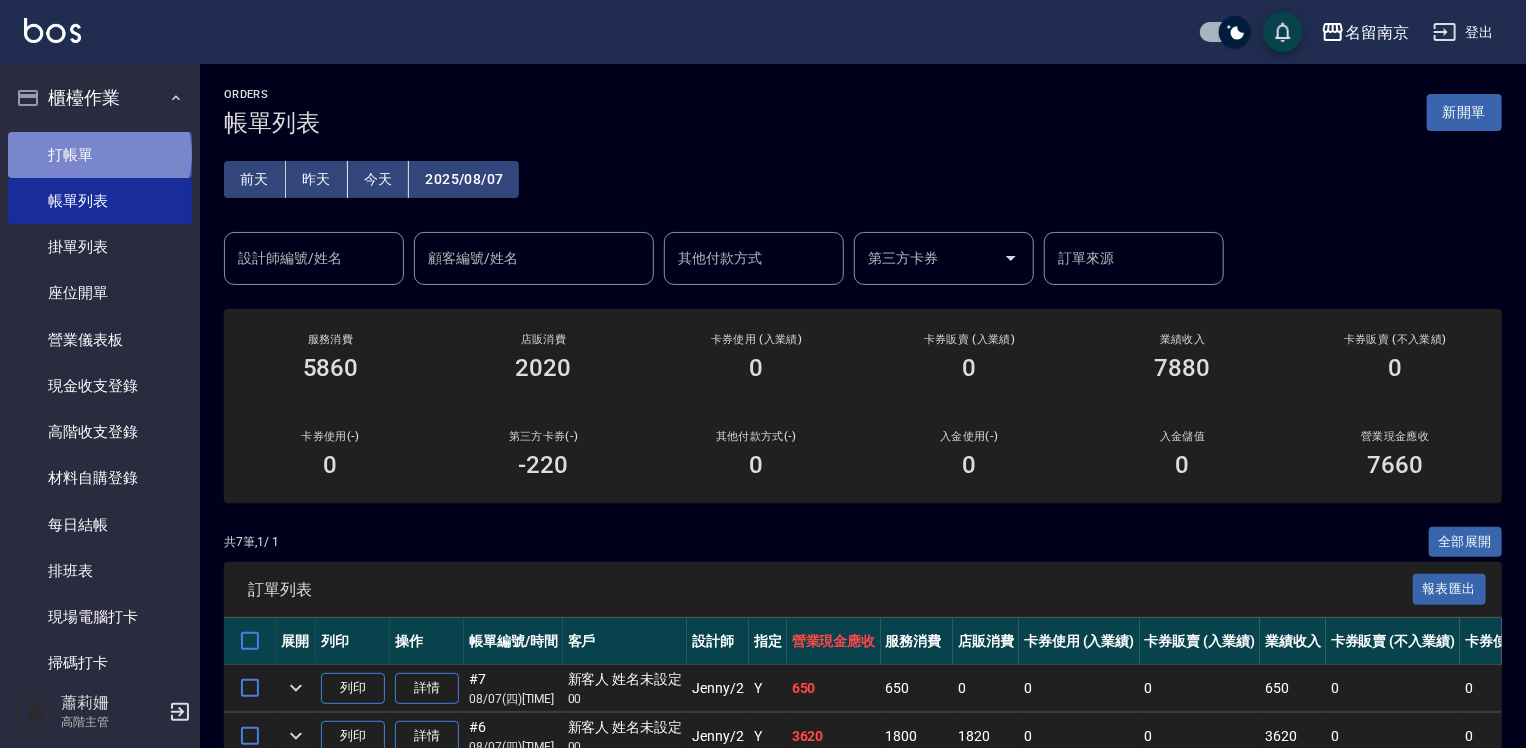 click on "打帳單" at bounding box center (100, 155) 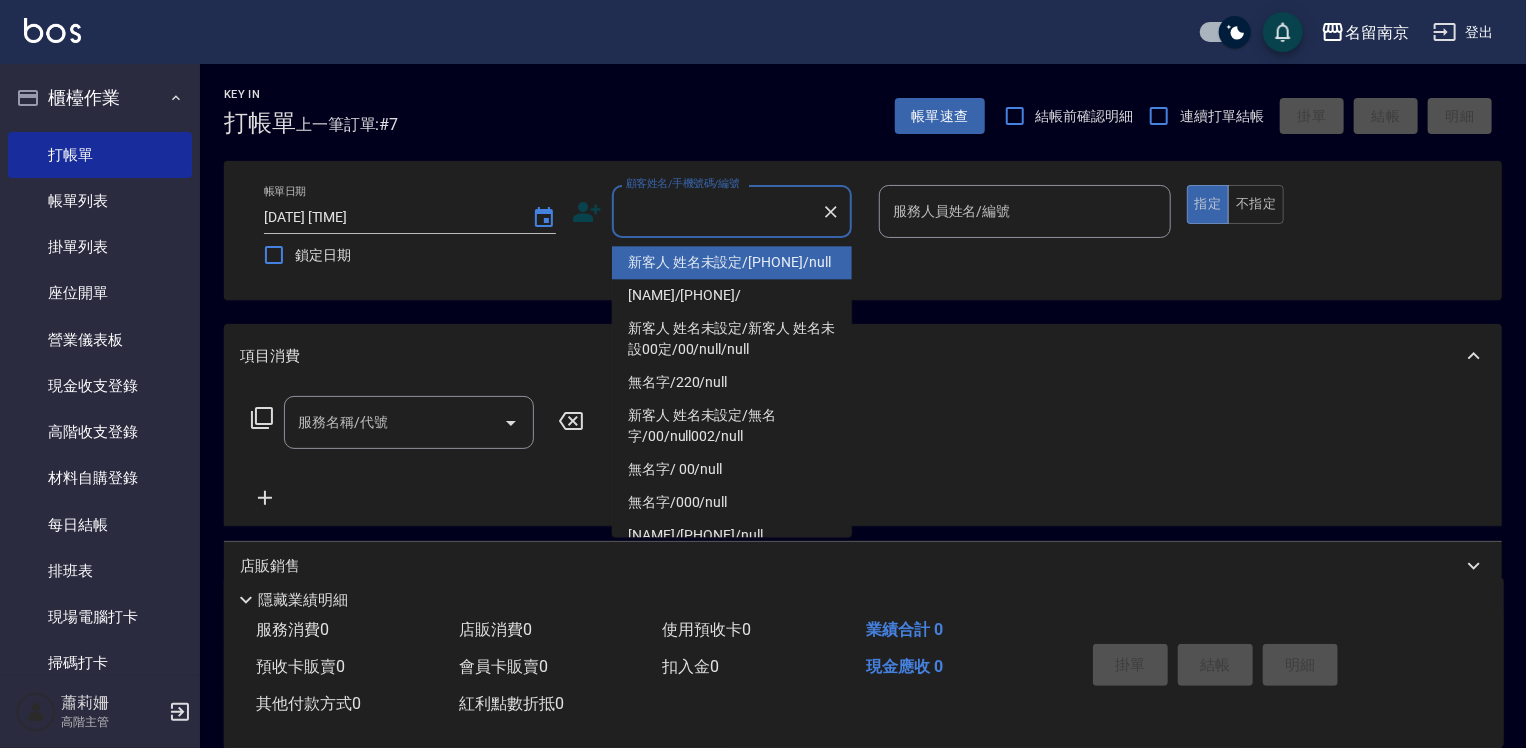 click on "顧客姓名/手機號碼/編號" at bounding box center [717, 211] 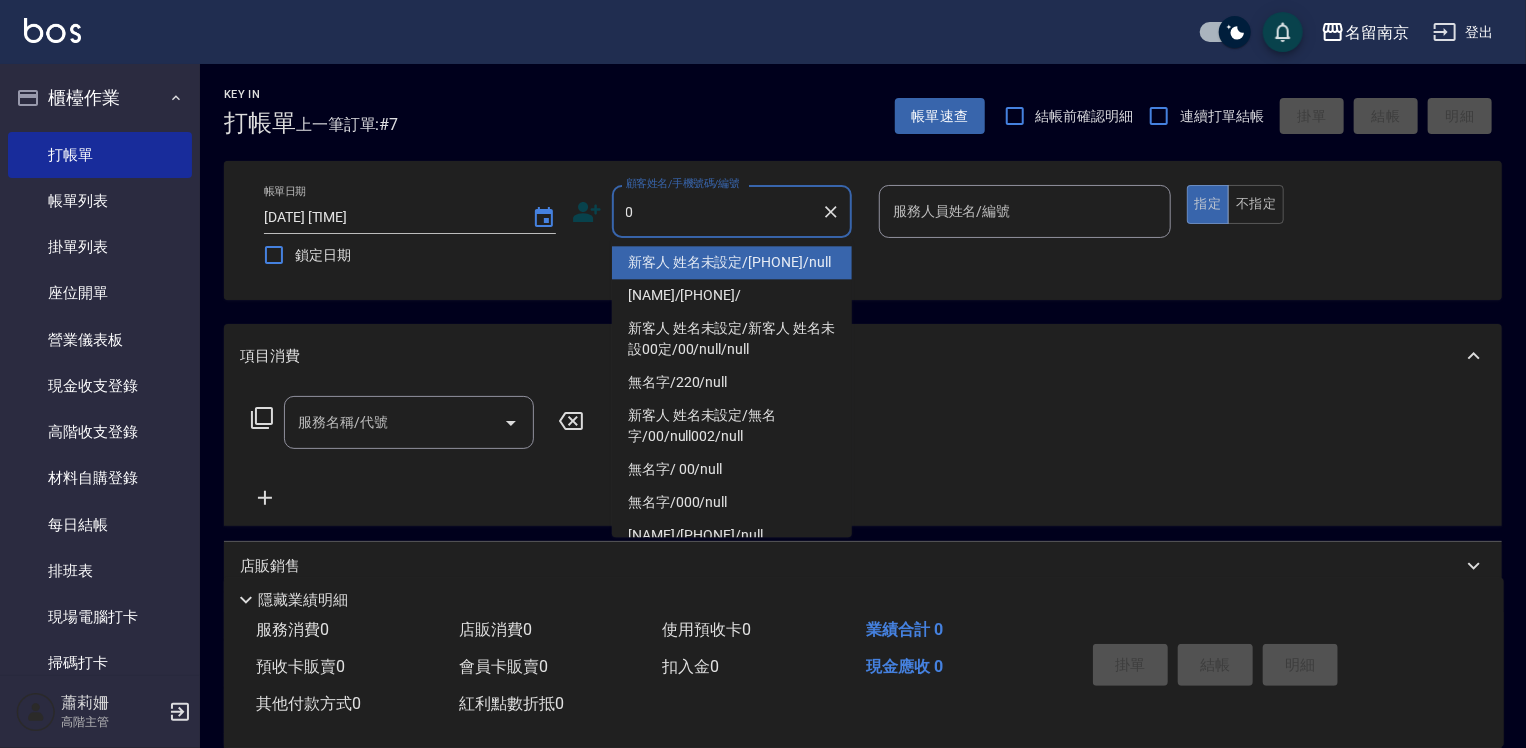 type on "新客人 姓名未設定/00/null" 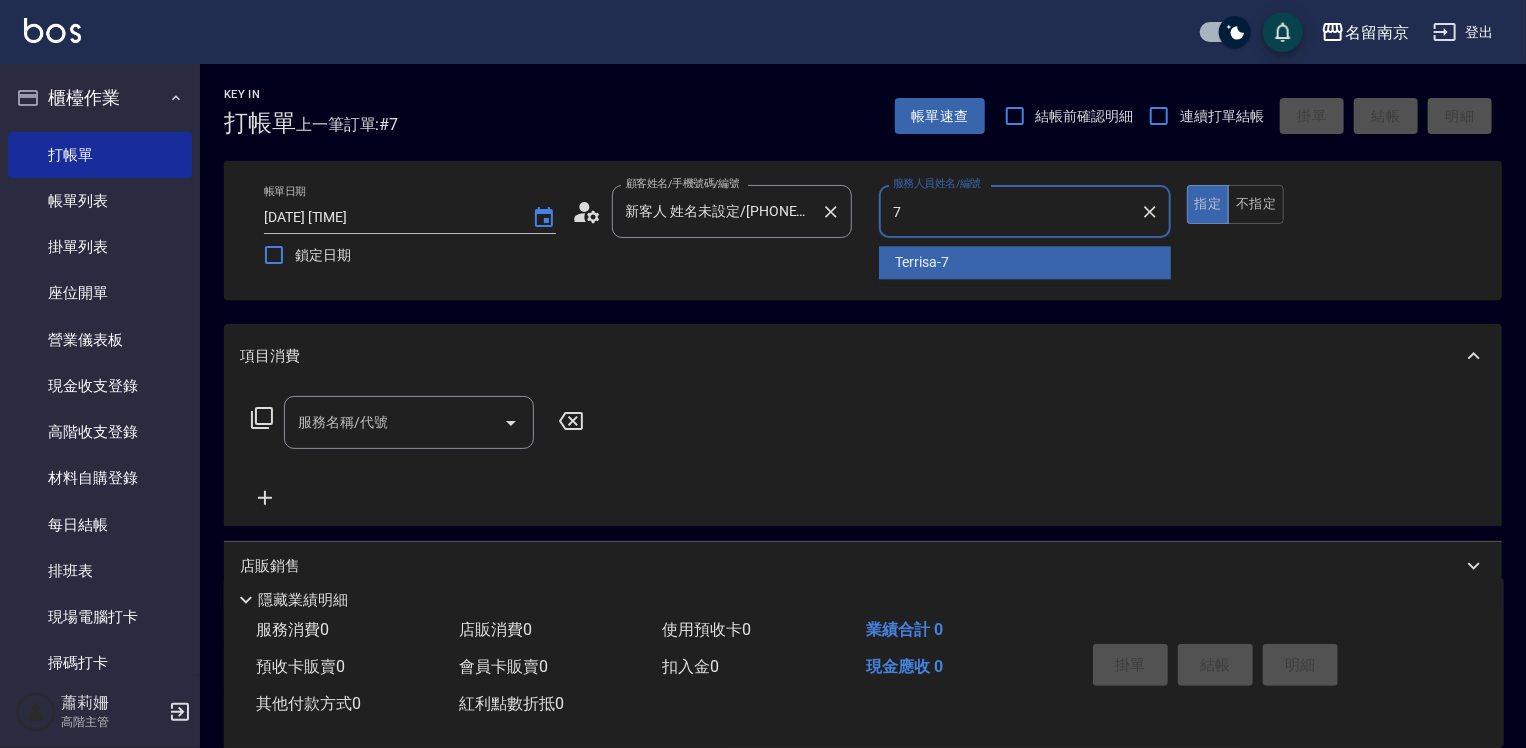 type on "Terrisa-7" 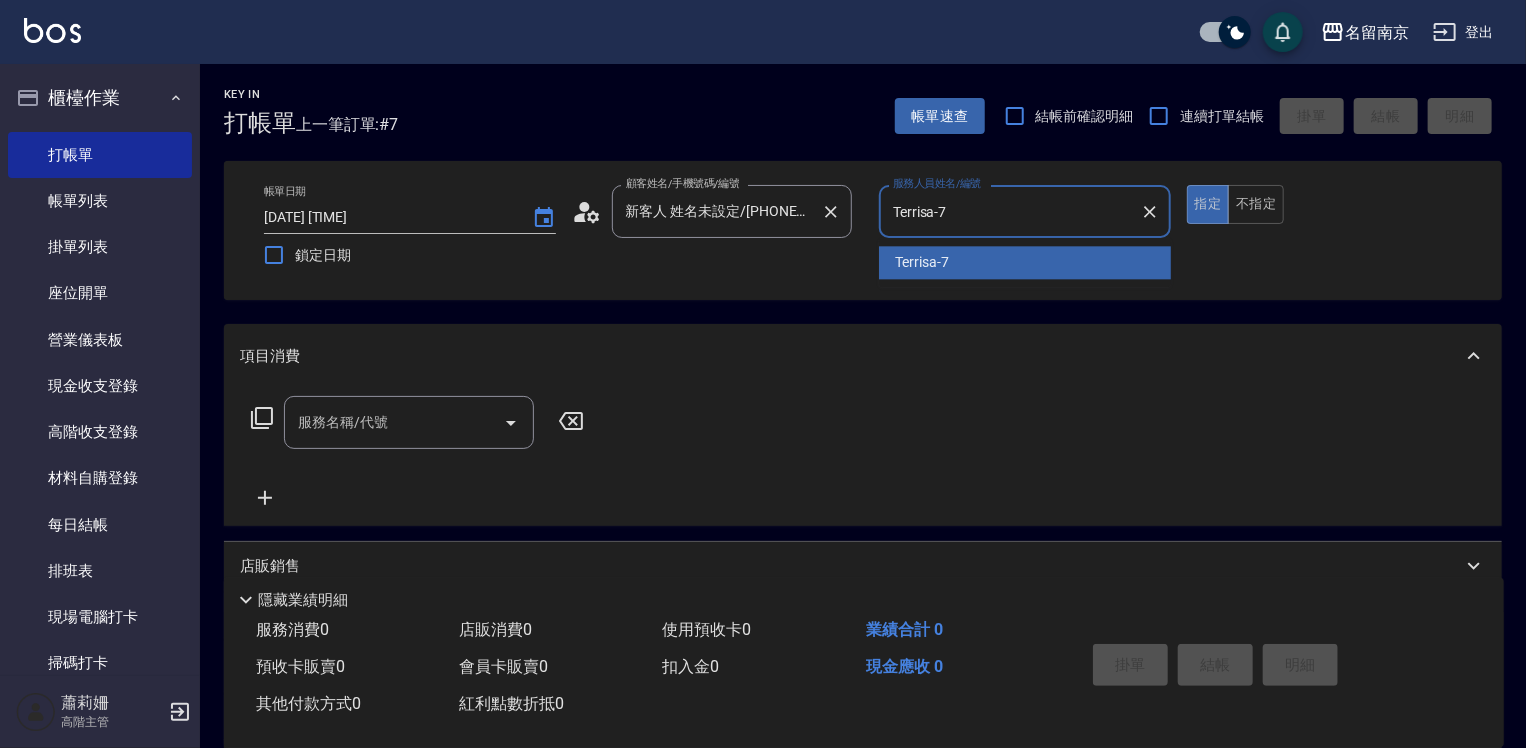 type on "true" 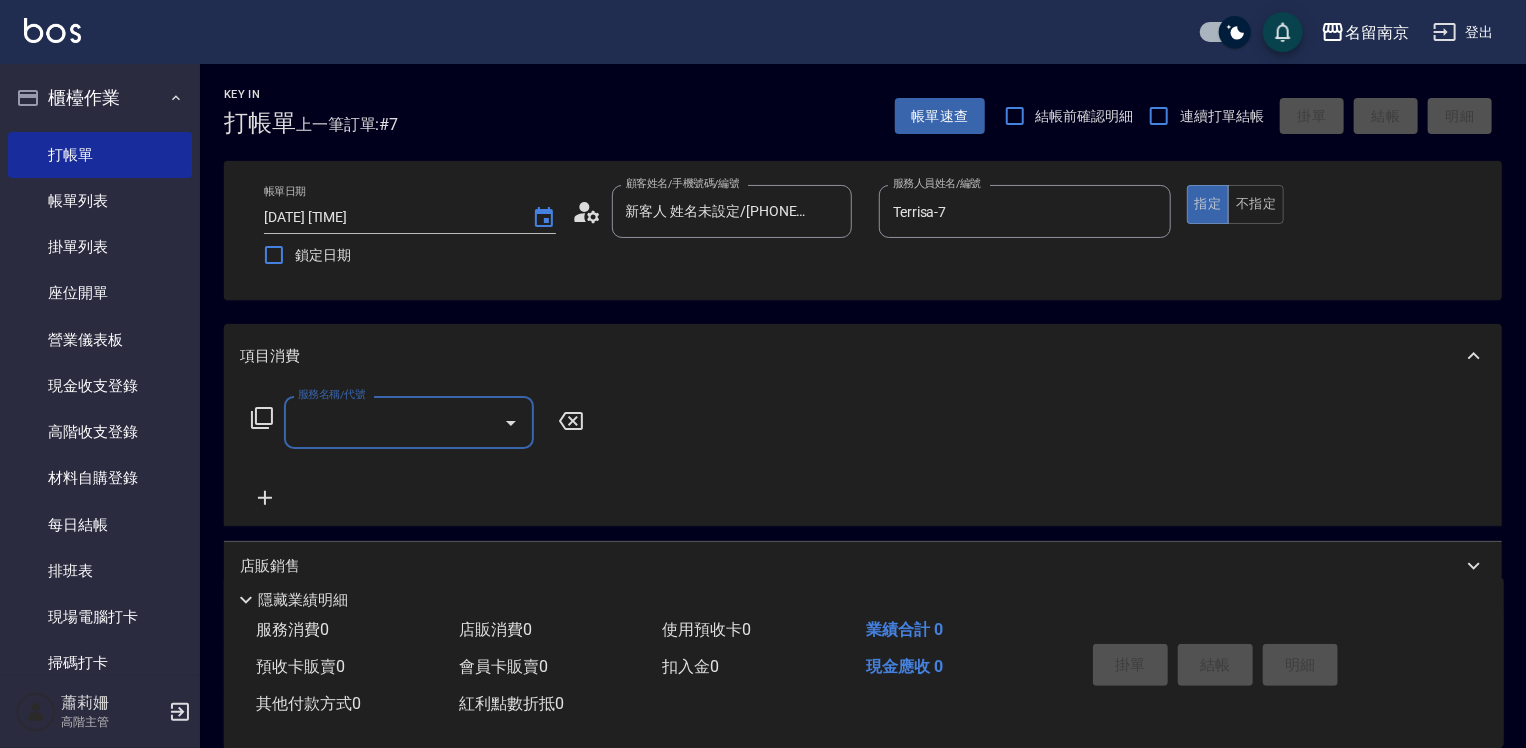 drag, startPoint x: 376, startPoint y: 403, endPoint x: 496, endPoint y: 443, distance: 126.491104 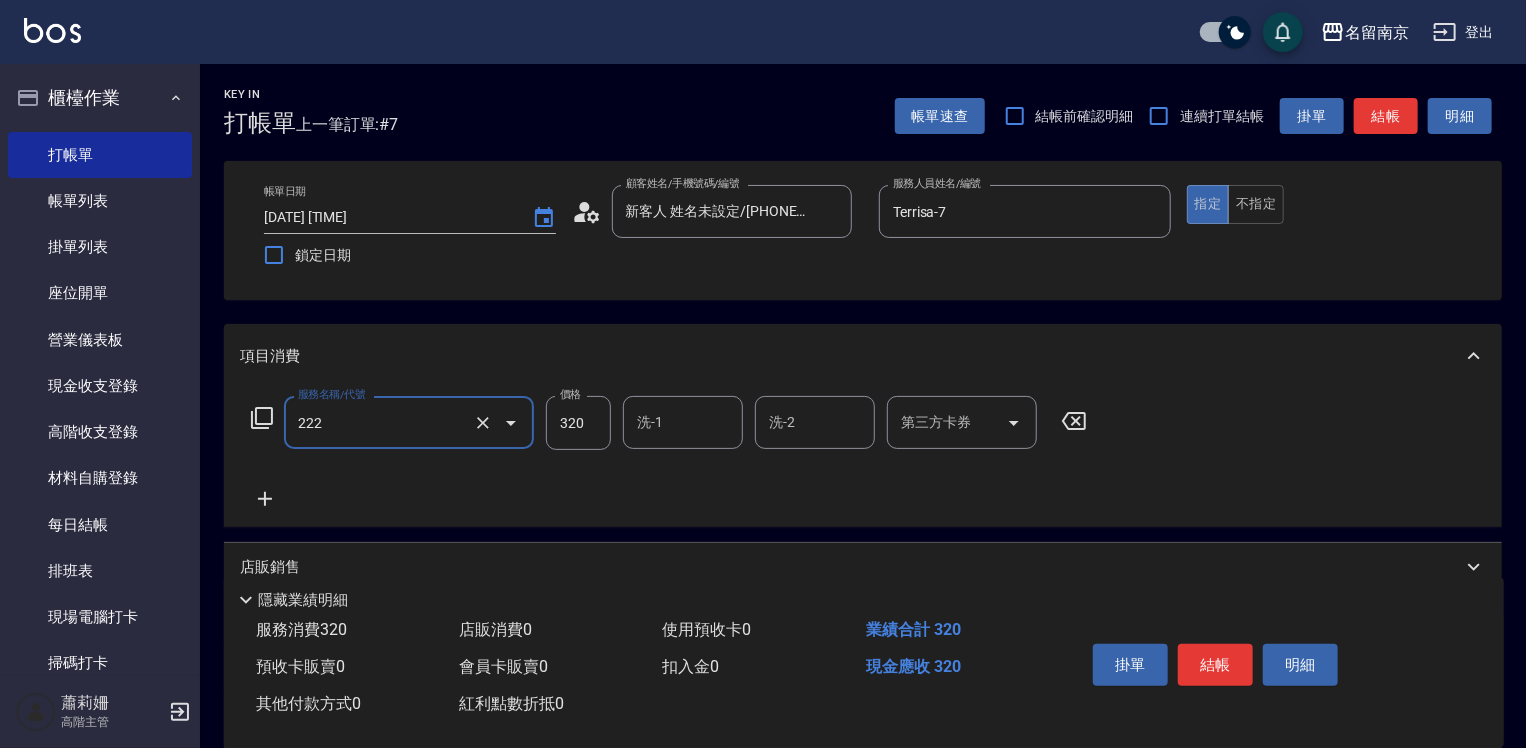 type on "洗髮卡使用320(222)" 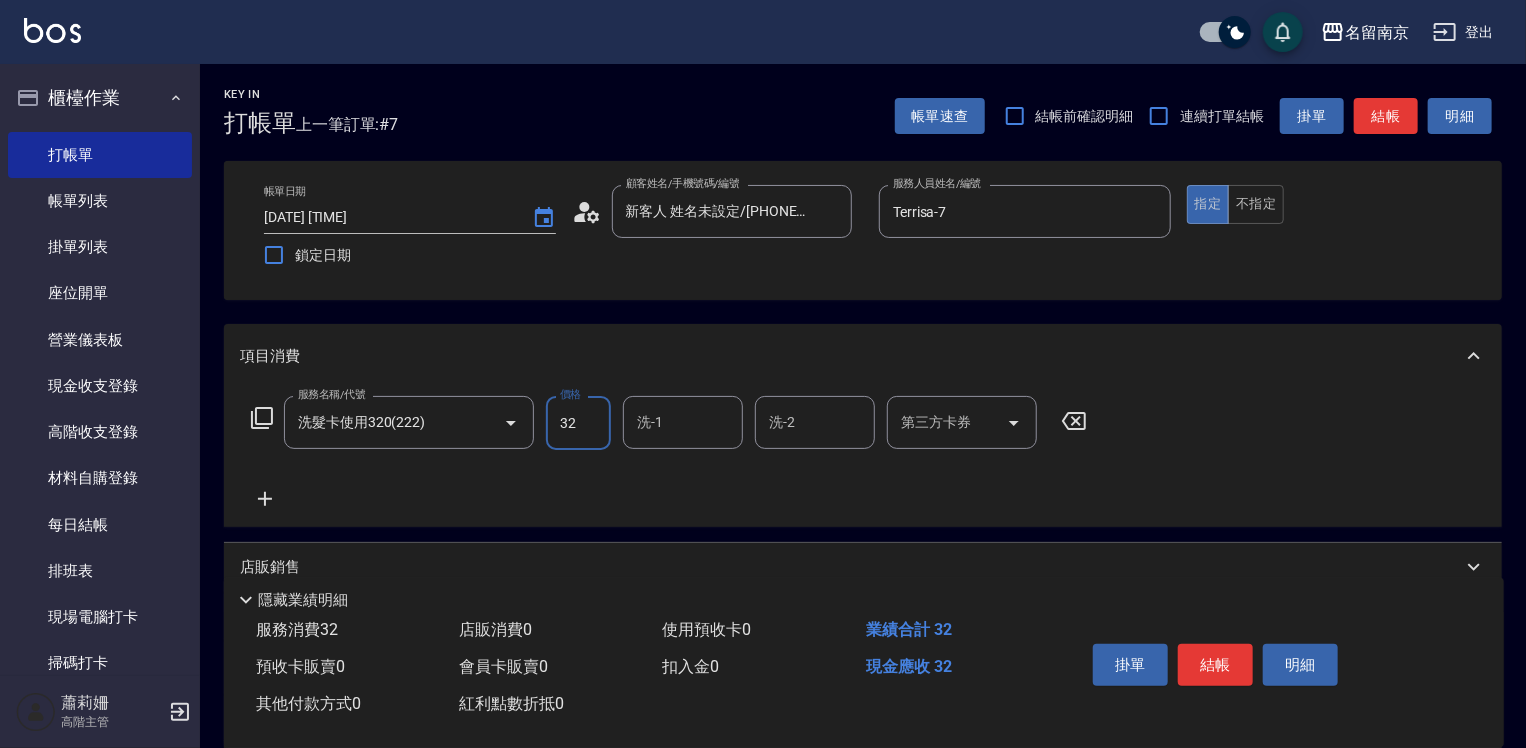 type on "320" 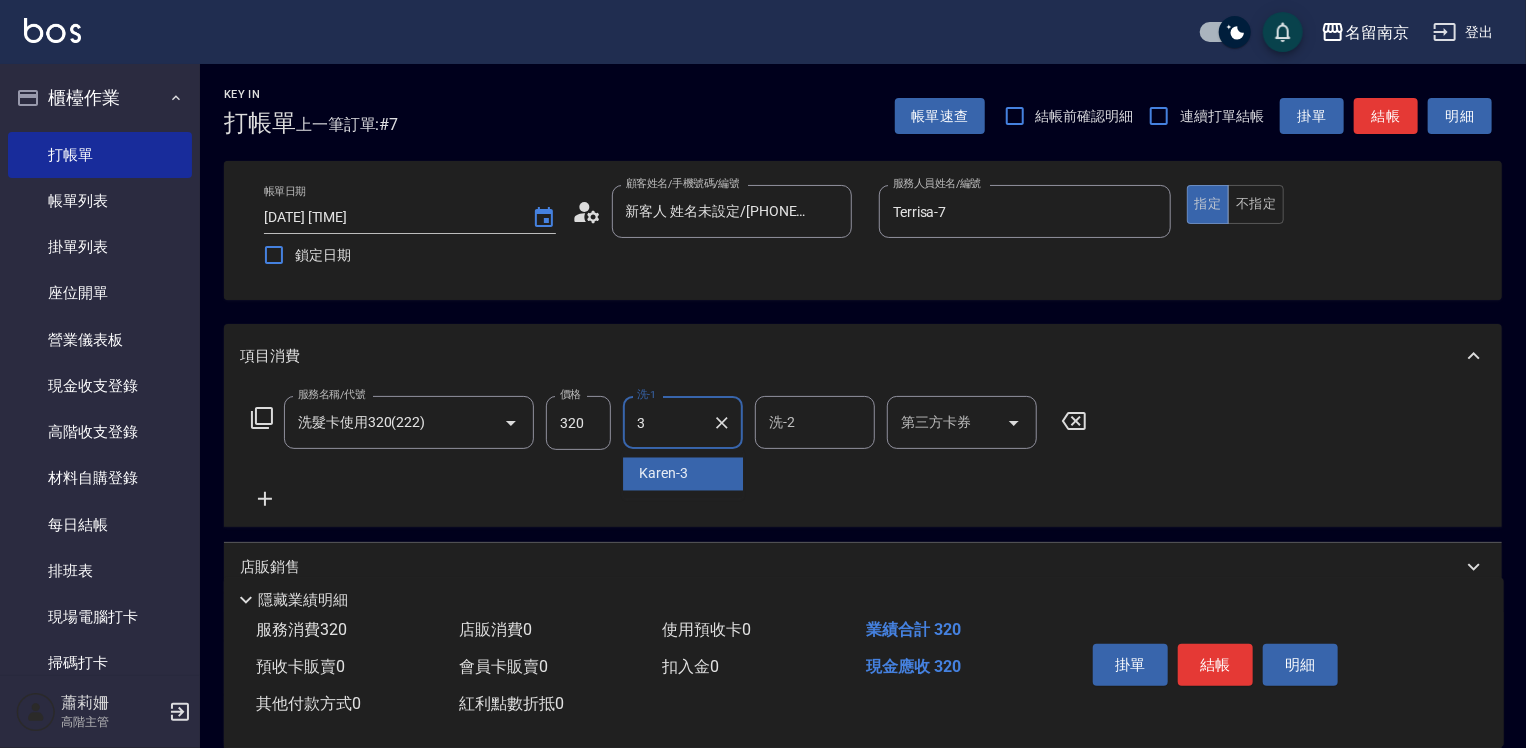 type on "Karen-3" 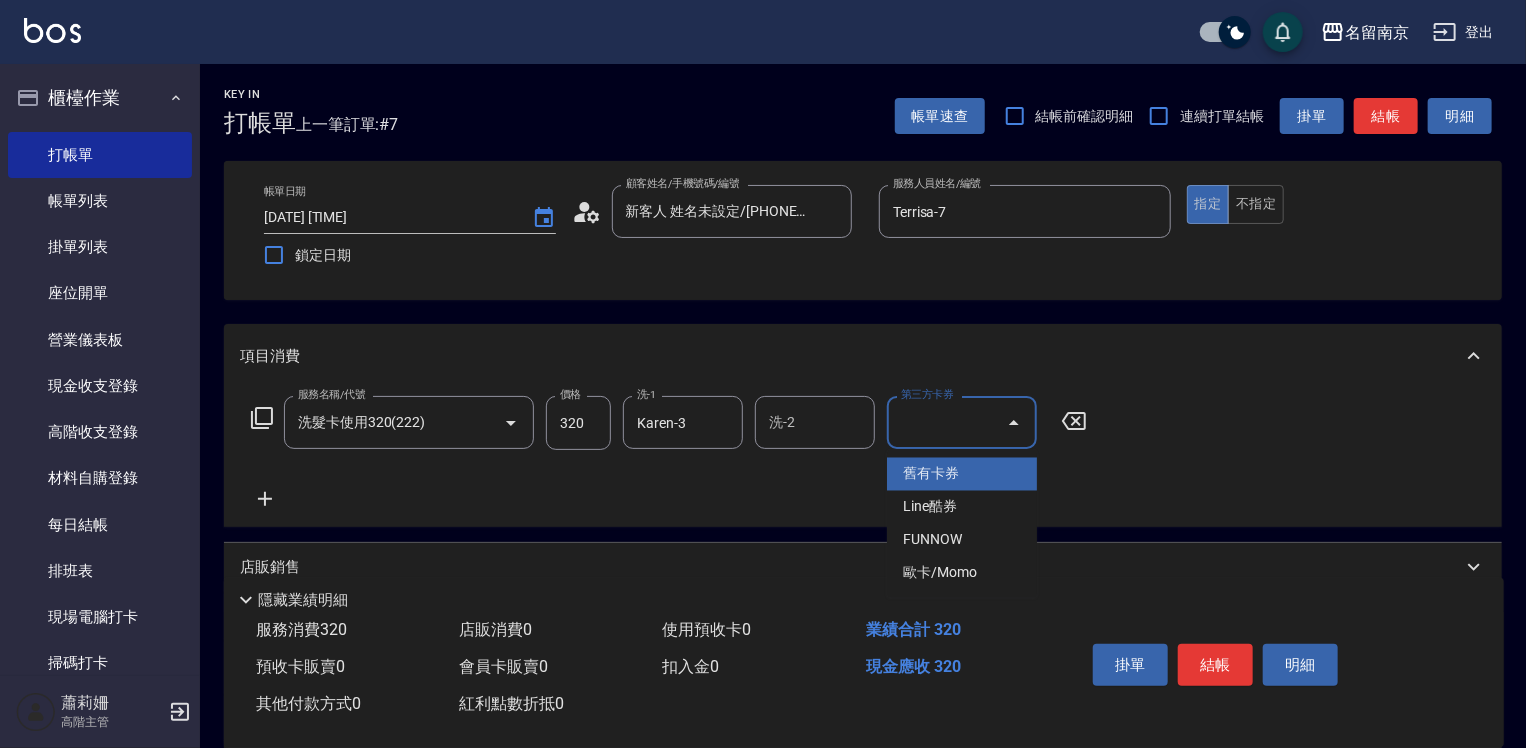 click on "第三方卡券" at bounding box center (947, 422) 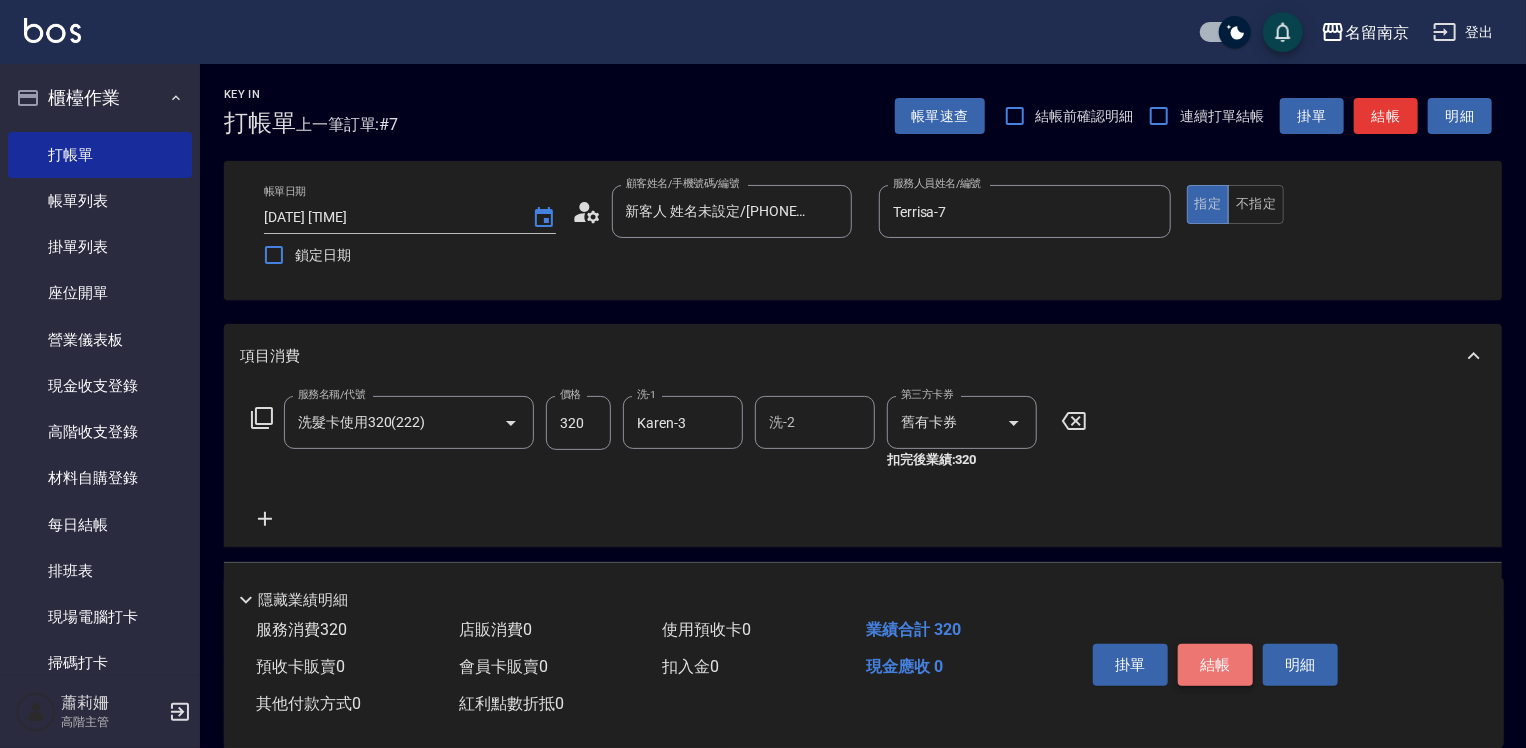 click on "結帳" at bounding box center (1215, 665) 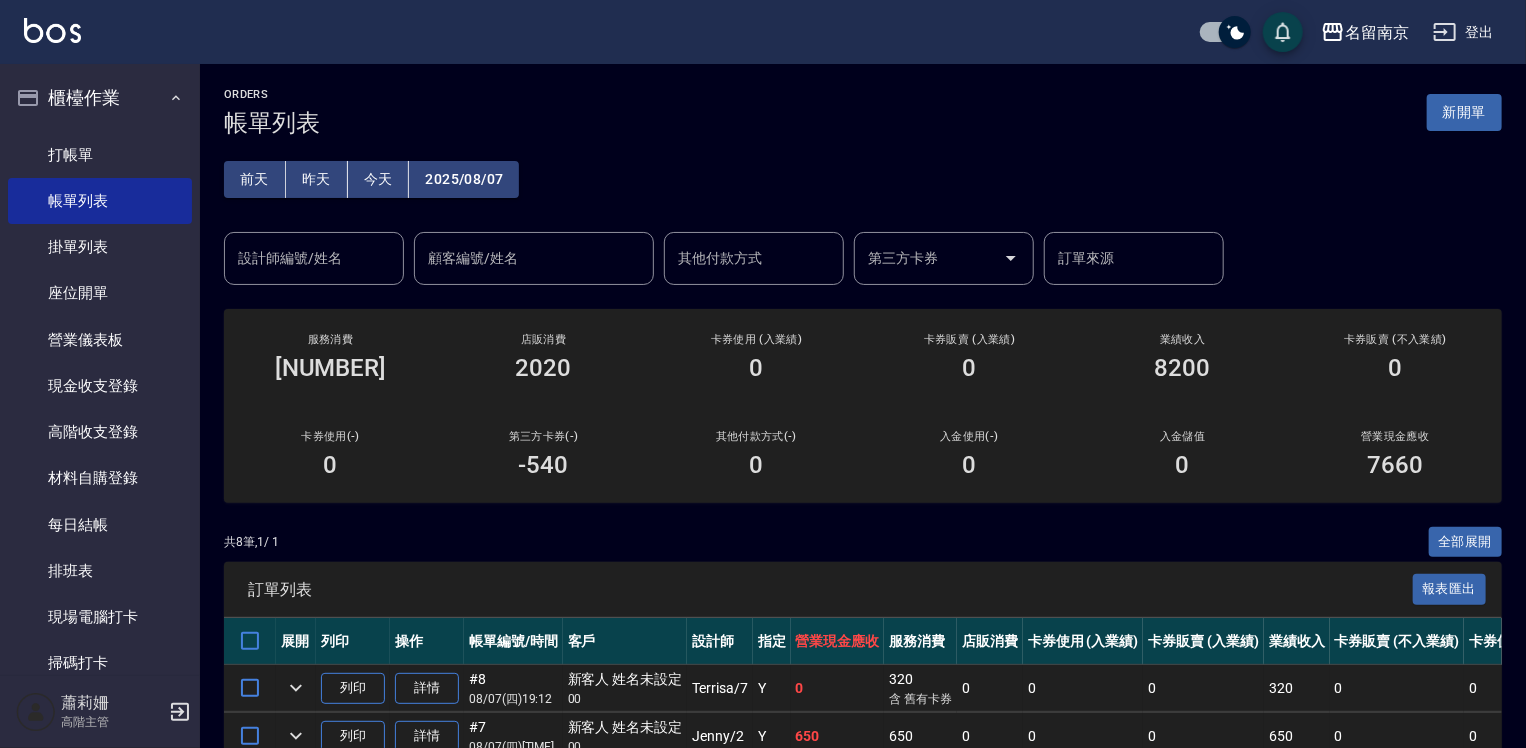scroll, scrollTop: 400, scrollLeft: 0, axis: vertical 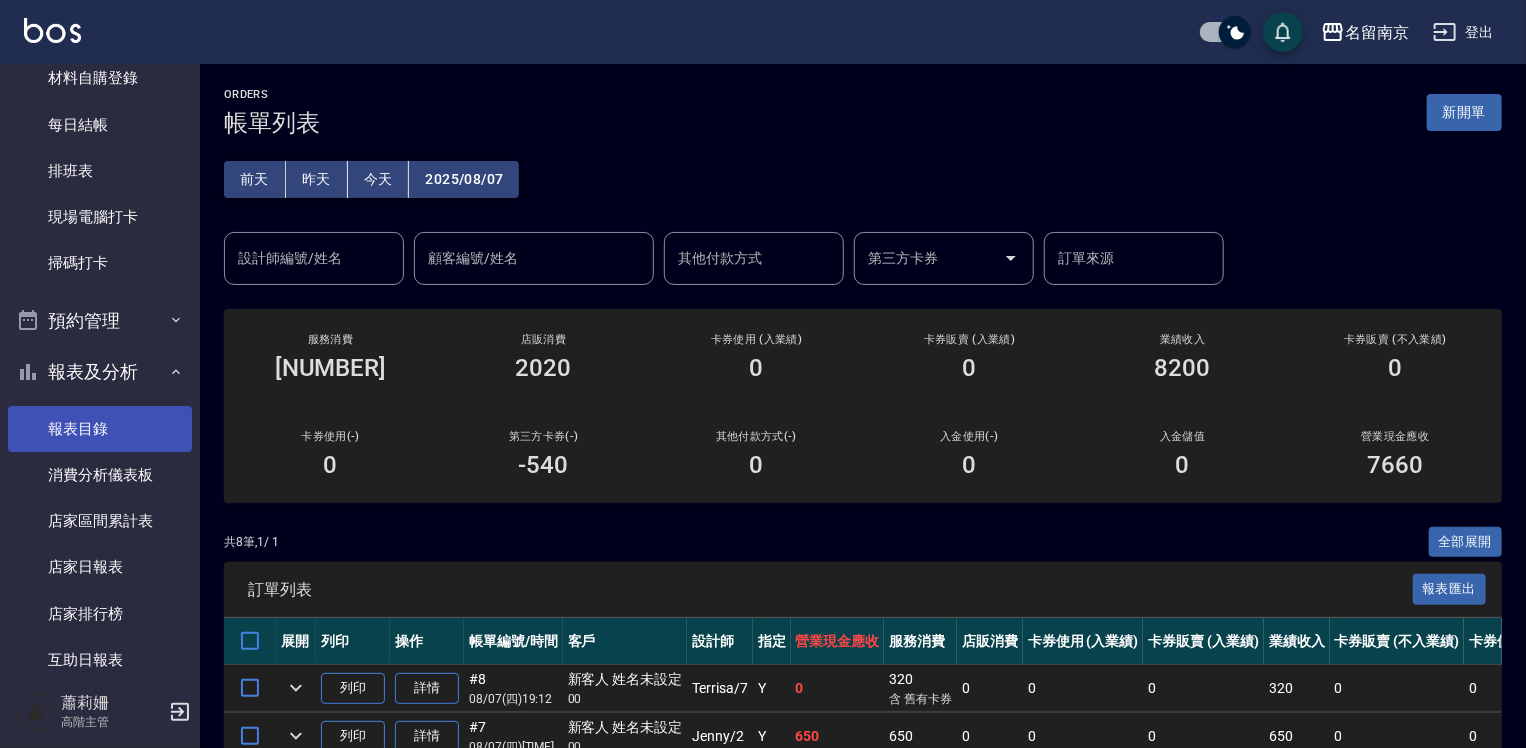 click on "報表目錄" at bounding box center (100, 429) 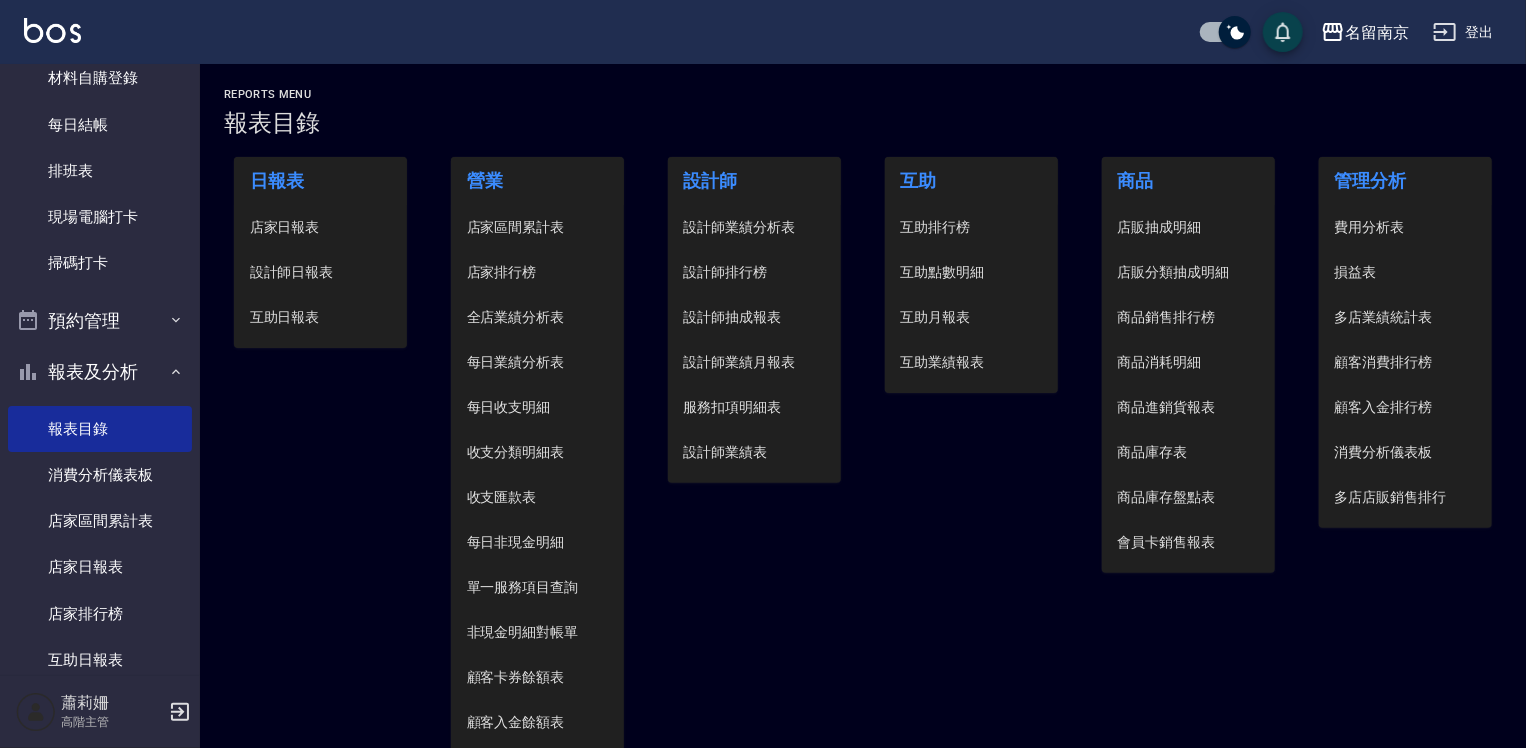 click on "設計師日報表" at bounding box center (321, 272) 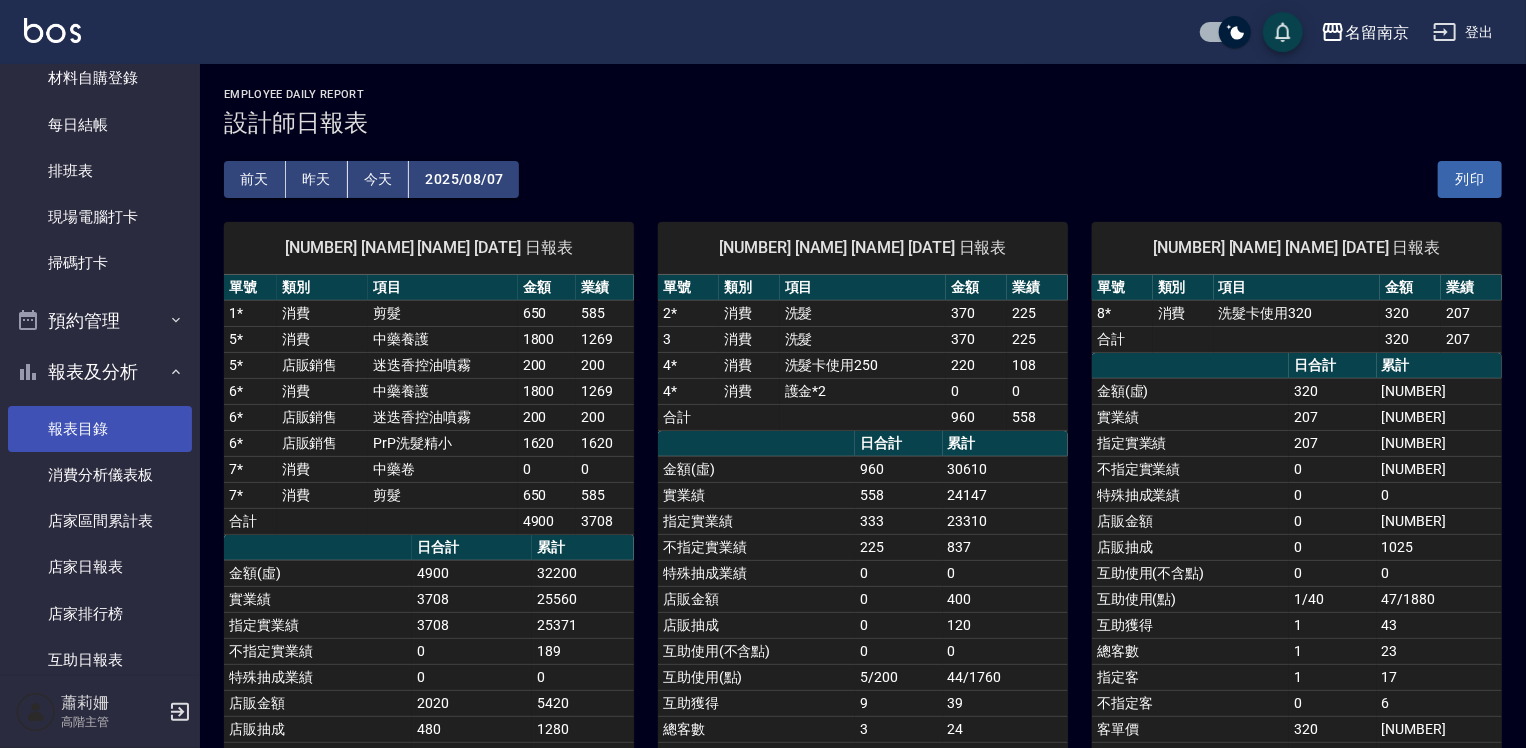 click on "報表目錄" at bounding box center (100, 429) 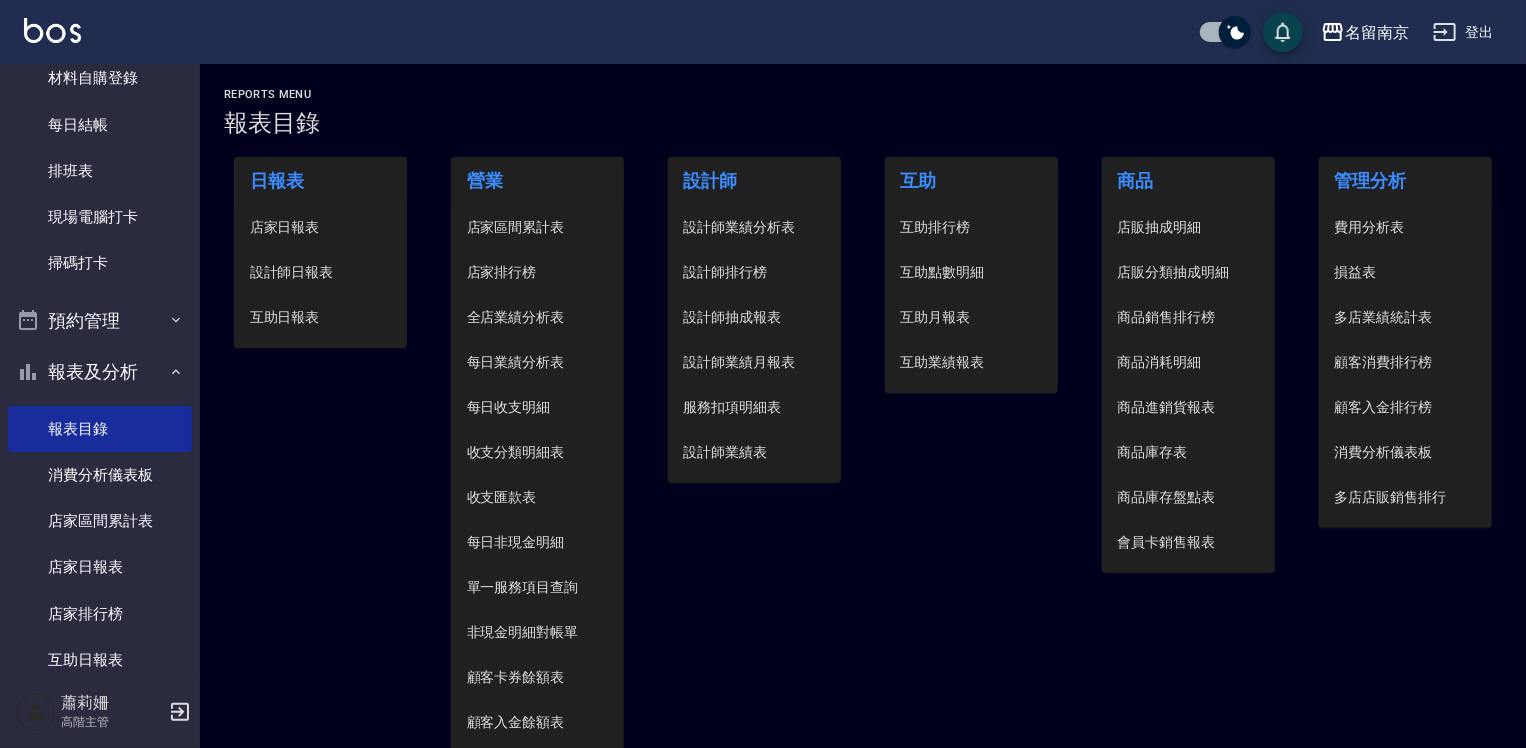 click on "設計師日報表" at bounding box center [321, 272] 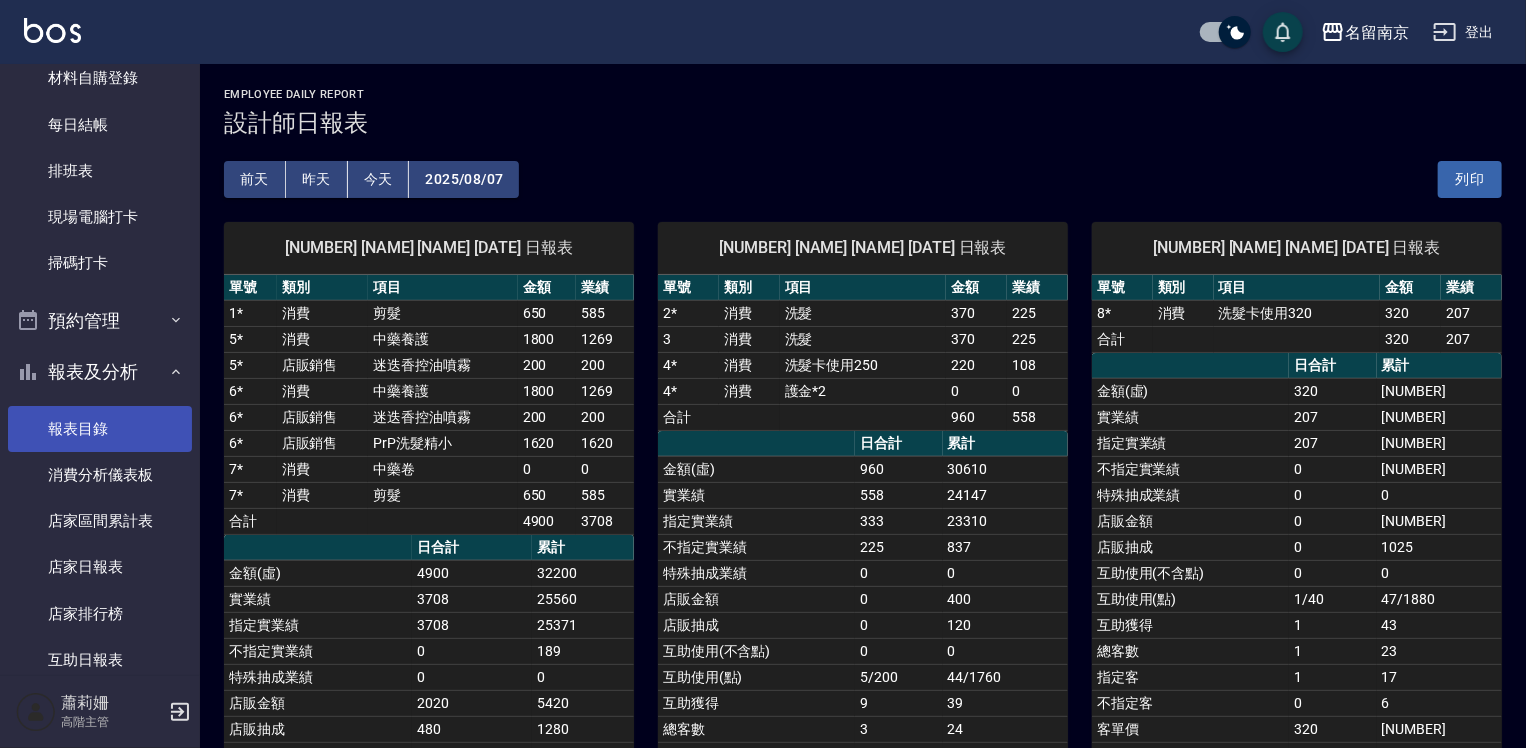 click on "報表目錄" at bounding box center (100, 429) 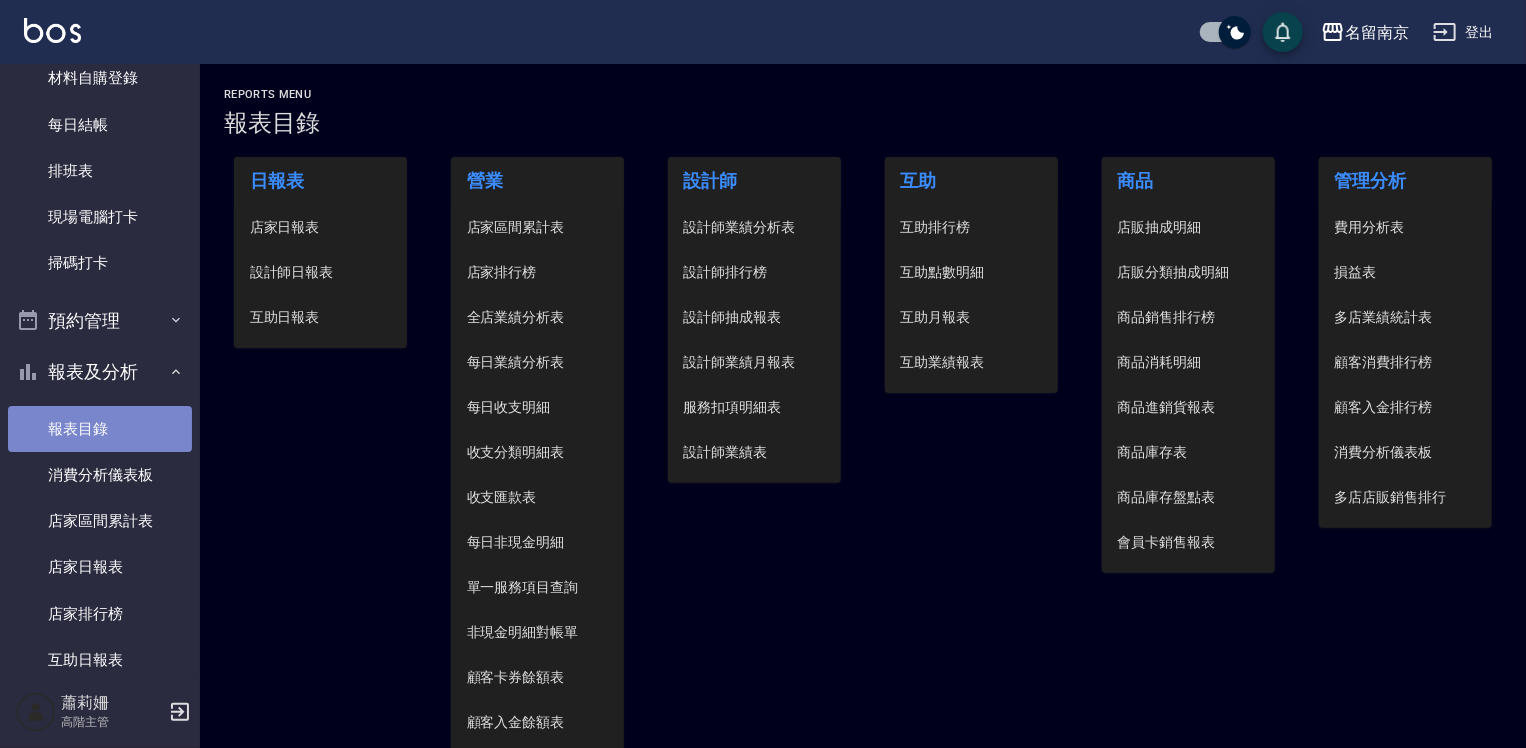 click on "報表目錄" at bounding box center [100, 429] 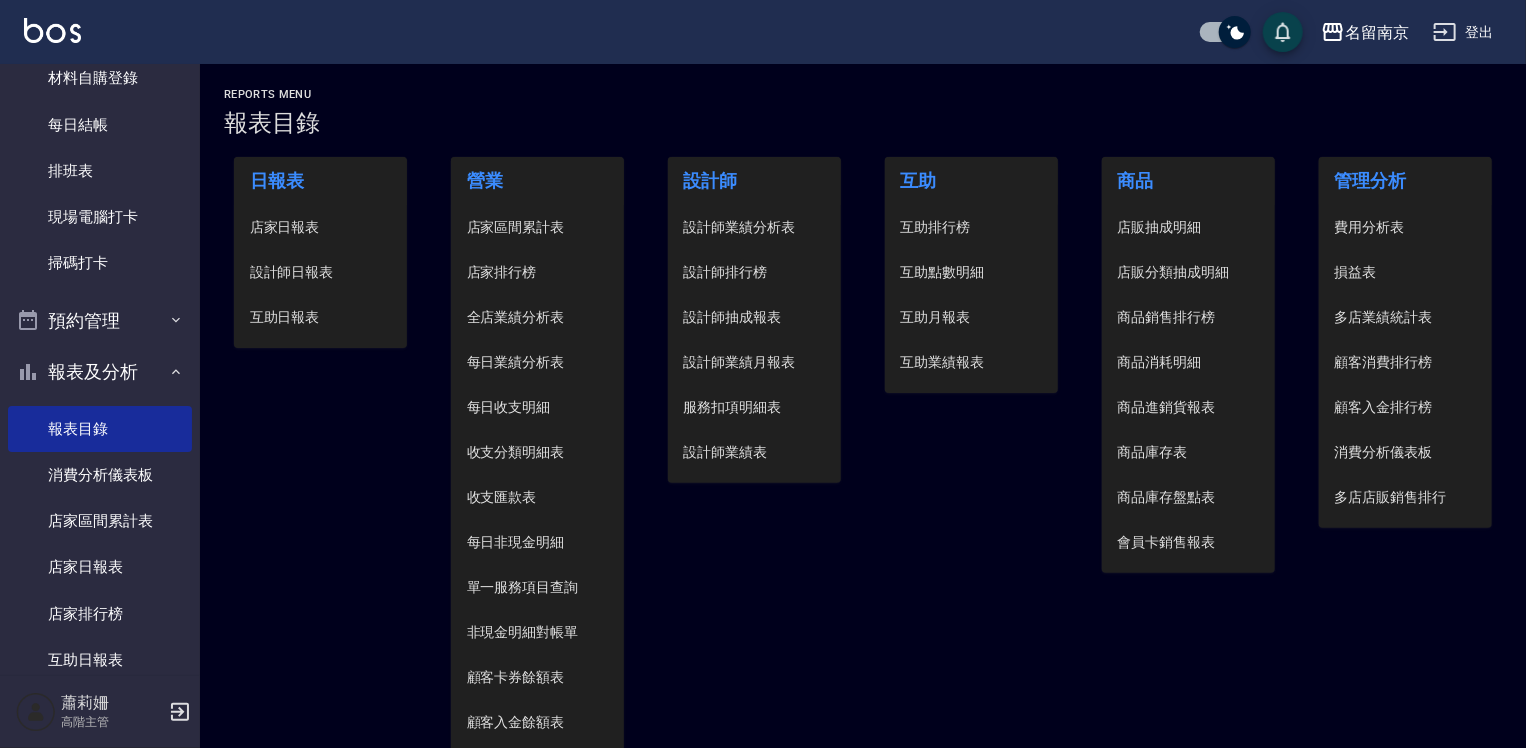 click on "設計師日報表" at bounding box center [321, 272] 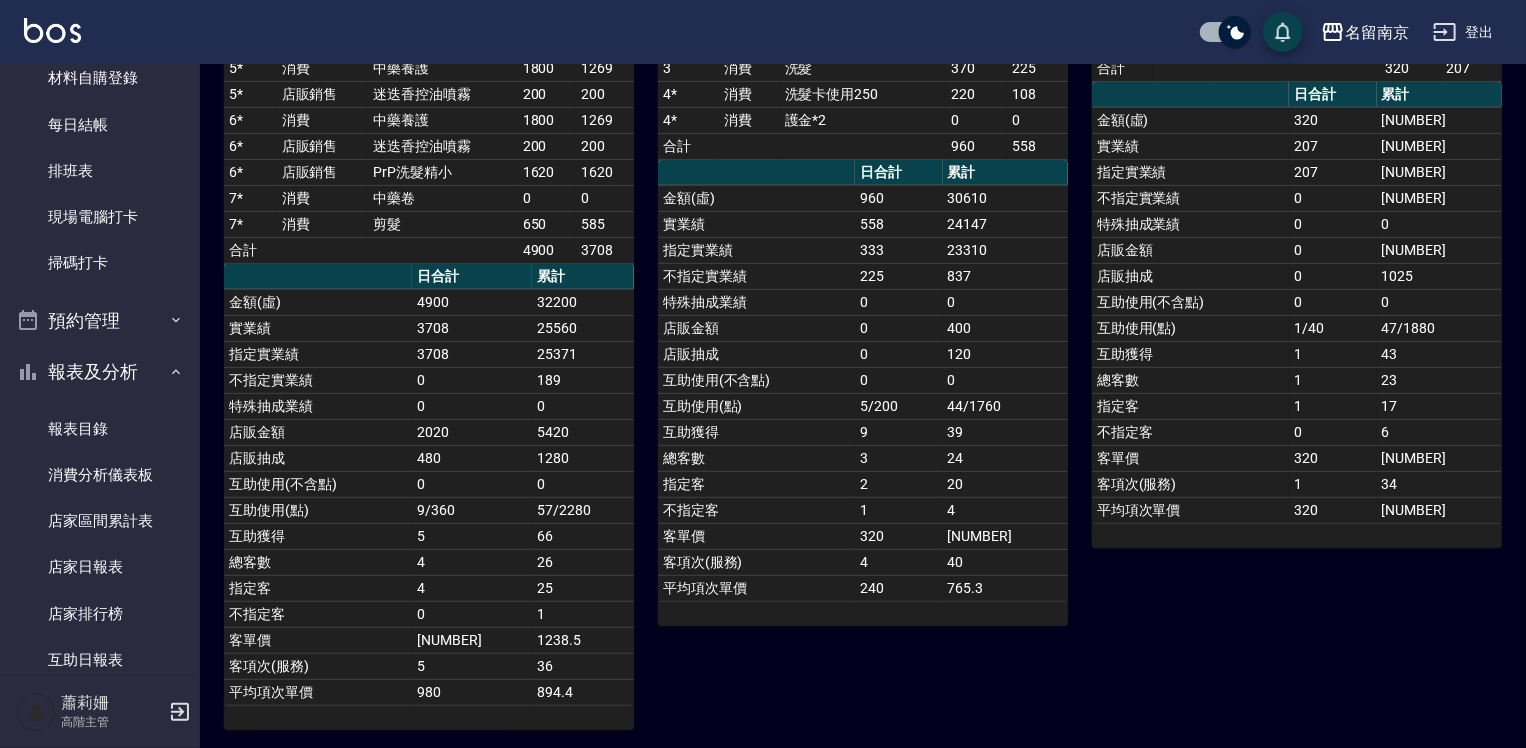 scroll, scrollTop: 0, scrollLeft: 0, axis: both 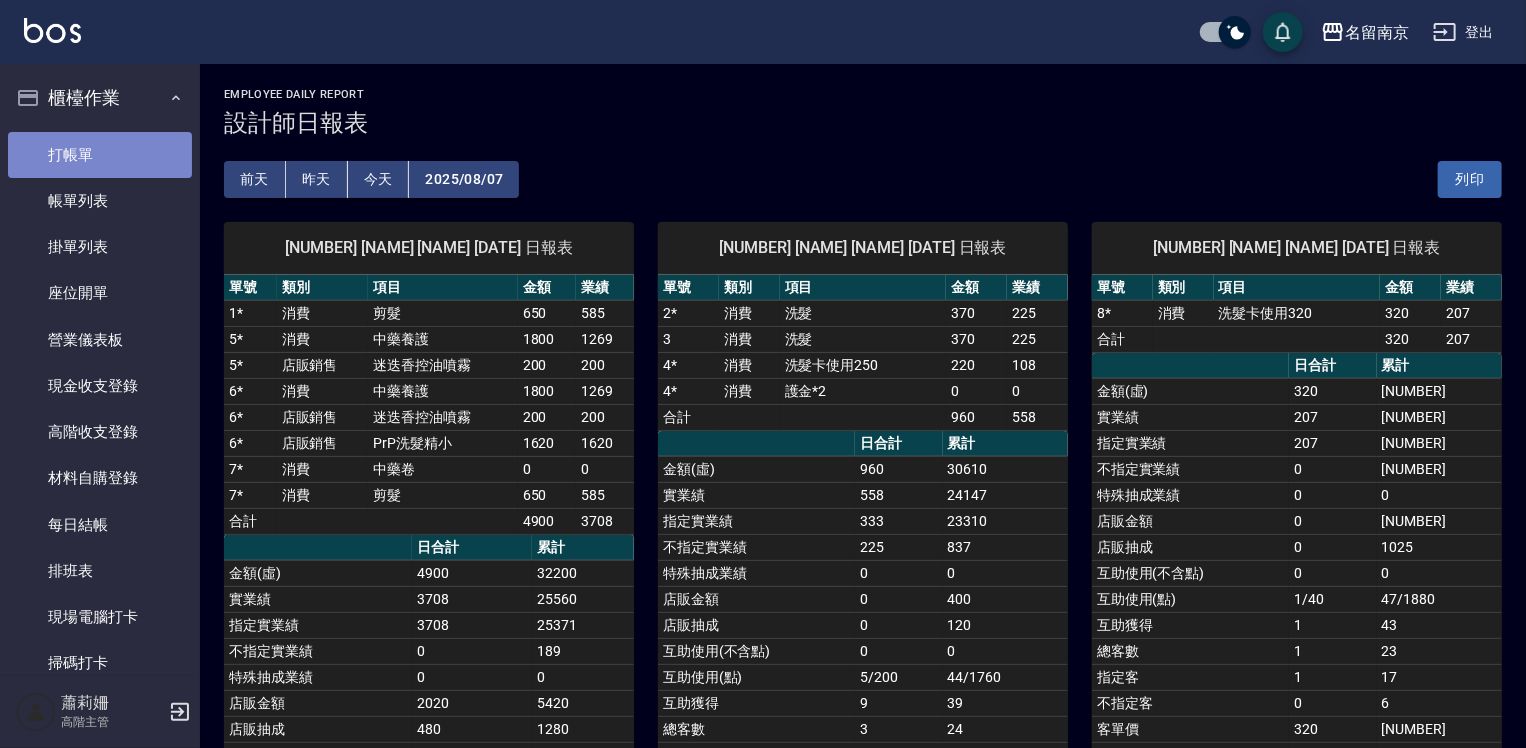 click on "打帳單" at bounding box center [100, 155] 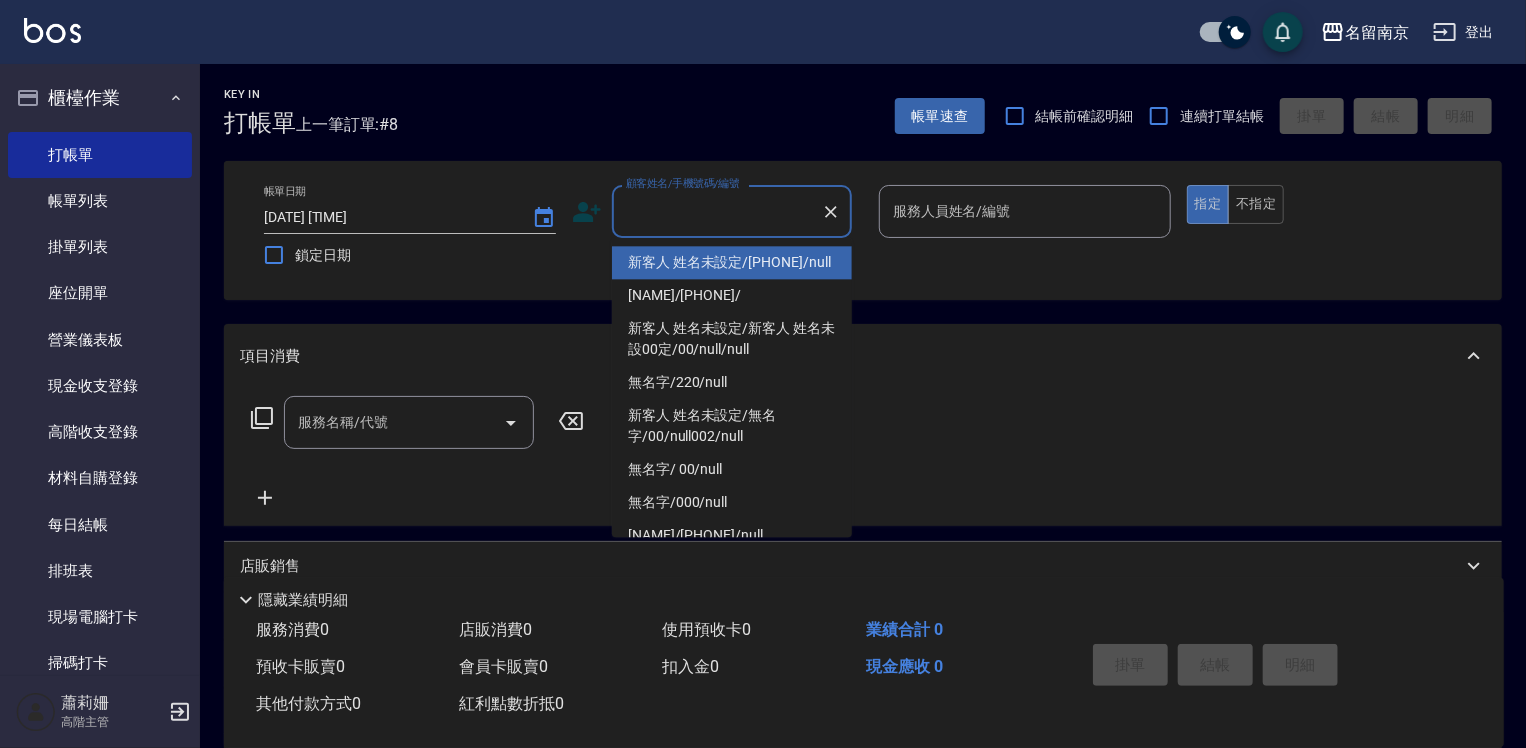 click on "顧客姓名/手機號碼/編號" at bounding box center [717, 211] 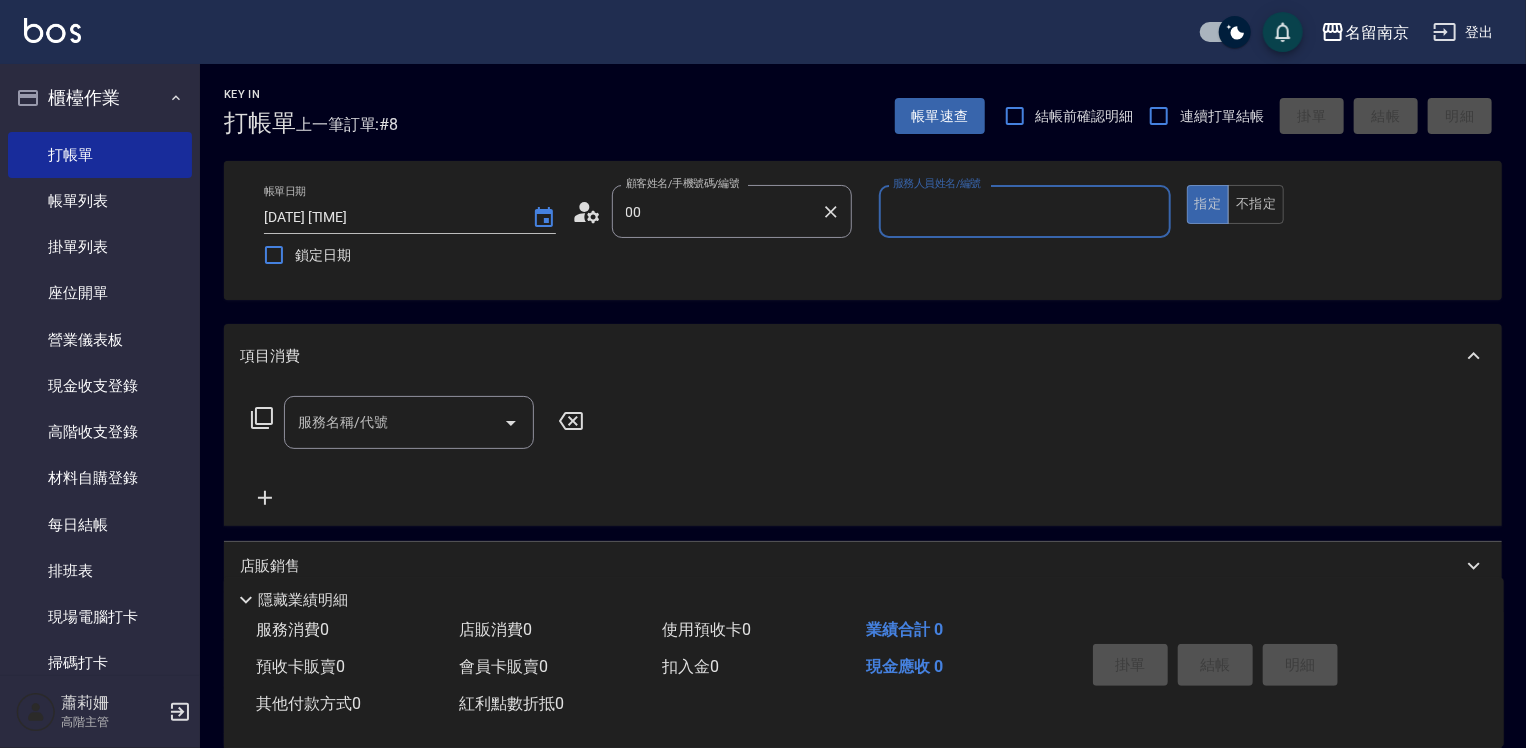 type on "新客人 姓名未設定/00/null" 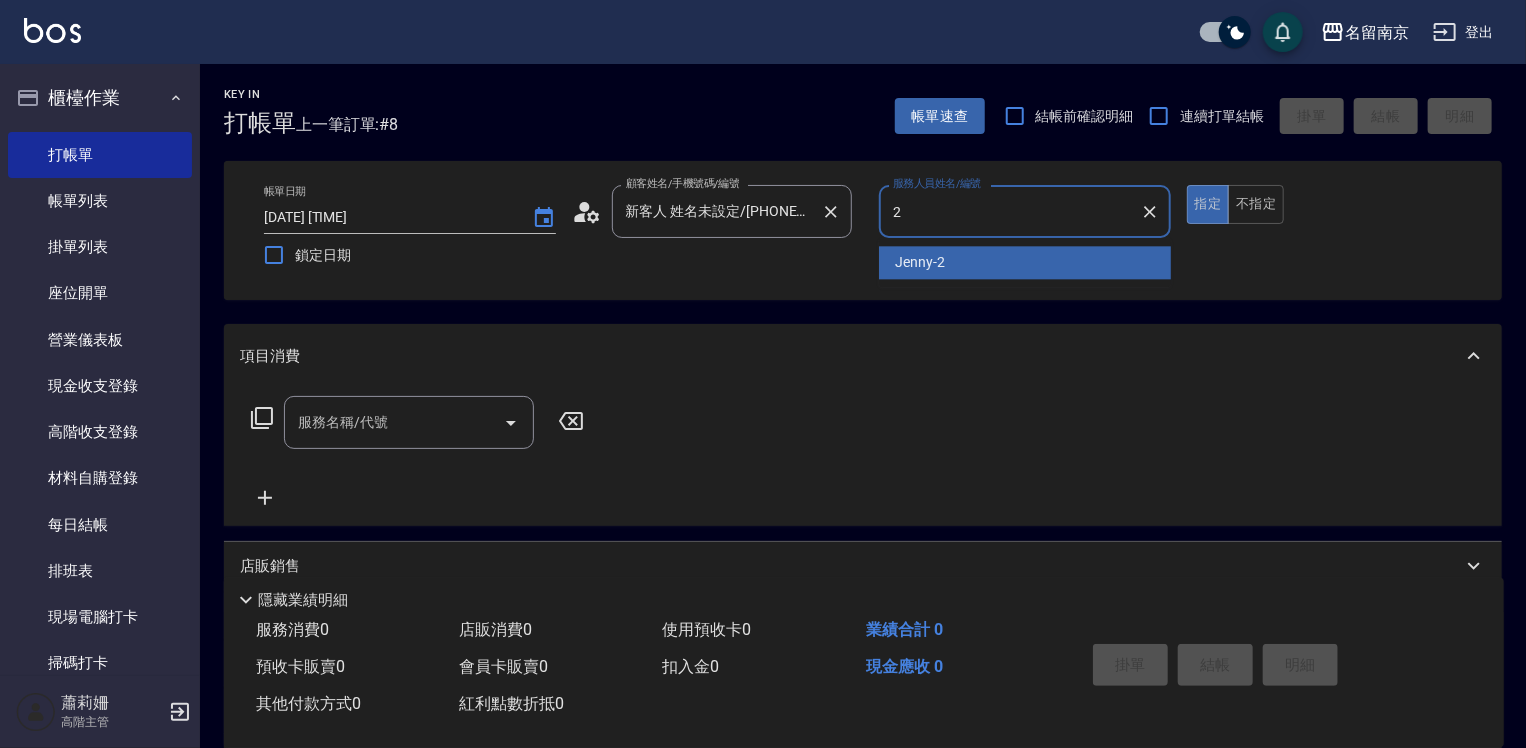 type on "Jenny-2" 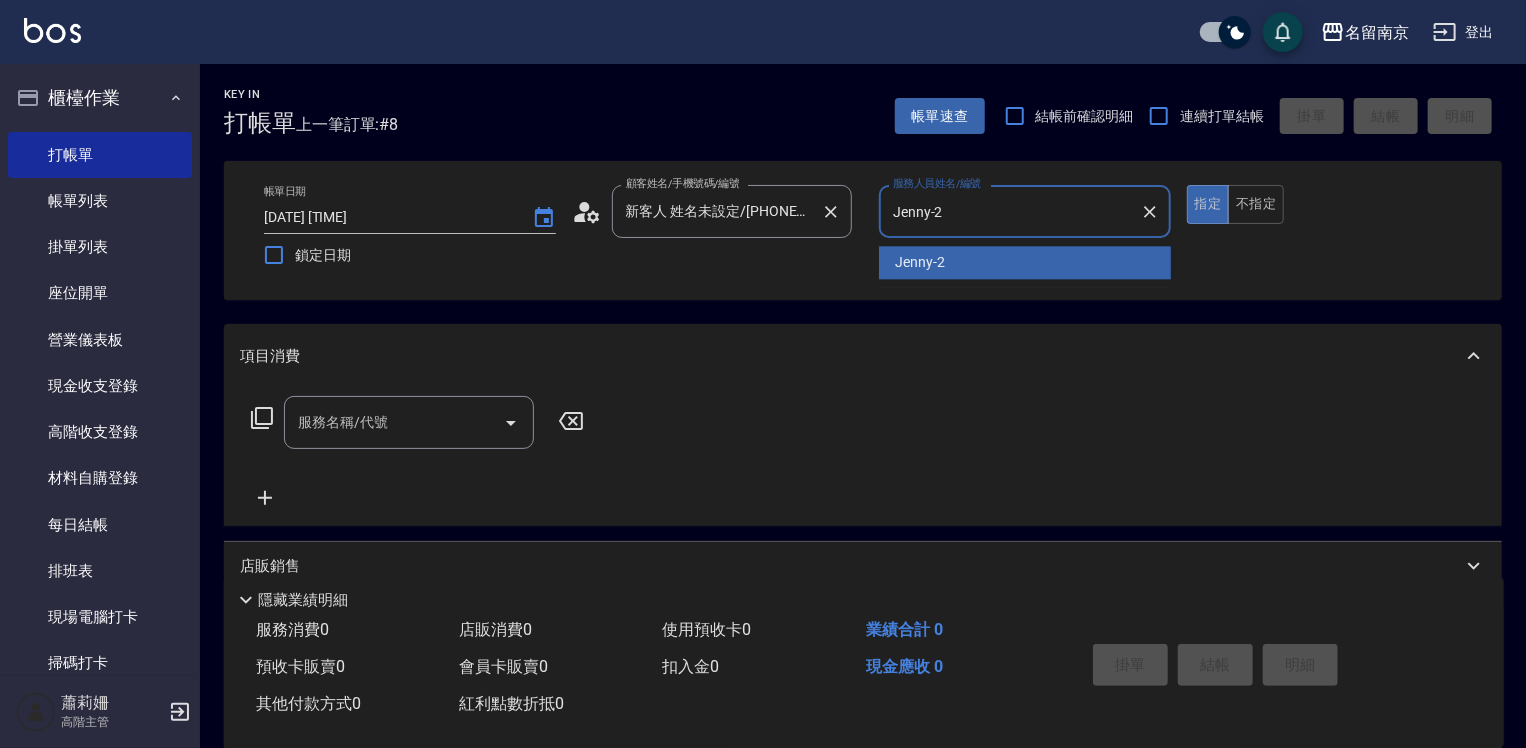 type on "true" 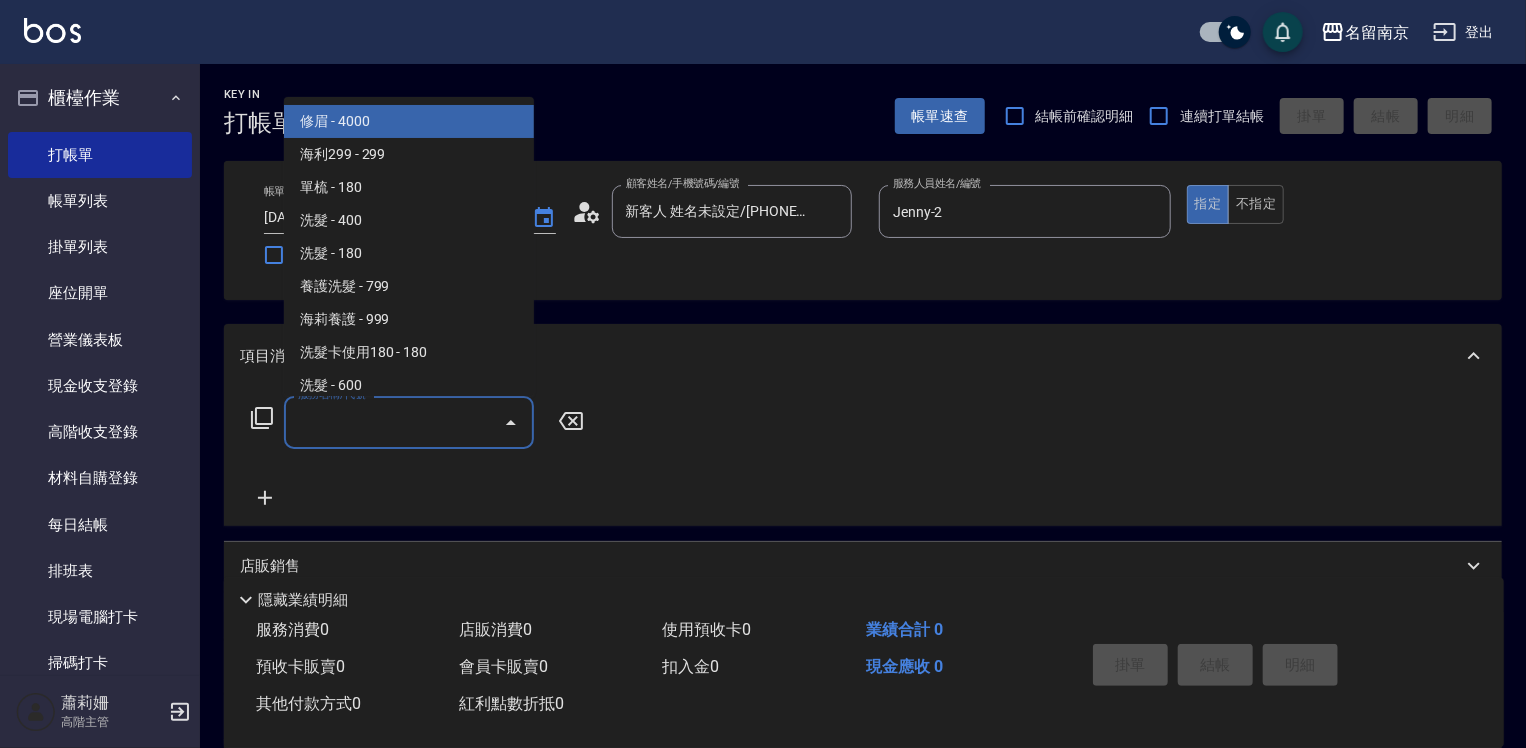 drag, startPoint x: 390, startPoint y: 432, endPoint x: 945, endPoint y: 390, distance: 556.5869 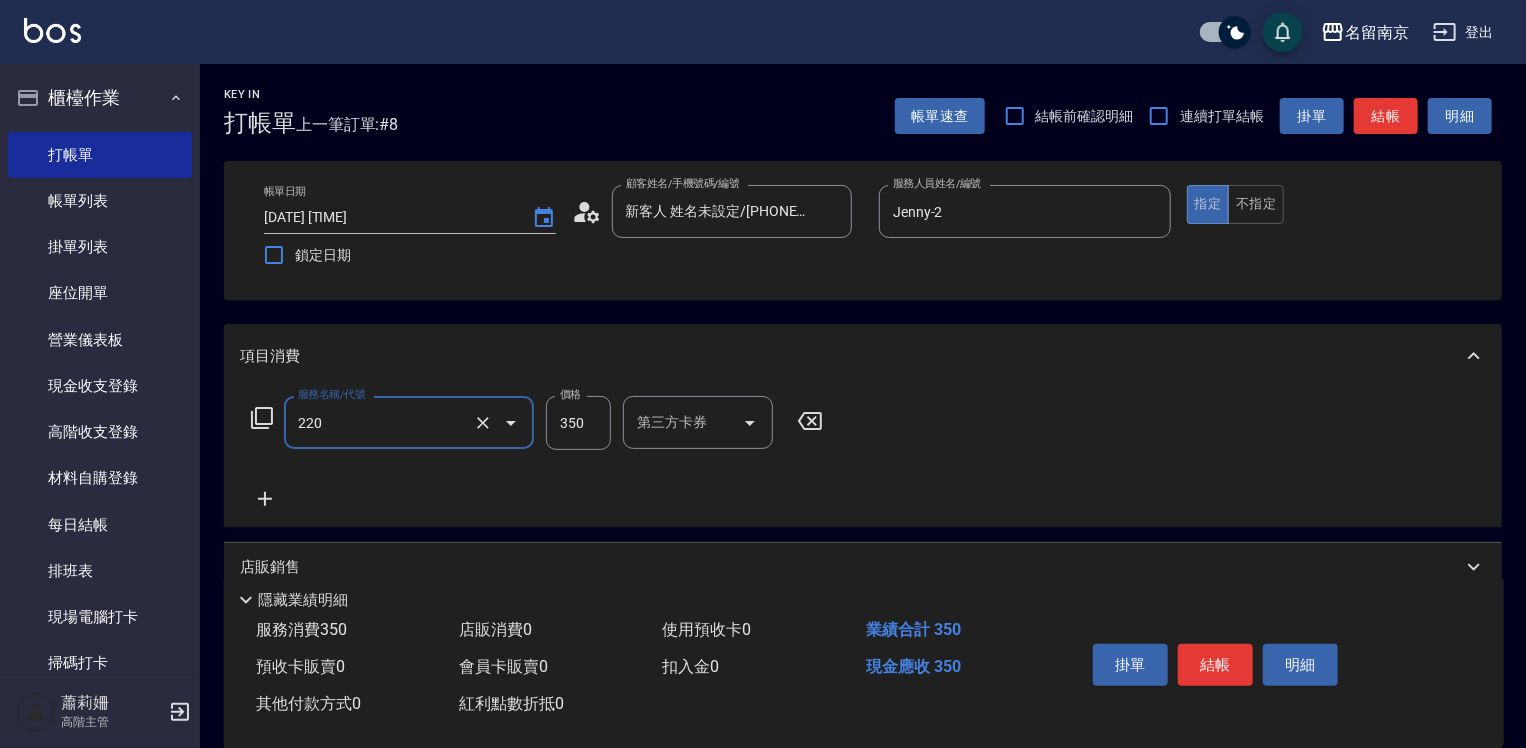 type on "洗髮(220)" 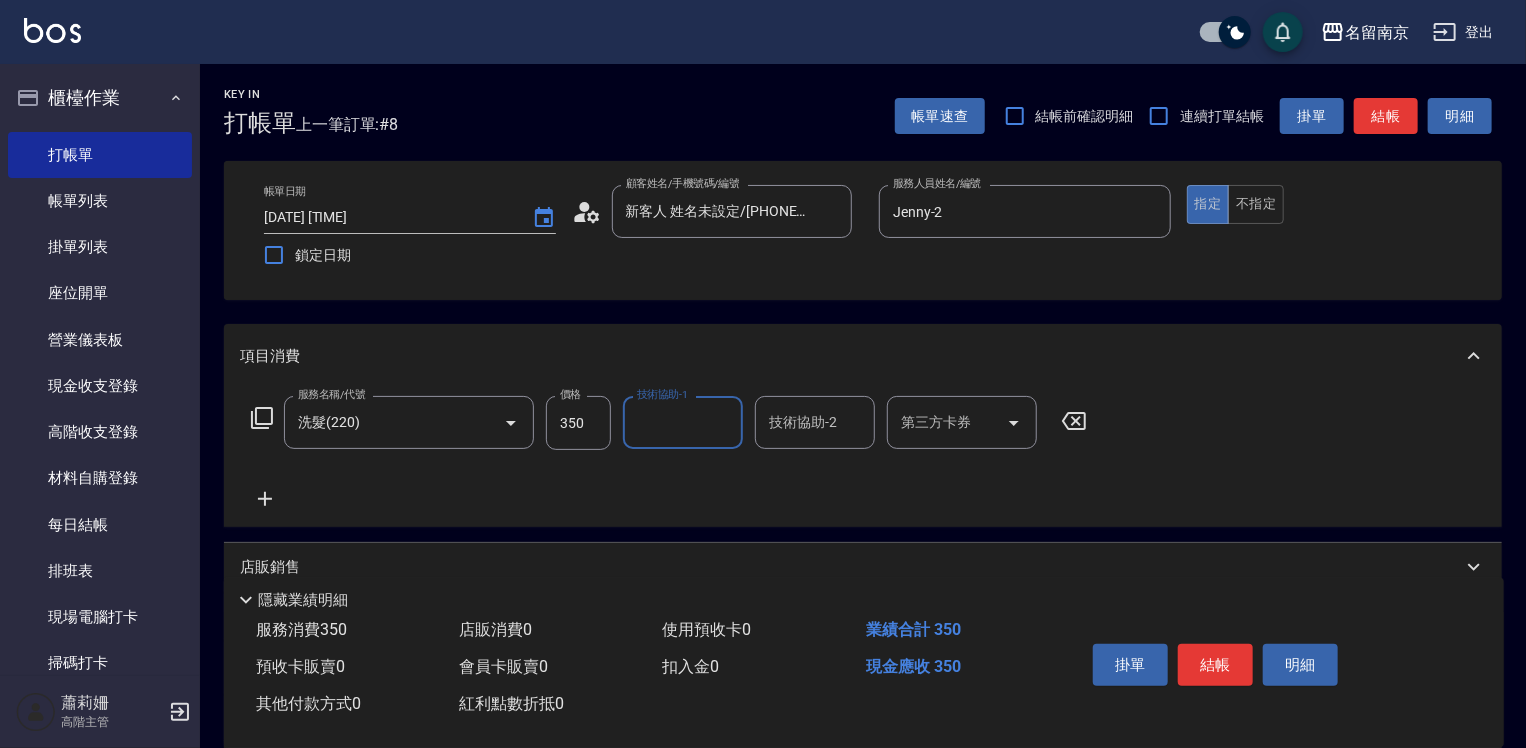 click on "技術協助-1" at bounding box center [683, 422] 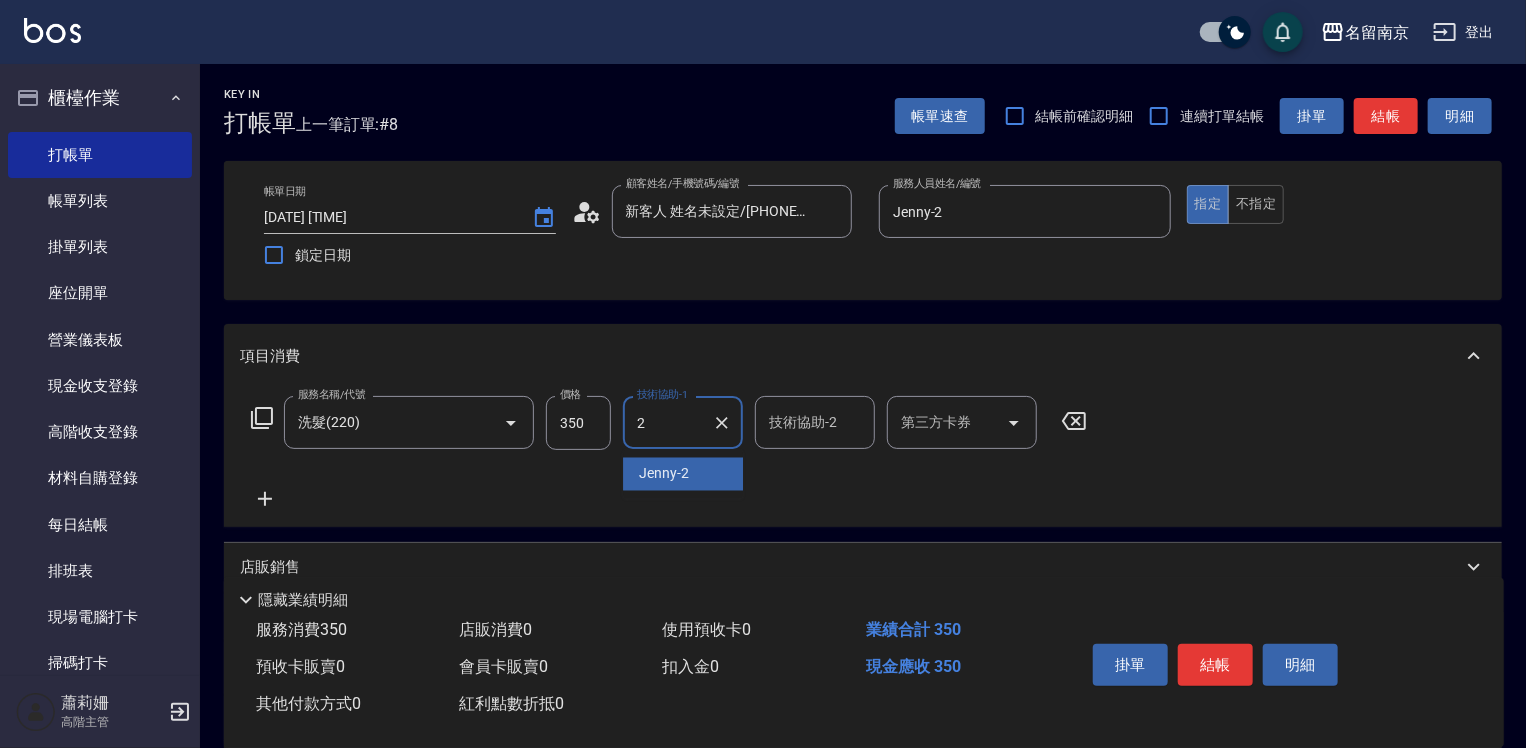 type on "Jenny-2" 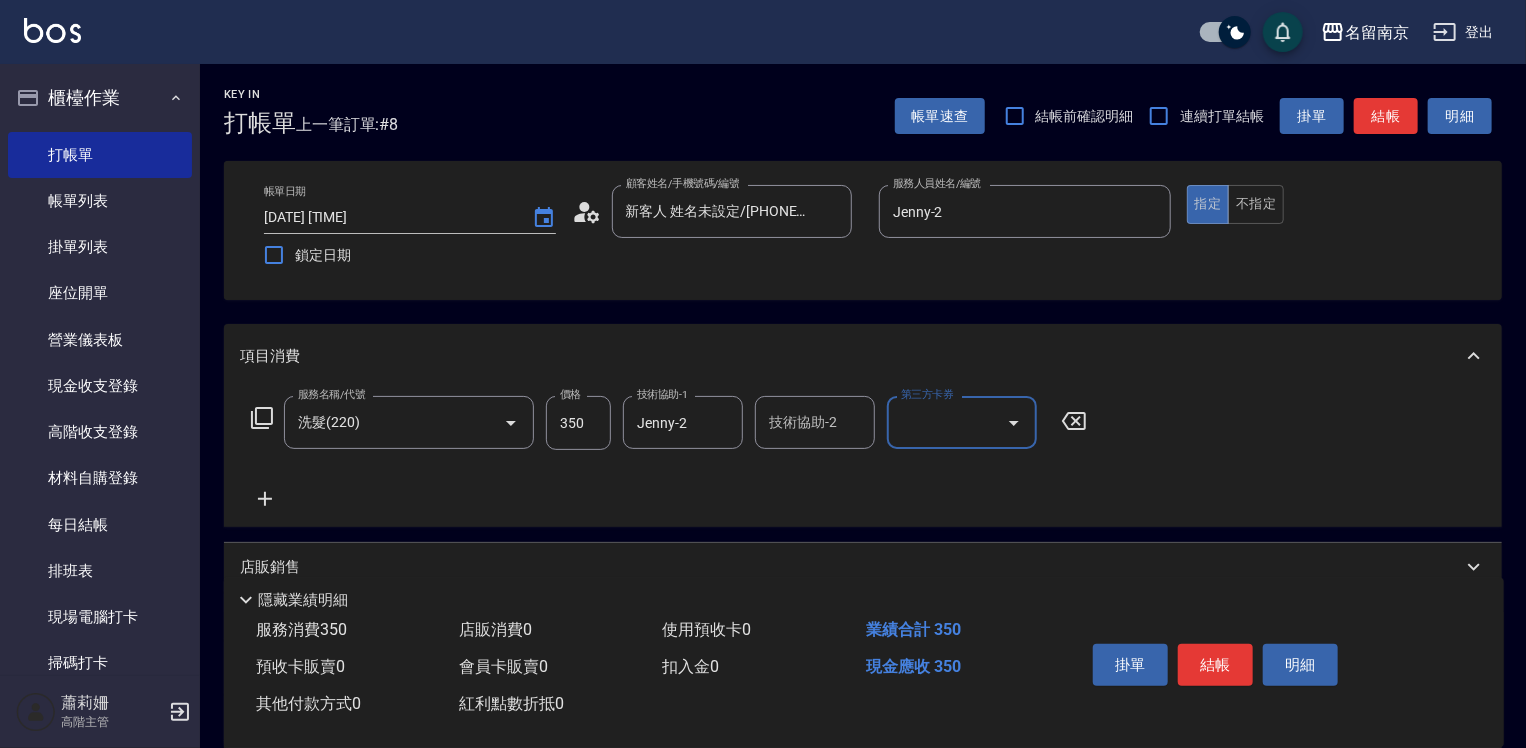 click 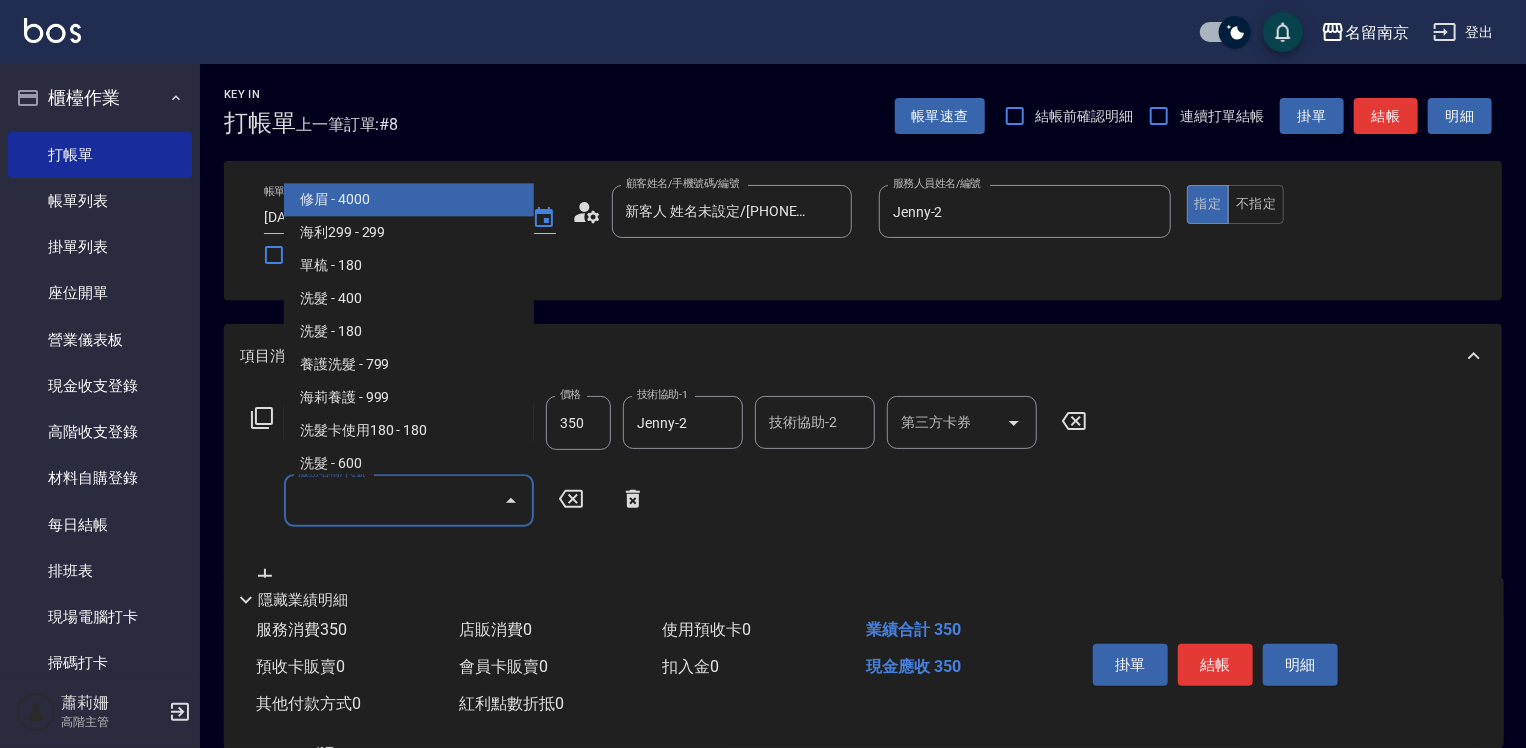 click on "服務名稱/代號" at bounding box center (394, 500) 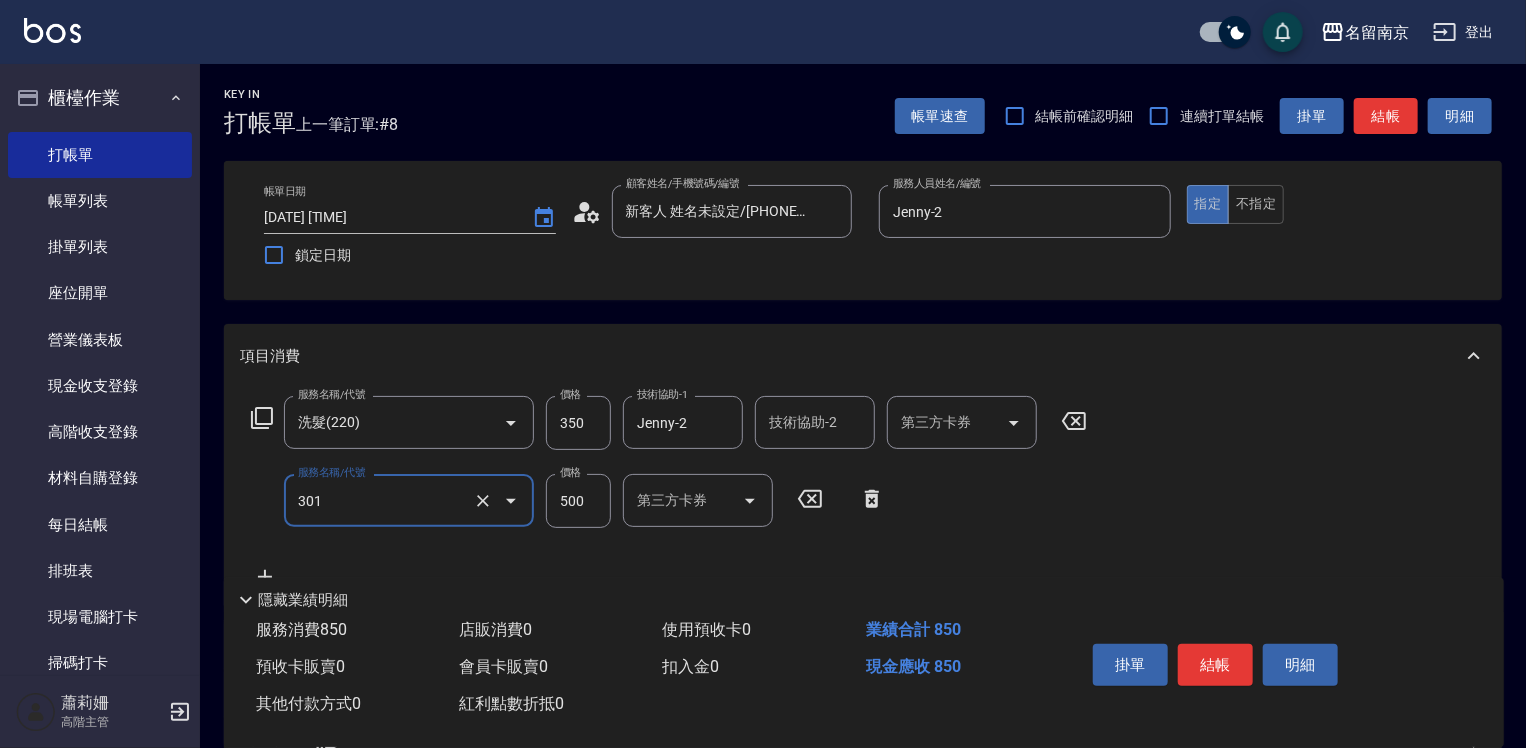 type on "剪髮(301)" 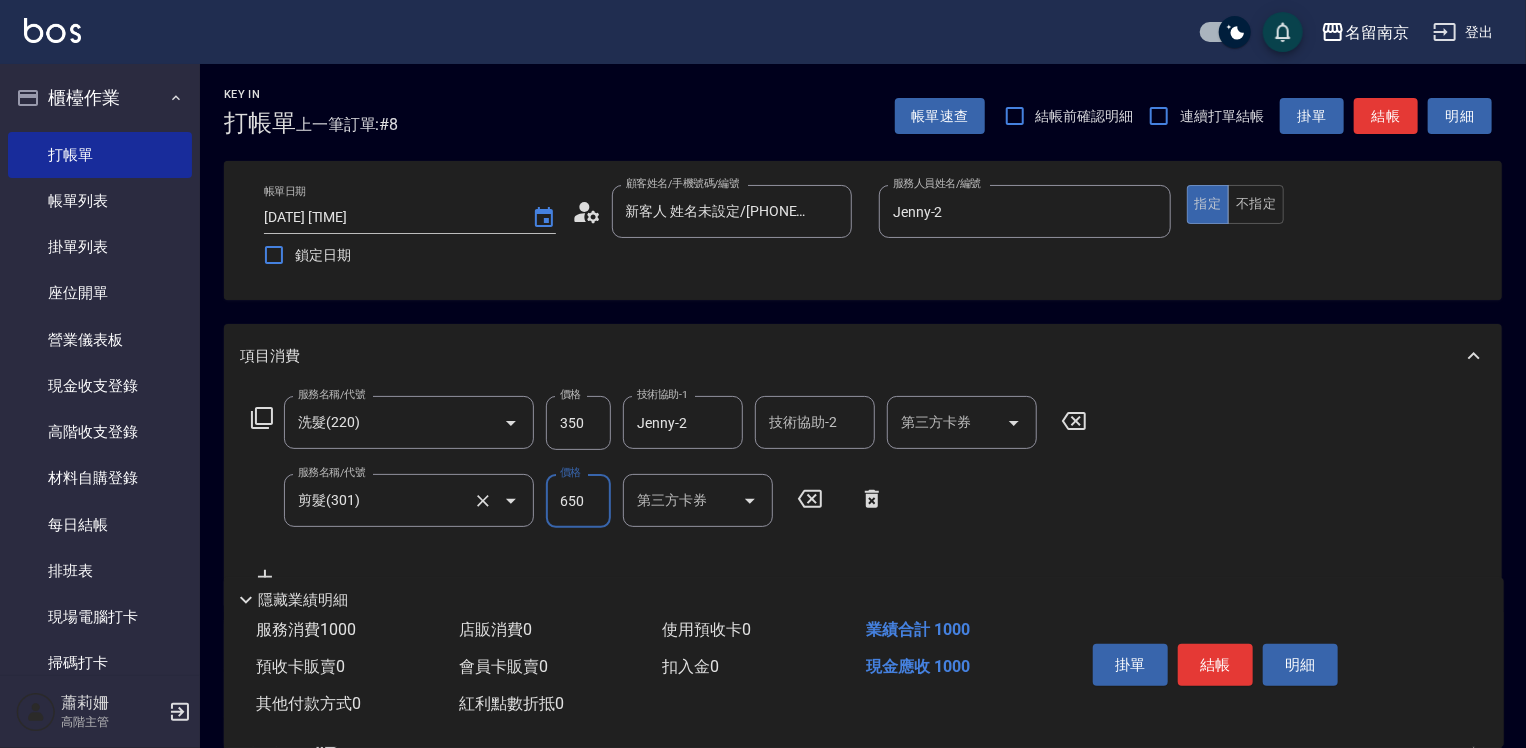 type on "650" 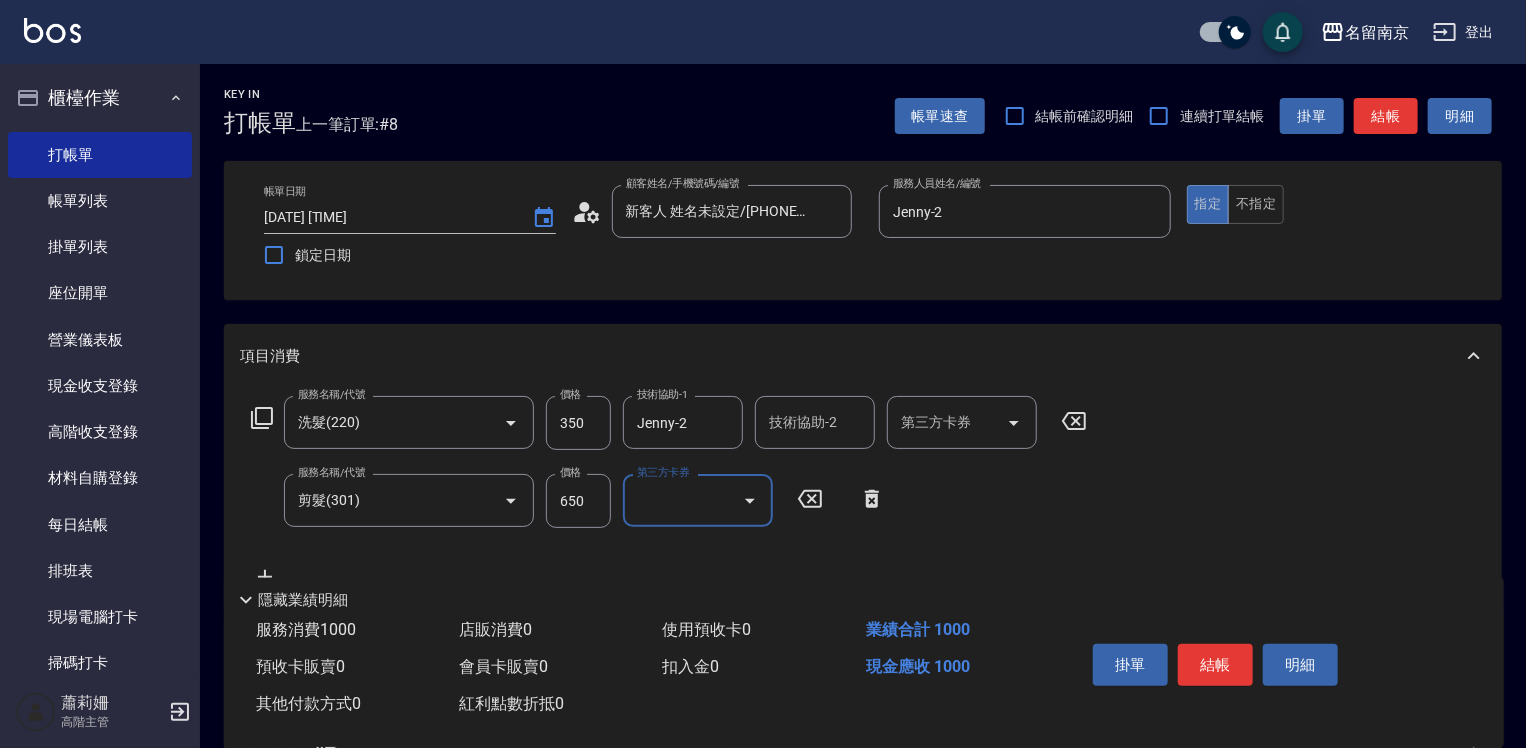 scroll, scrollTop: 200, scrollLeft: 0, axis: vertical 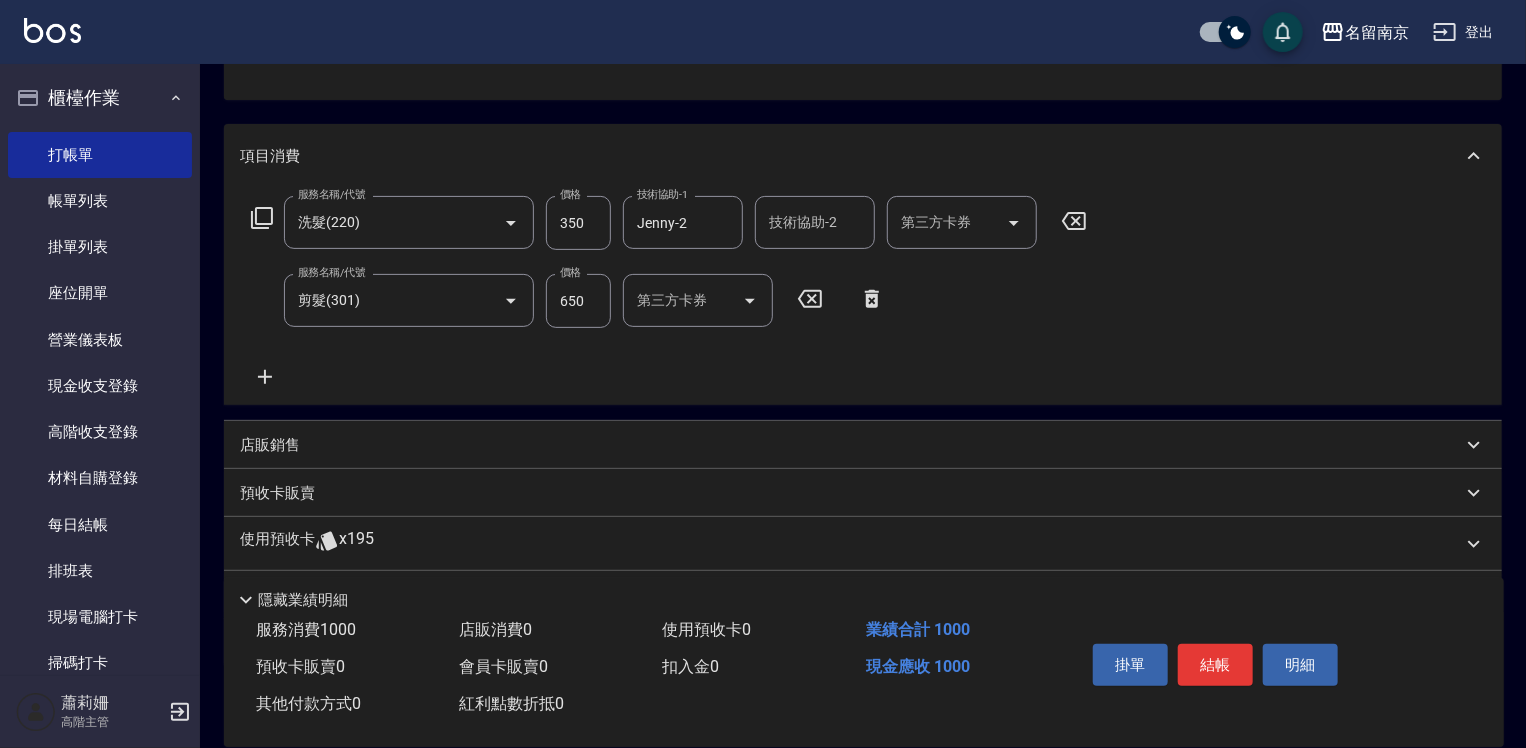 click 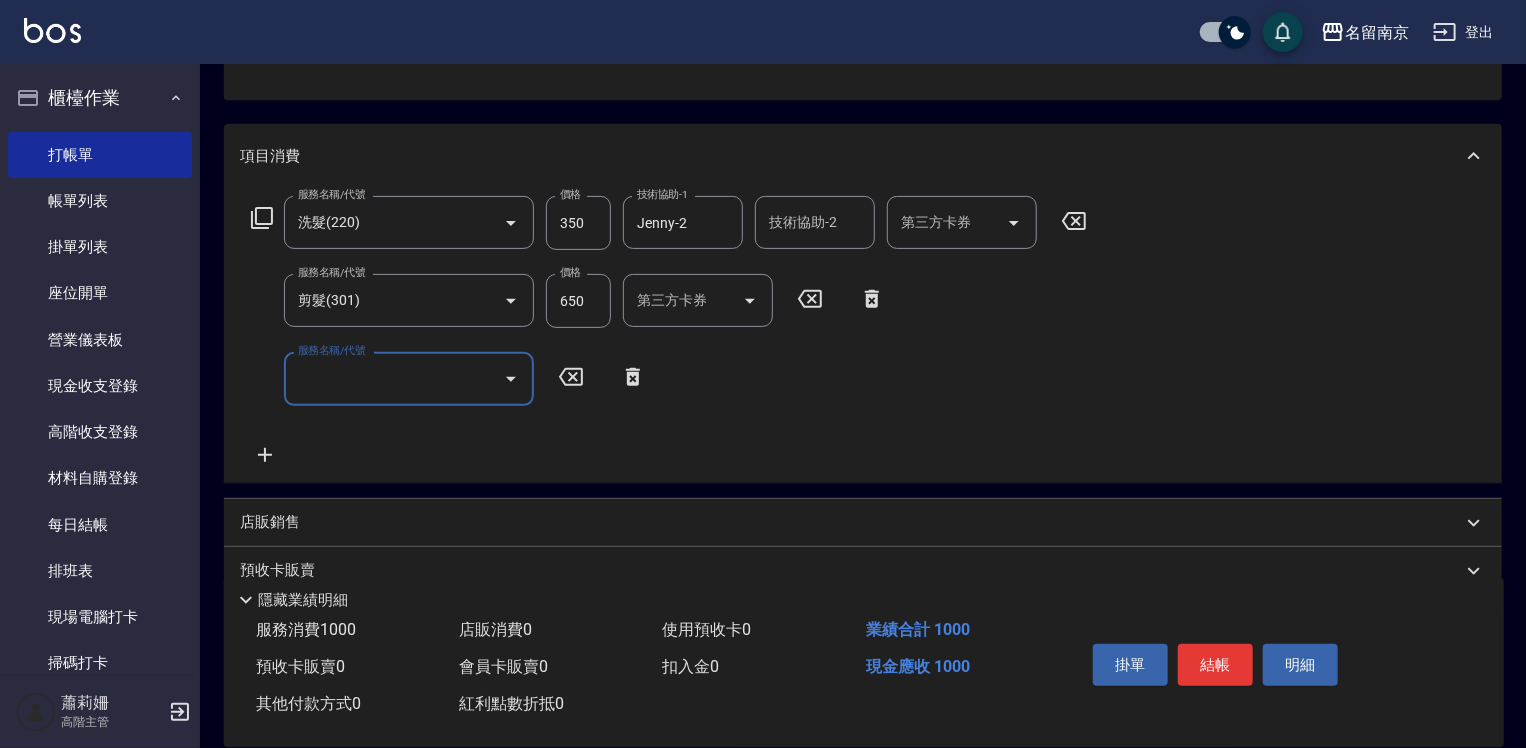 click 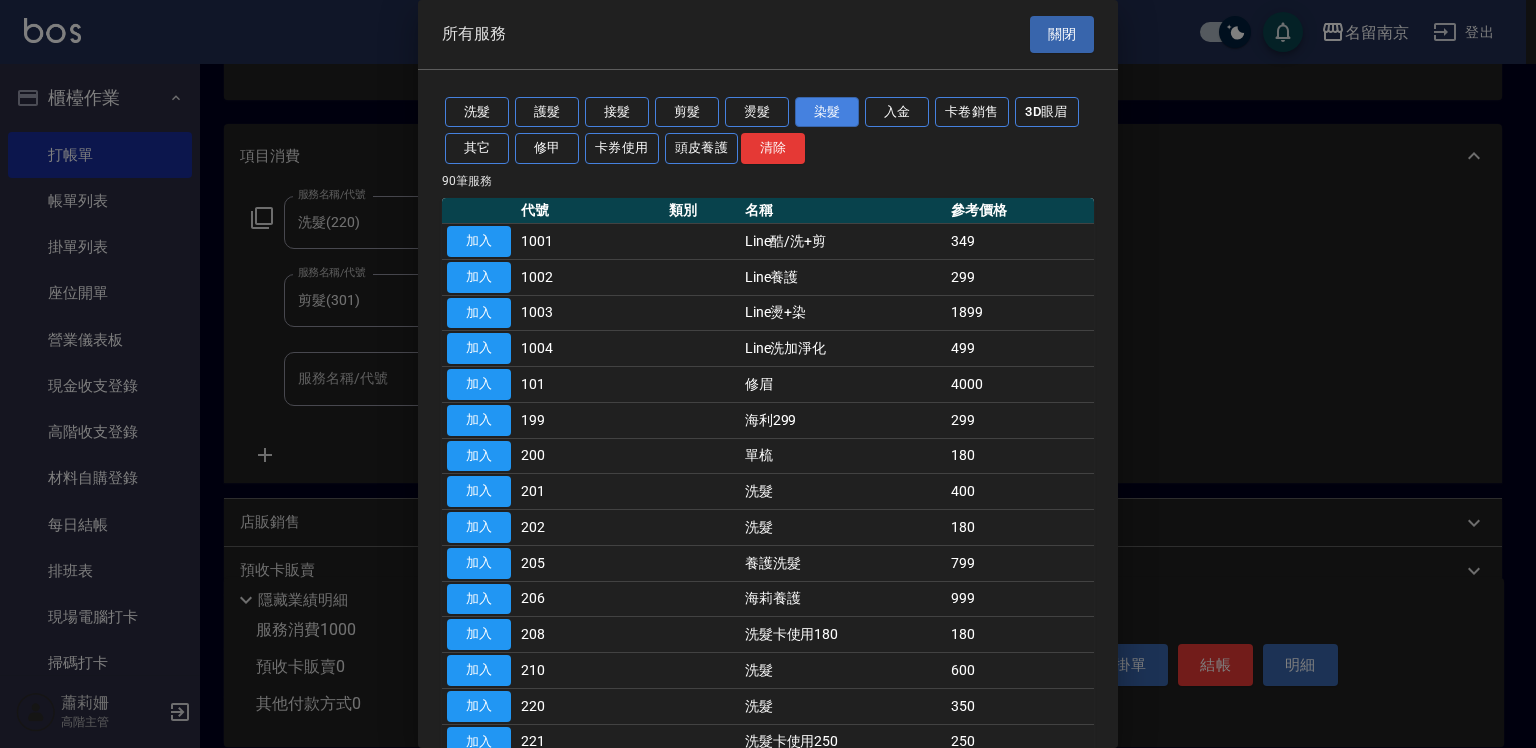 click on "染髮" at bounding box center (827, 112) 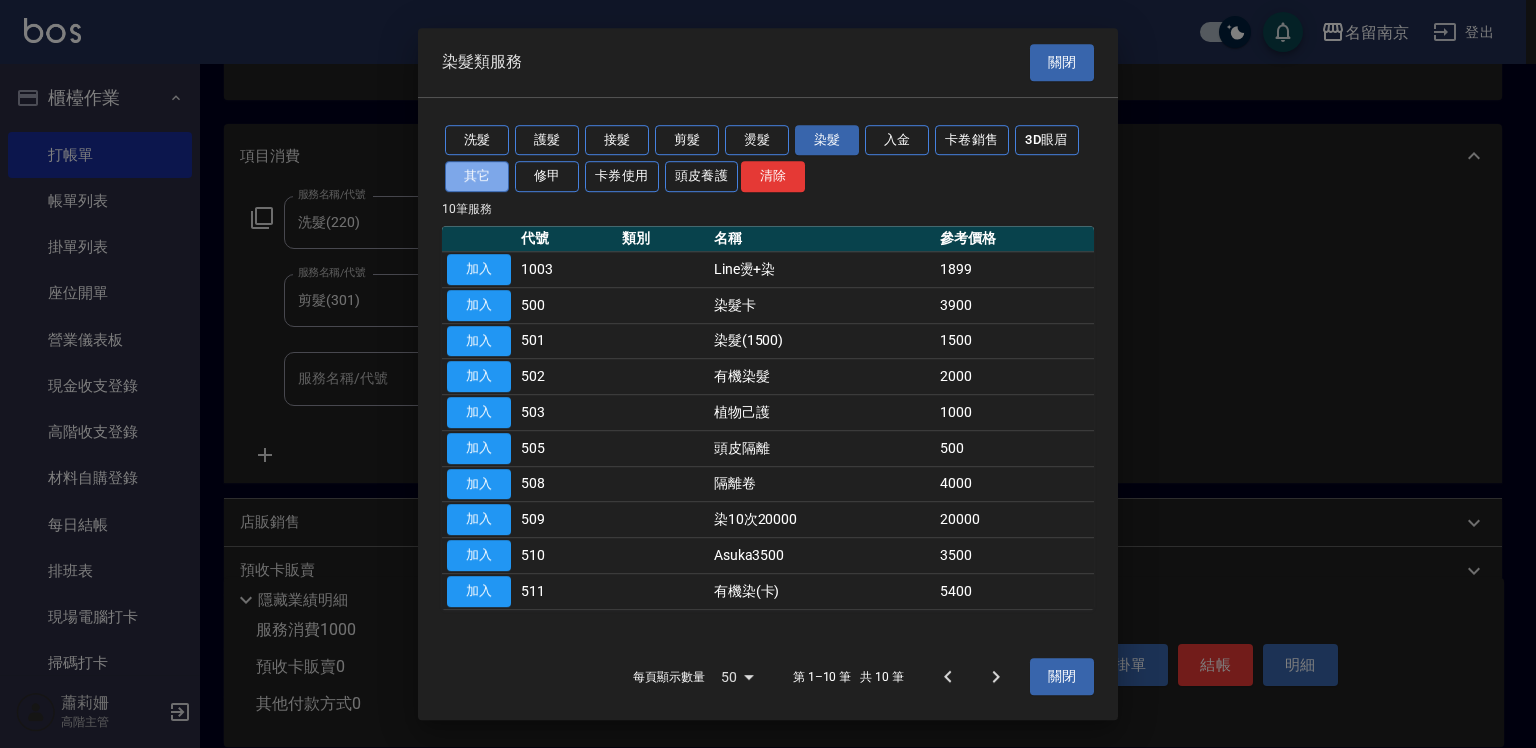 click on "其它" at bounding box center [477, 176] 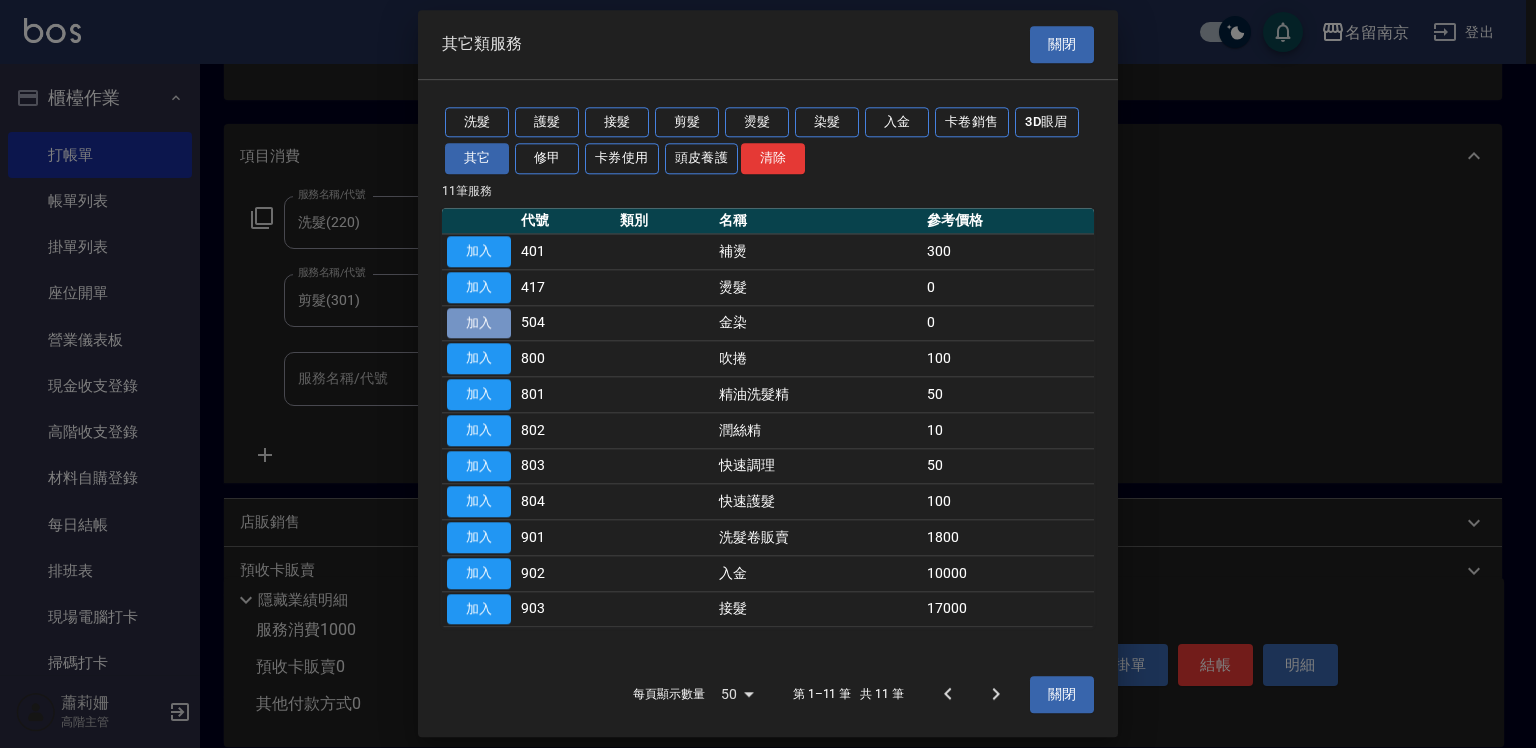 click on "加入" at bounding box center [479, 323] 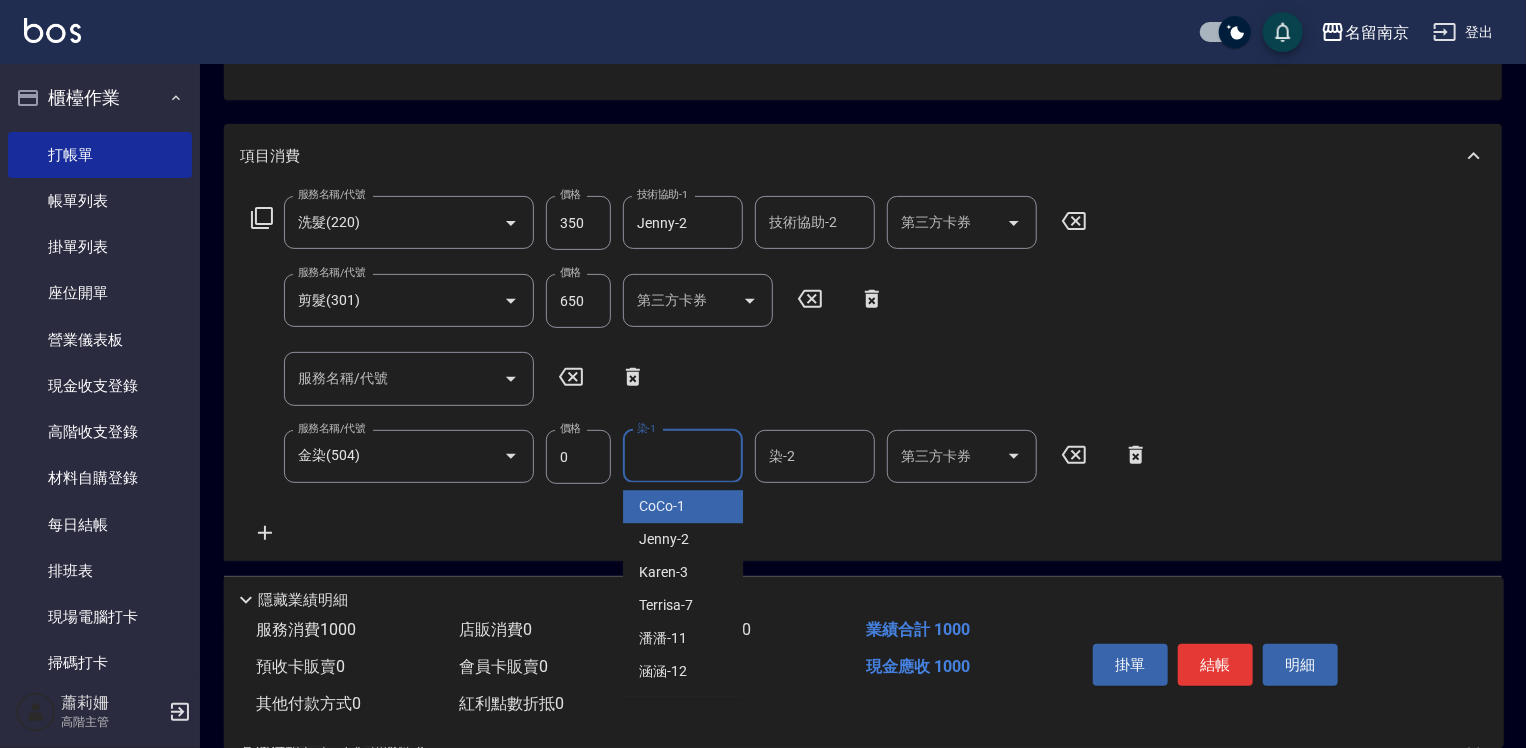 click on "染-1" at bounding box center [683, 456] 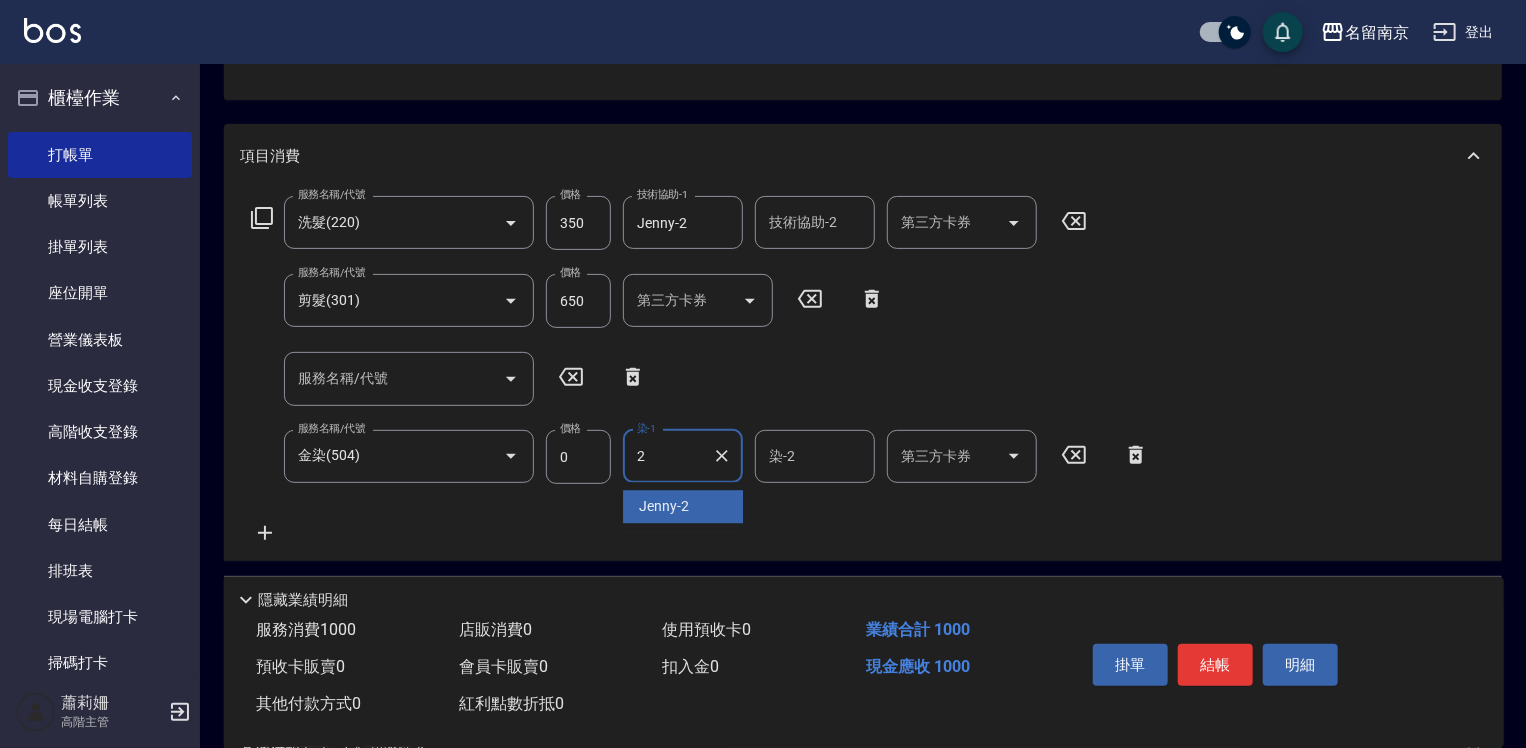 type on "Jenny-2" 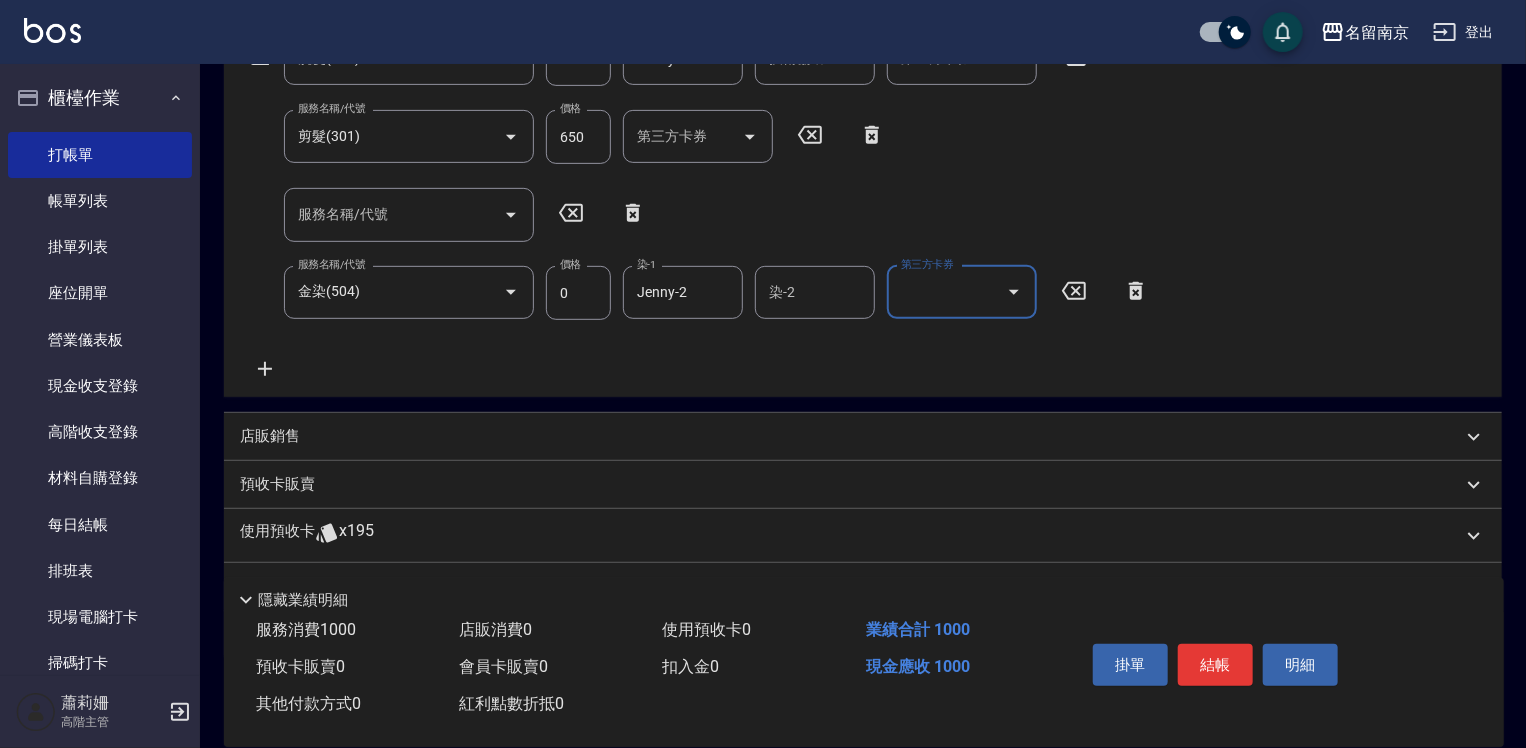 scroll, scrollTop: 164, scrollLeft: 0, axis: vertical 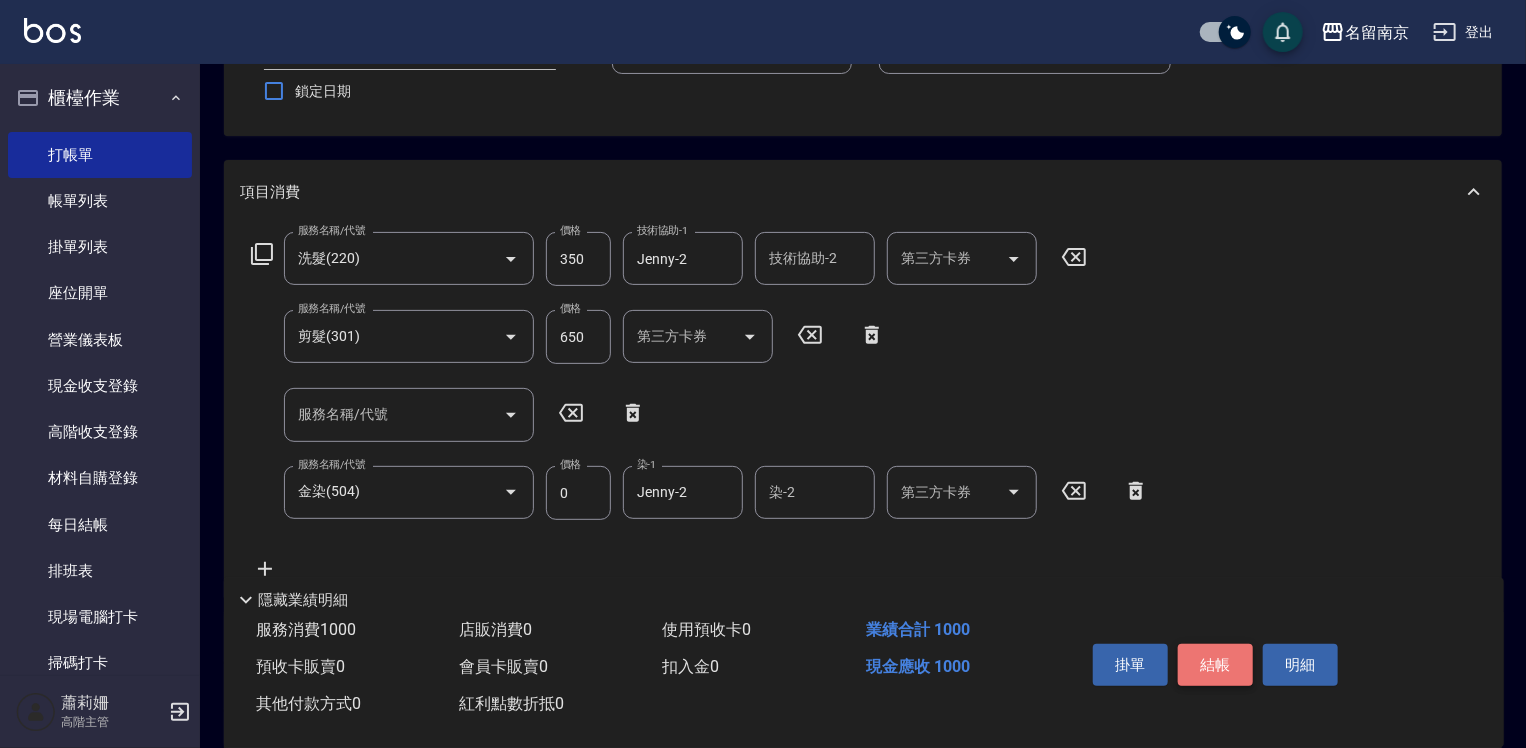 click on "結帳" at bounding box center [1215, 665] 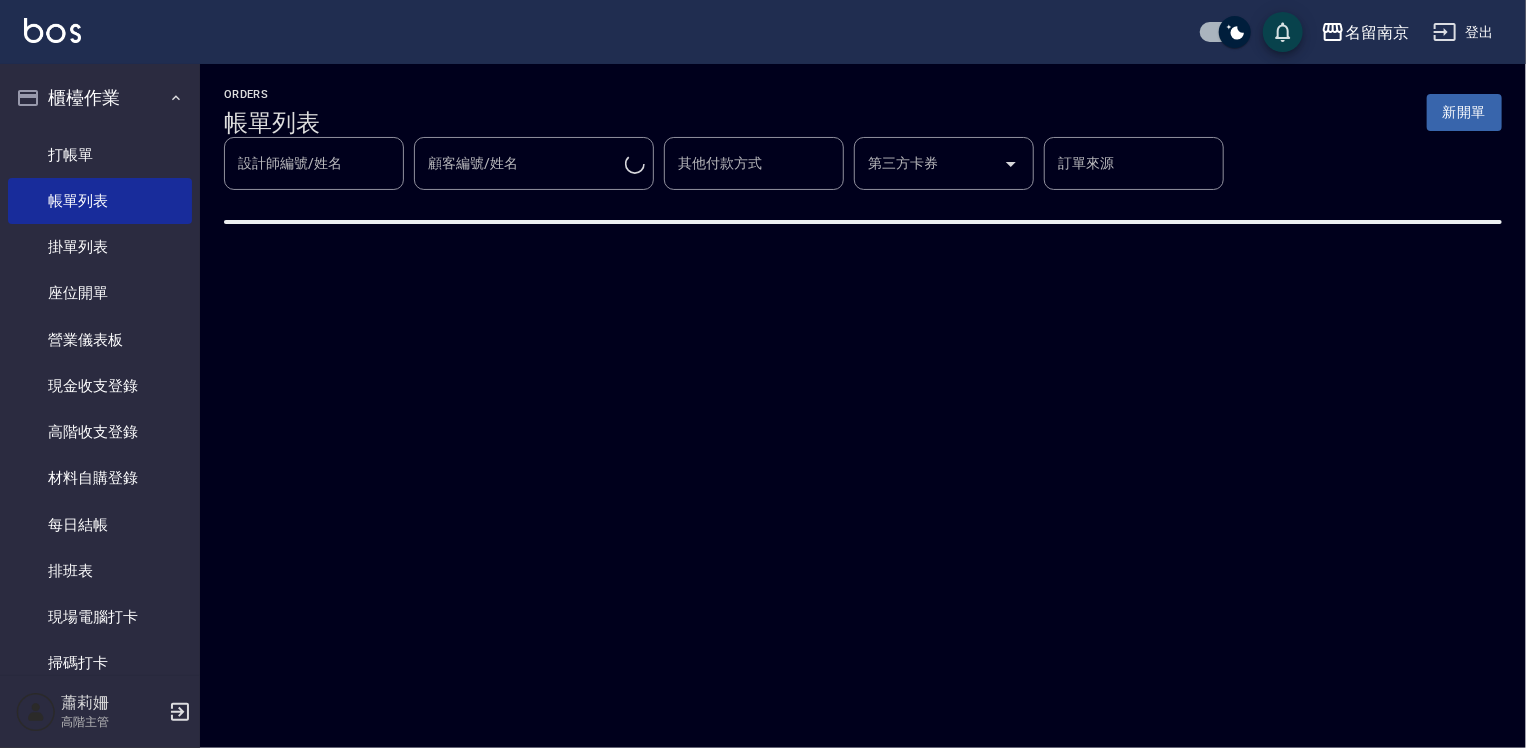 scroll, scrollTop: 0, scrollLeft: 0, axis: both 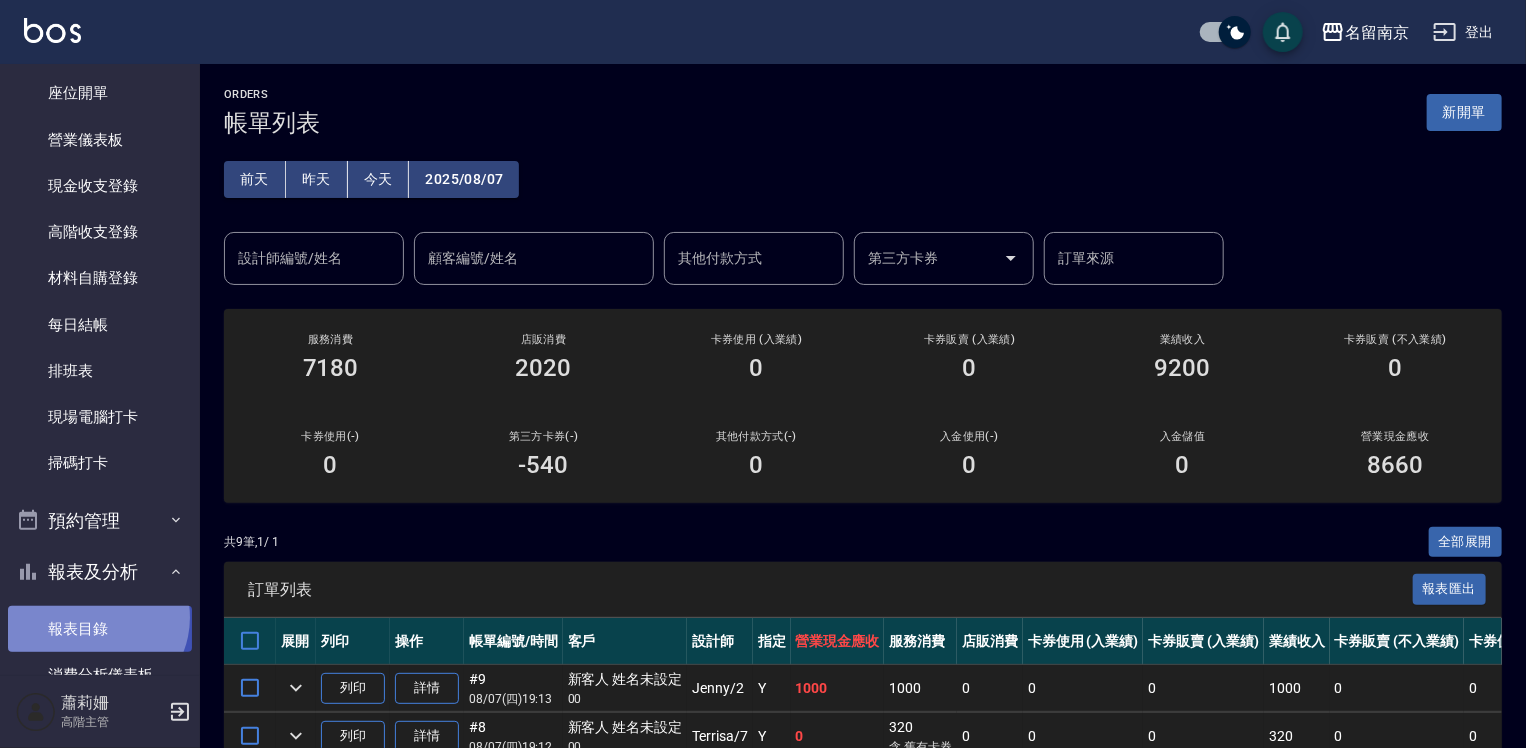 click on "報表目錄" at bounding box center (100, 629) 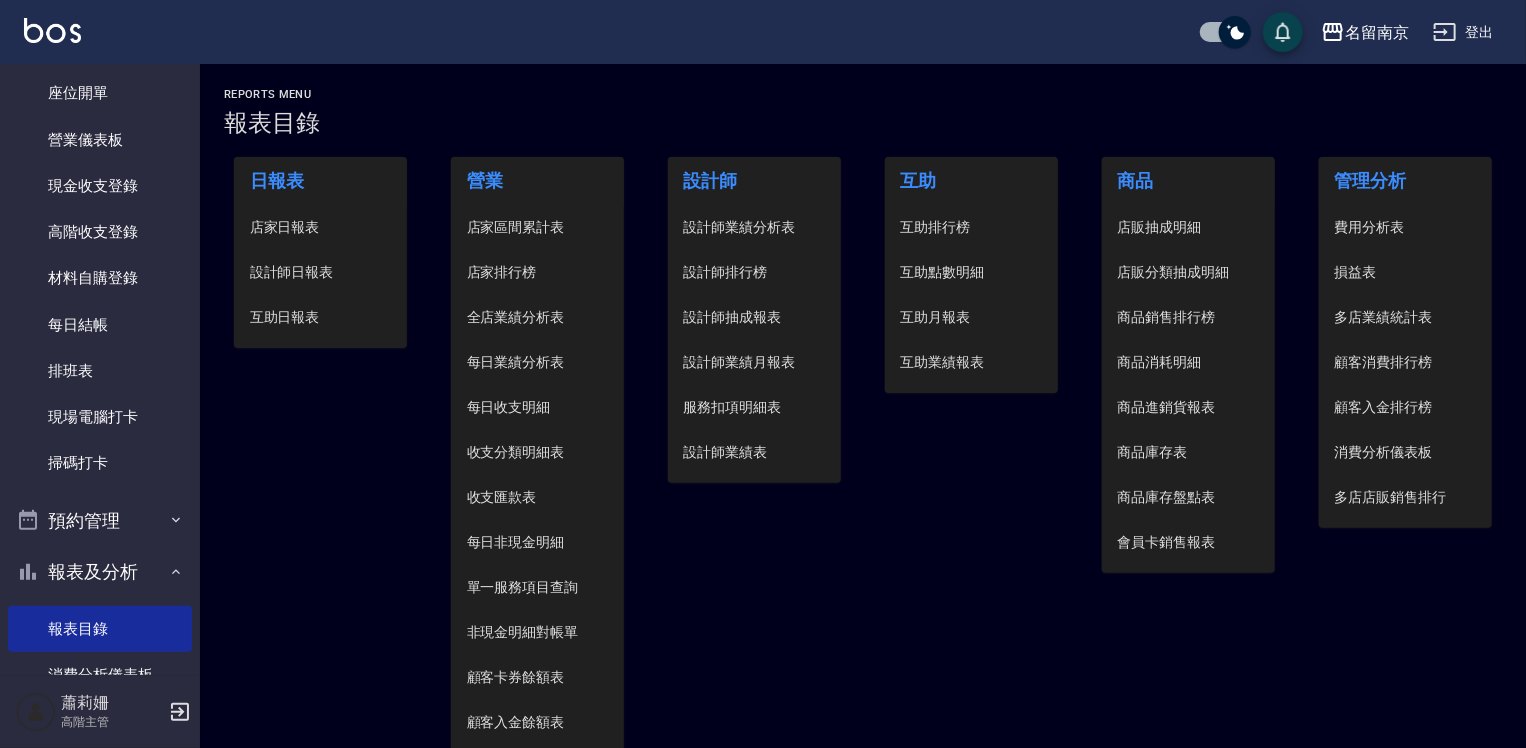 click on "設計師日報表" at bounding box center [321, 272] 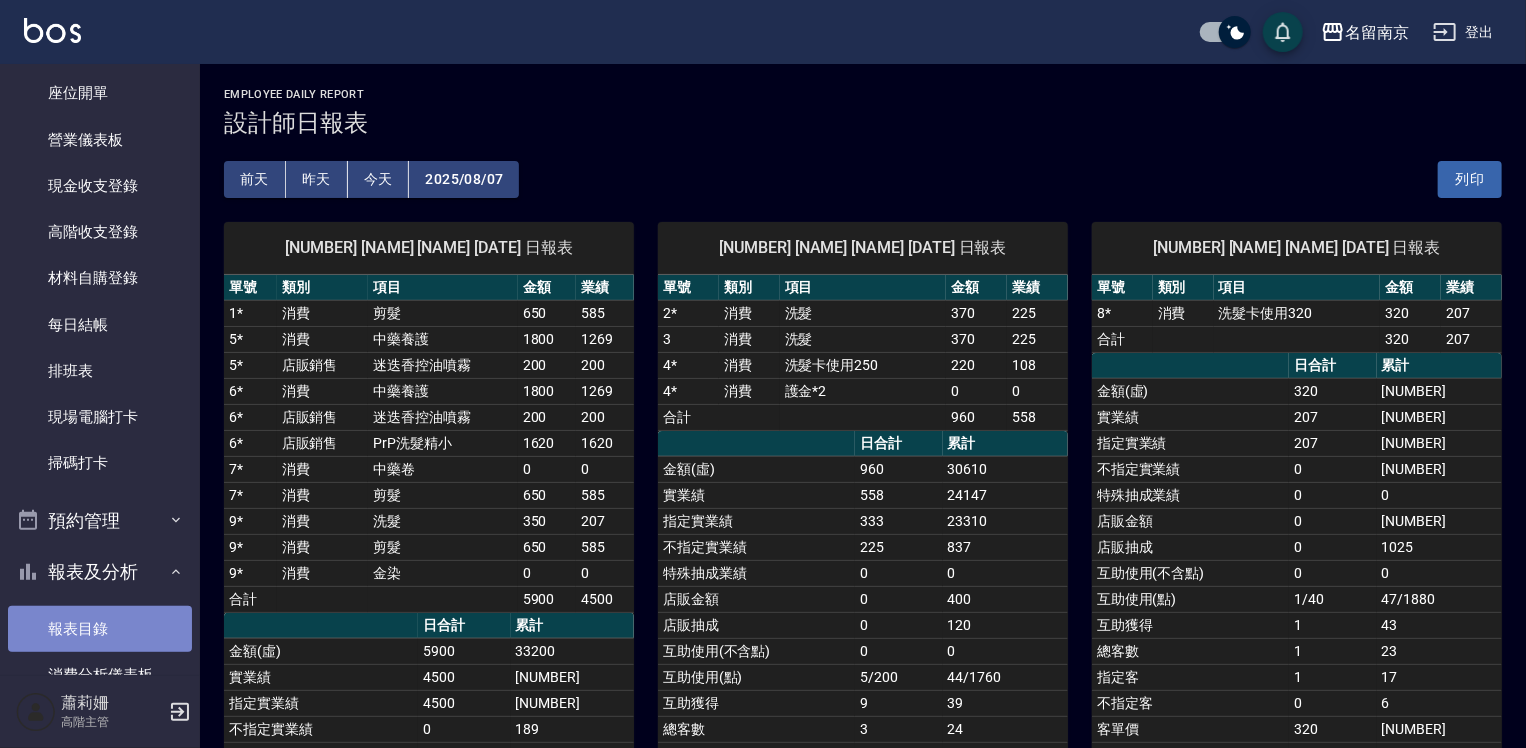 click on "報表目錄" at bounding box center [100, 629] 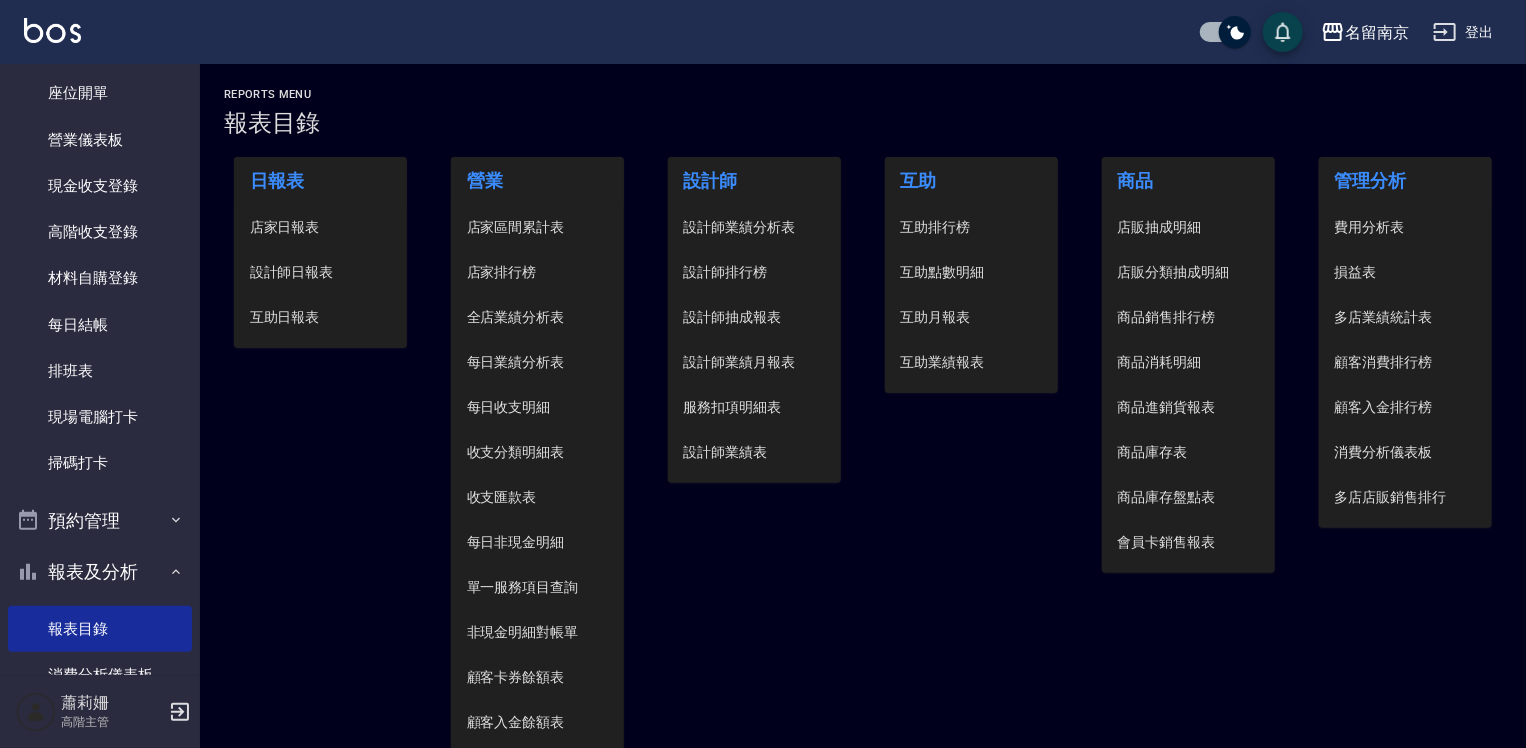 click on "店家日報表" at bounding box center [321, 227] 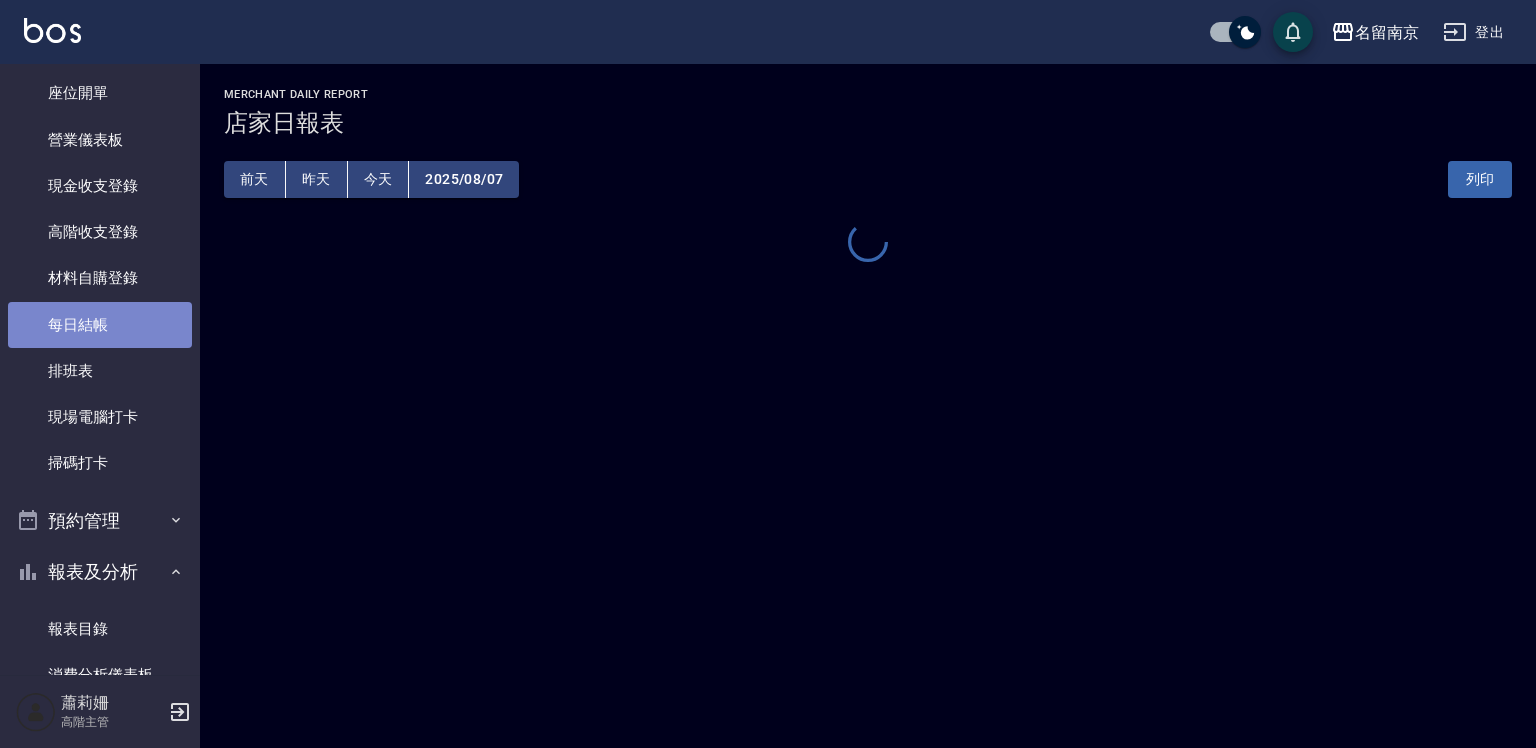 click on "每日結帳" at bounding box center [100, 325] 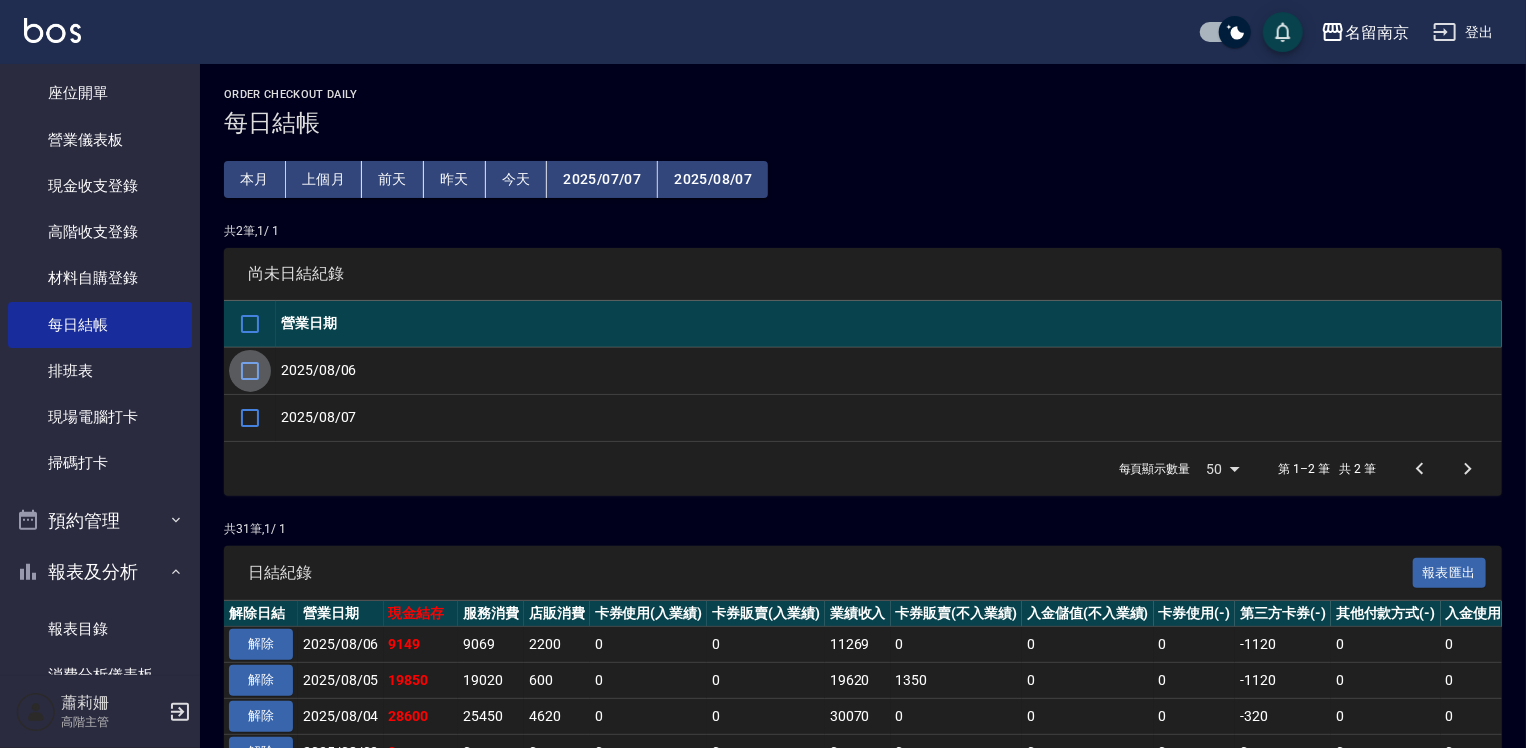 click at bounding box center (250, 371) 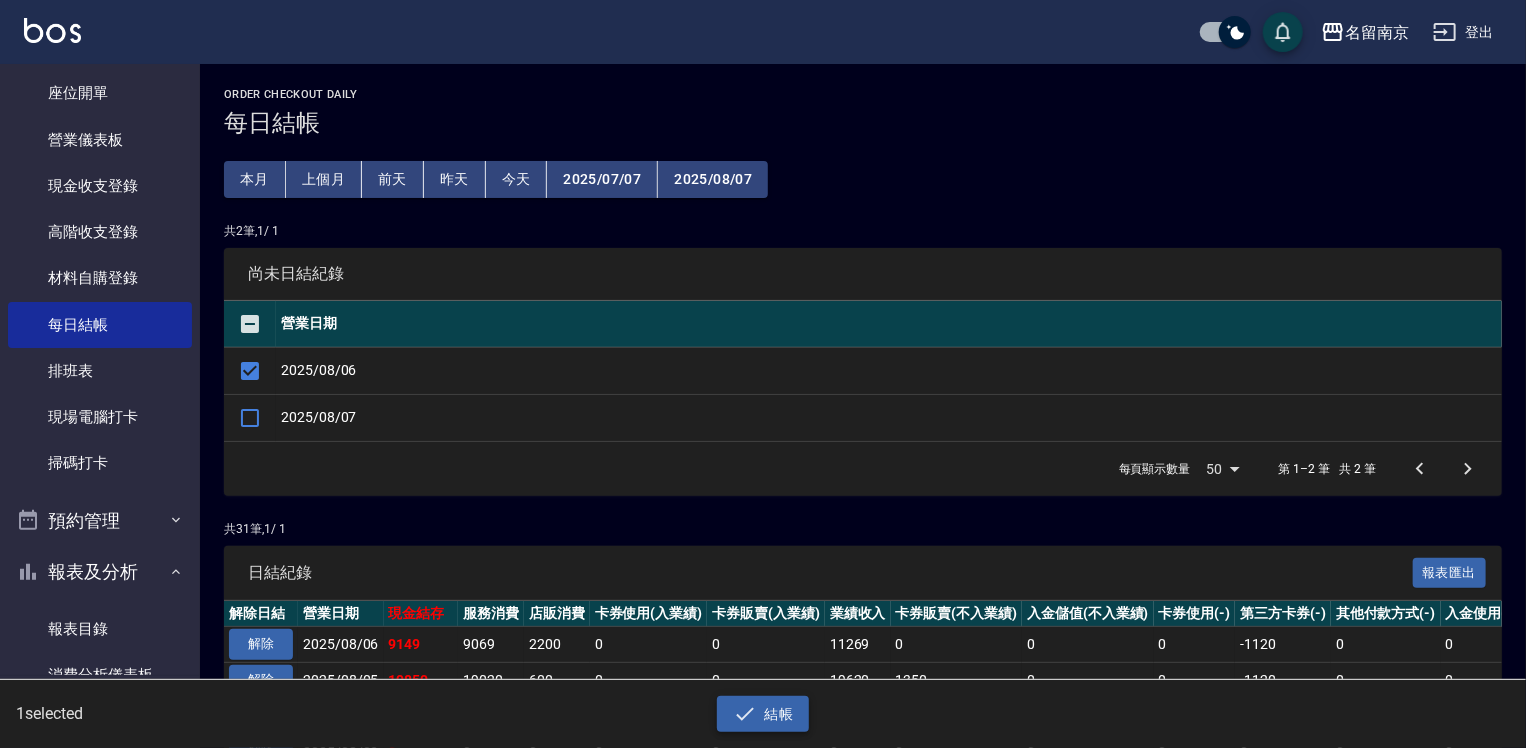 click on "結帳" at bounding box center [763, 714] 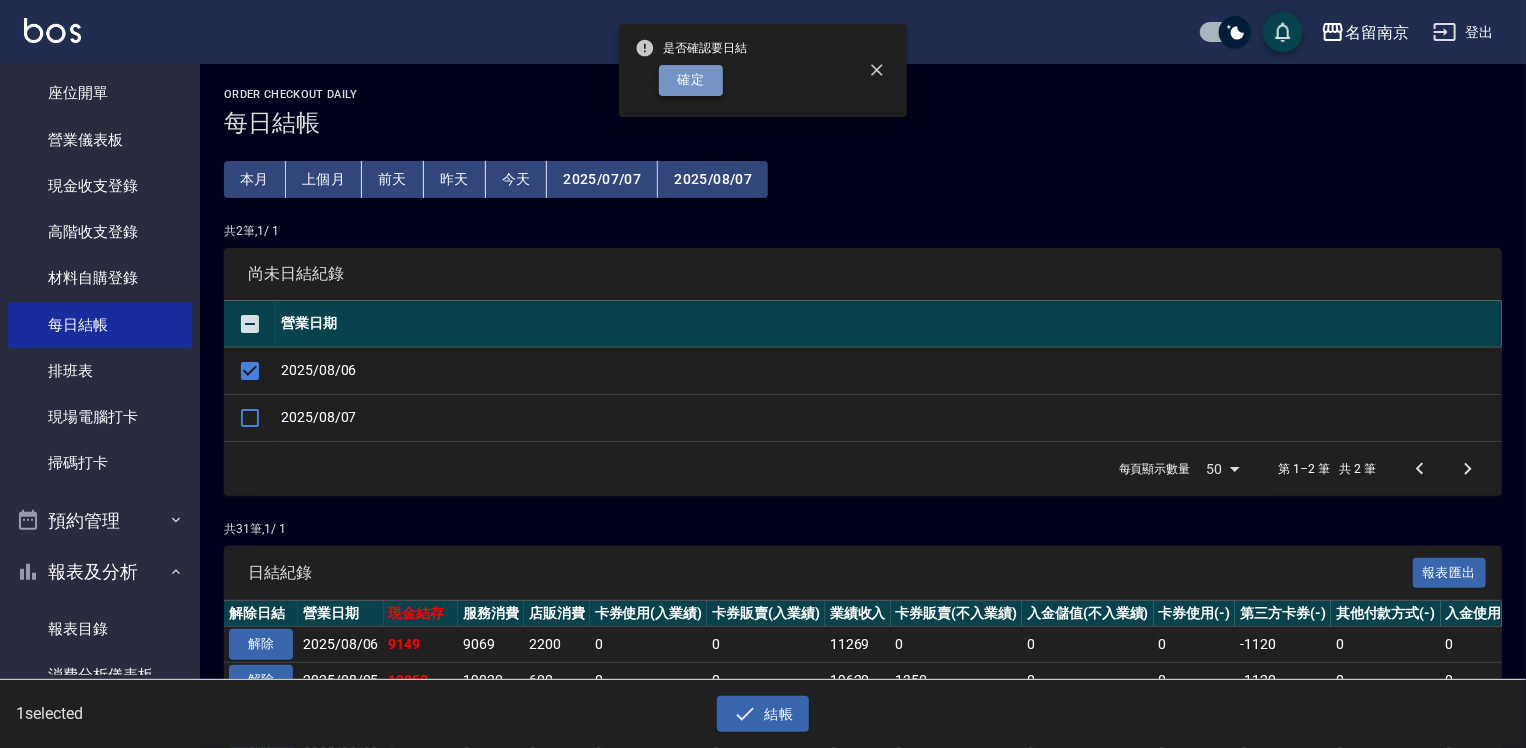 click on "確定" at bounding box center [691, 80] 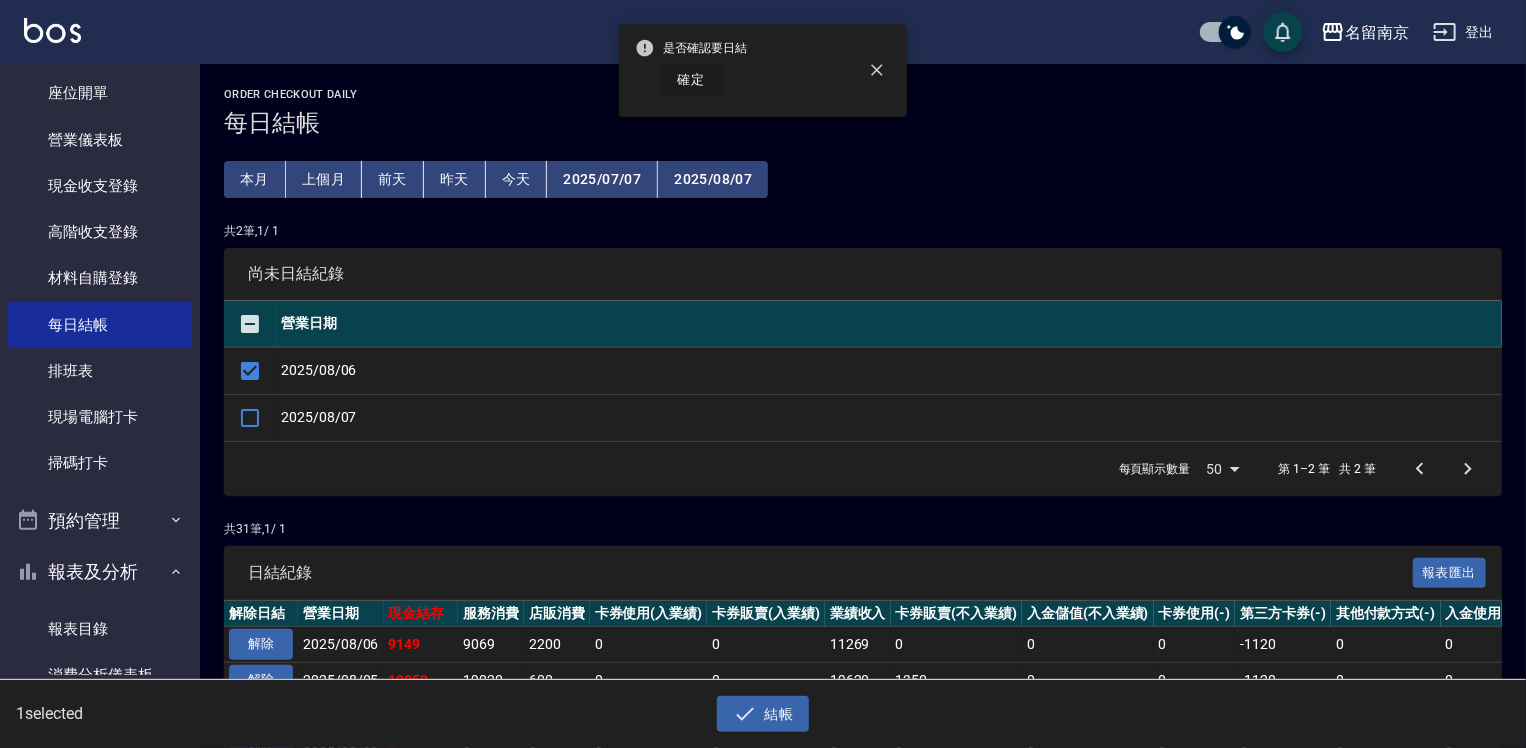 checkbox on "false" 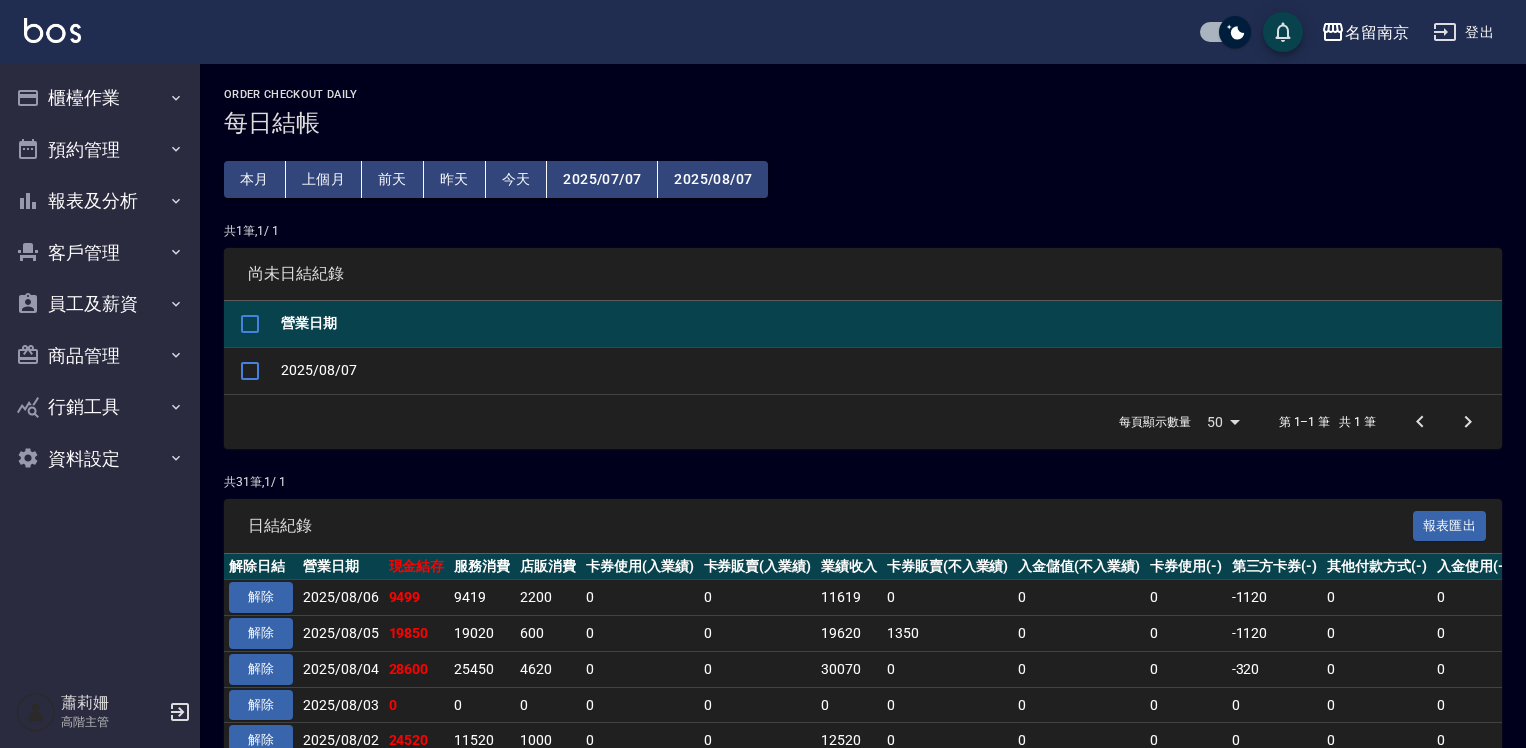 scroll, scrollTop: 0, scrollLeft: 0, axis: both 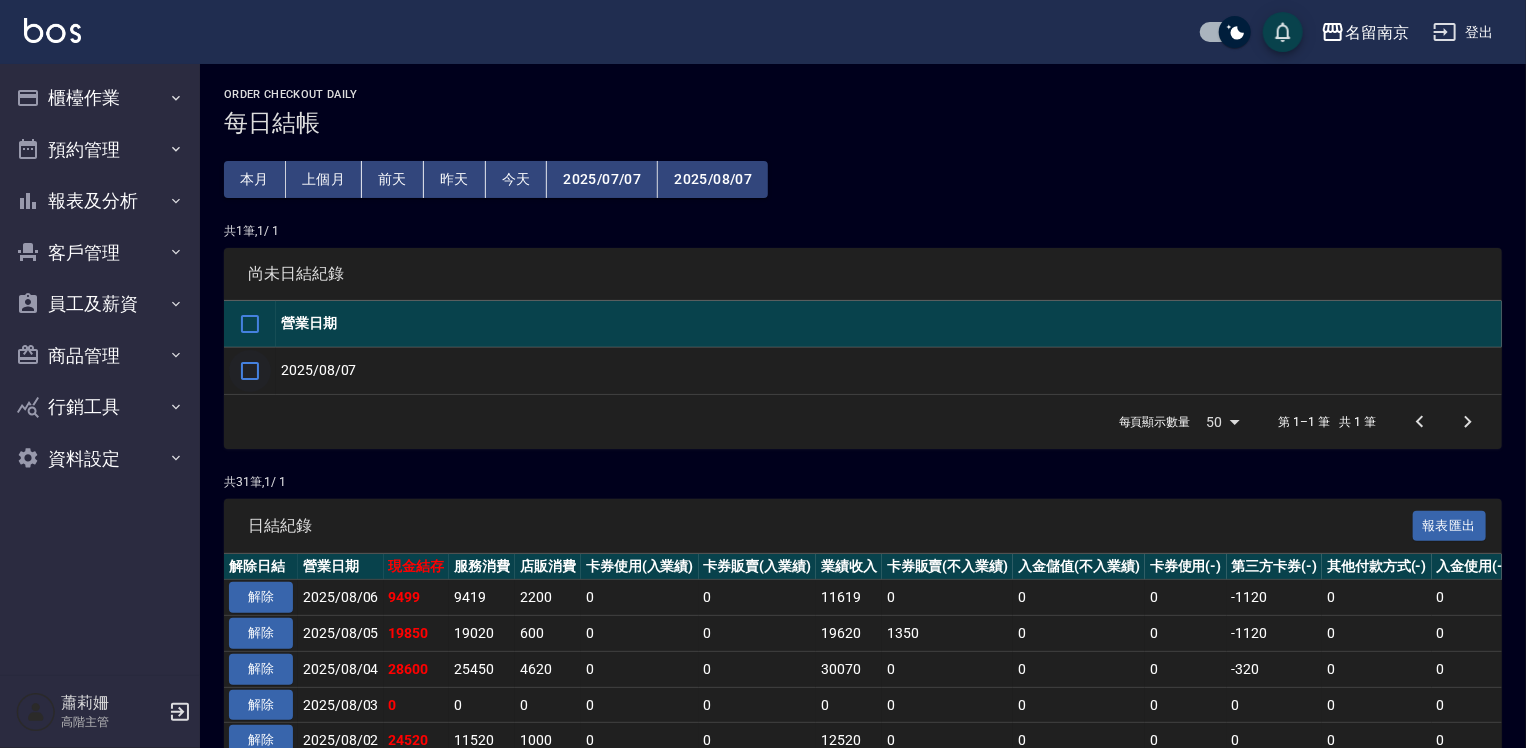 click at bounding box center (250, 371) 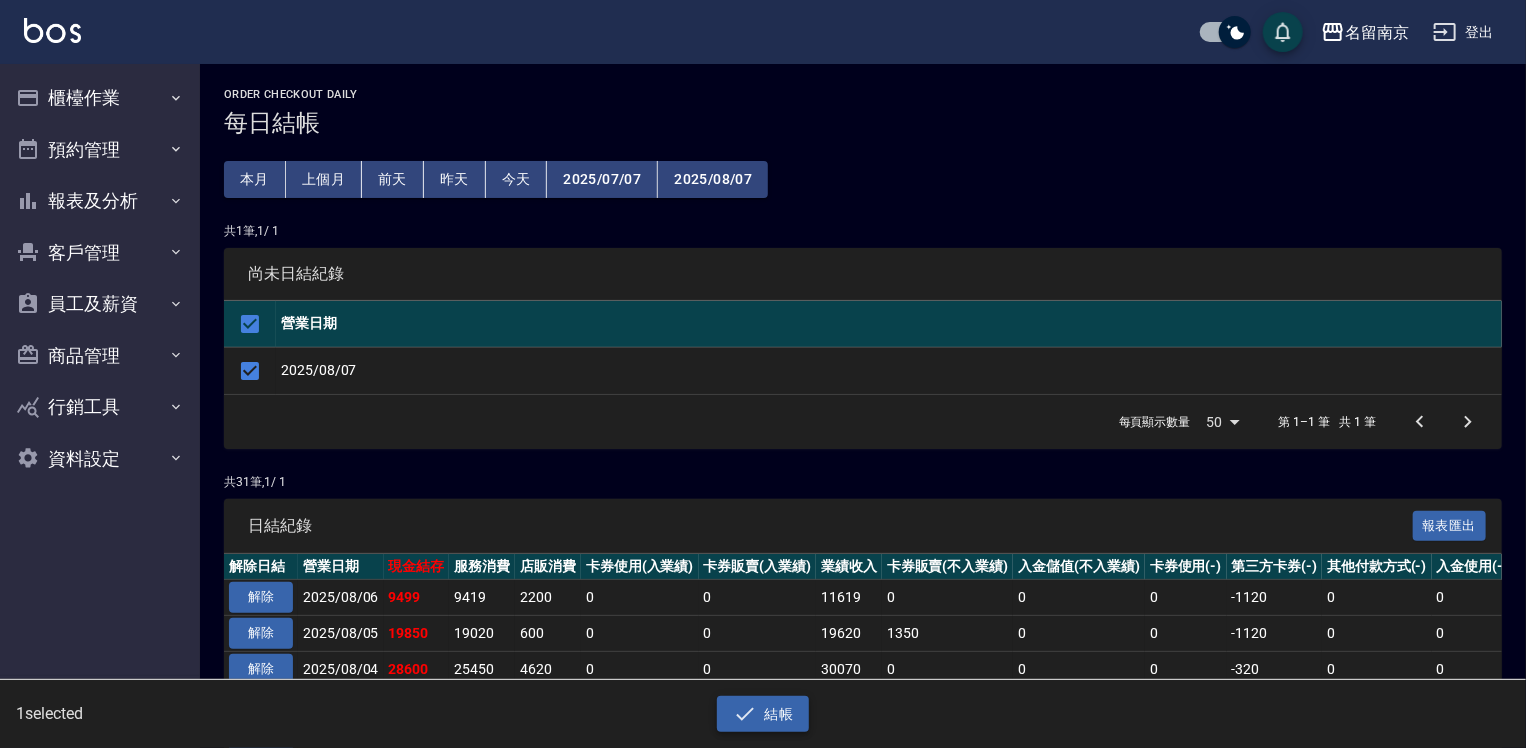 click on "結帳" at bounding box center (763, 714) 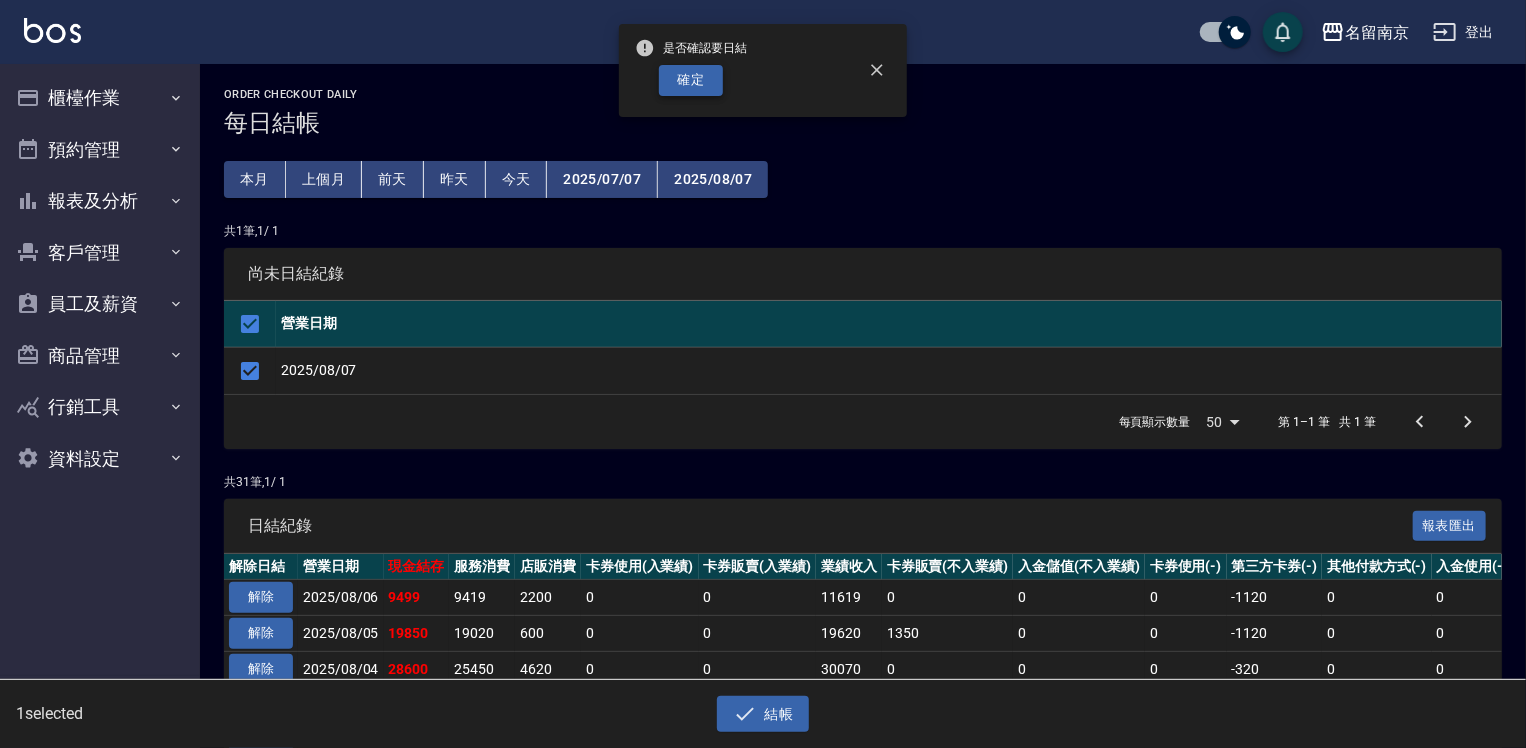 click on "確定" at bounding box center [691, 80] 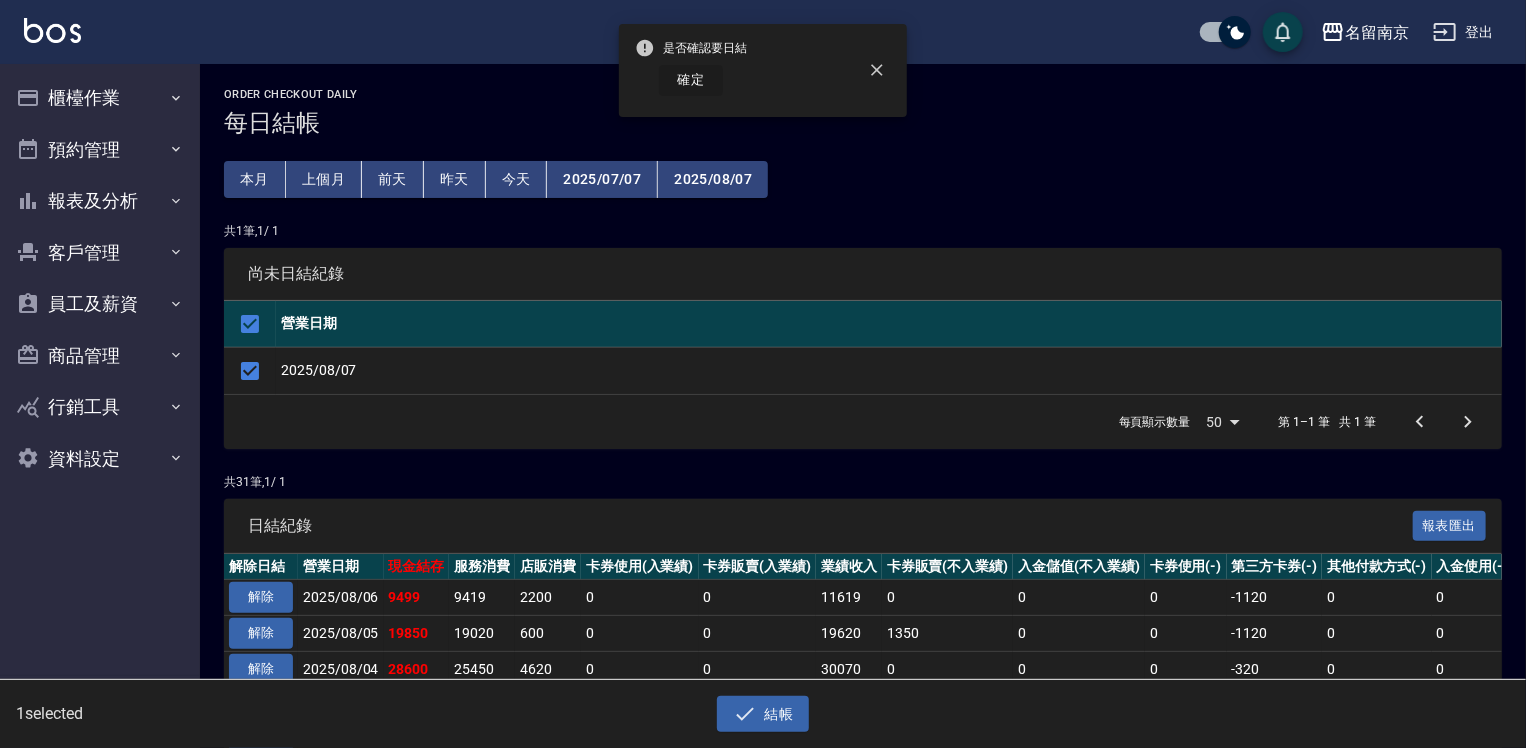 checkbox on "false" 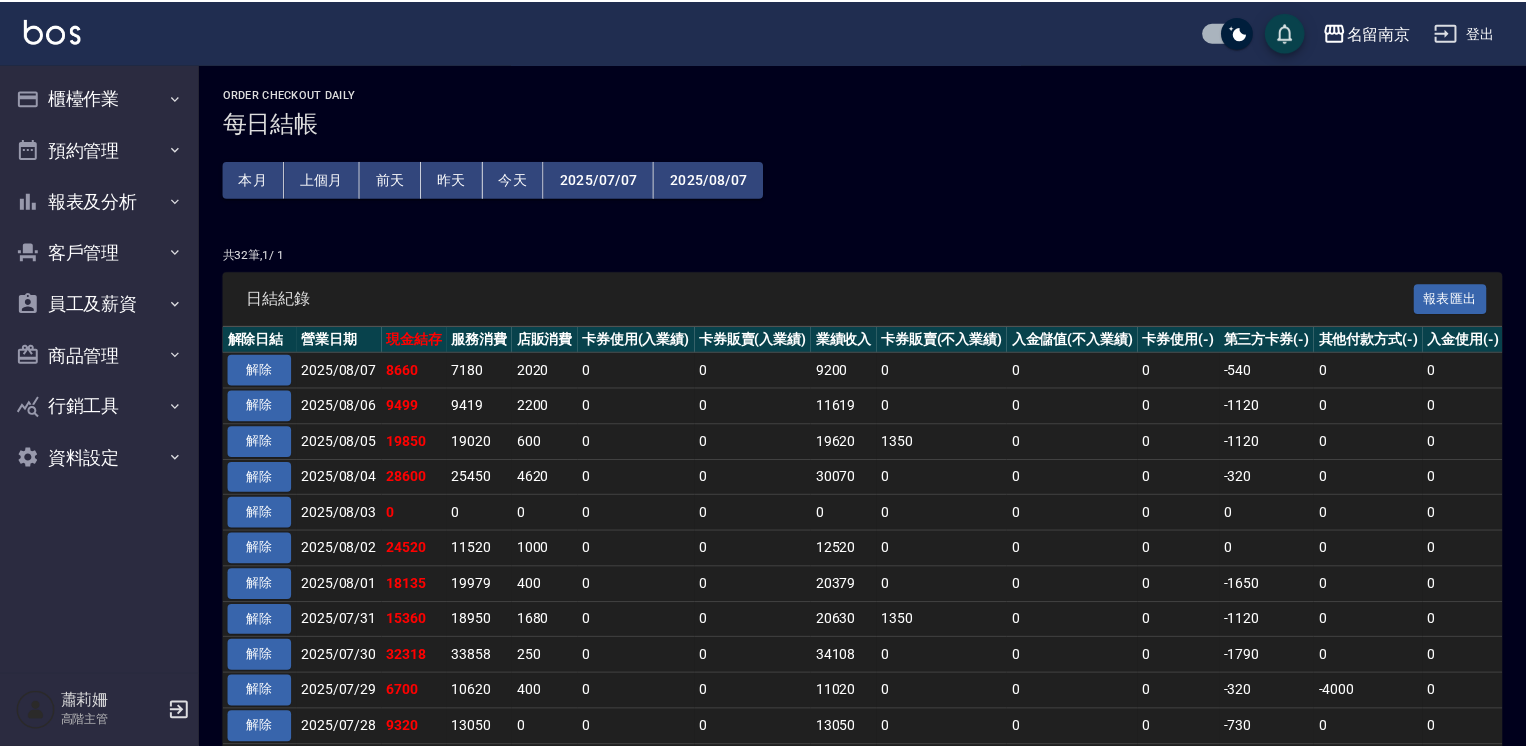 scroll, scrollTop: 0, scrollLeft: 0, axis: both 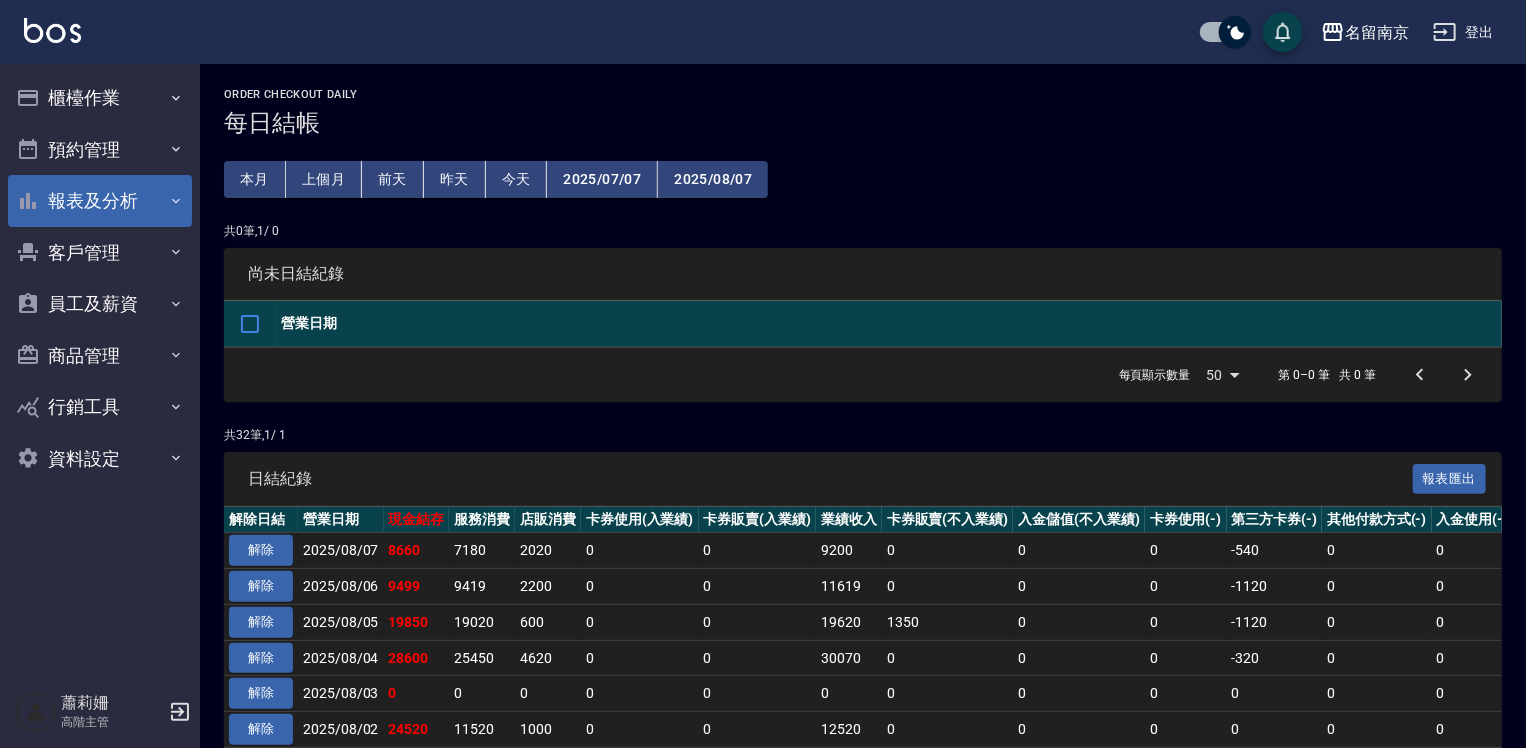 click on "報表及分析" at bounding box center [100, 201] 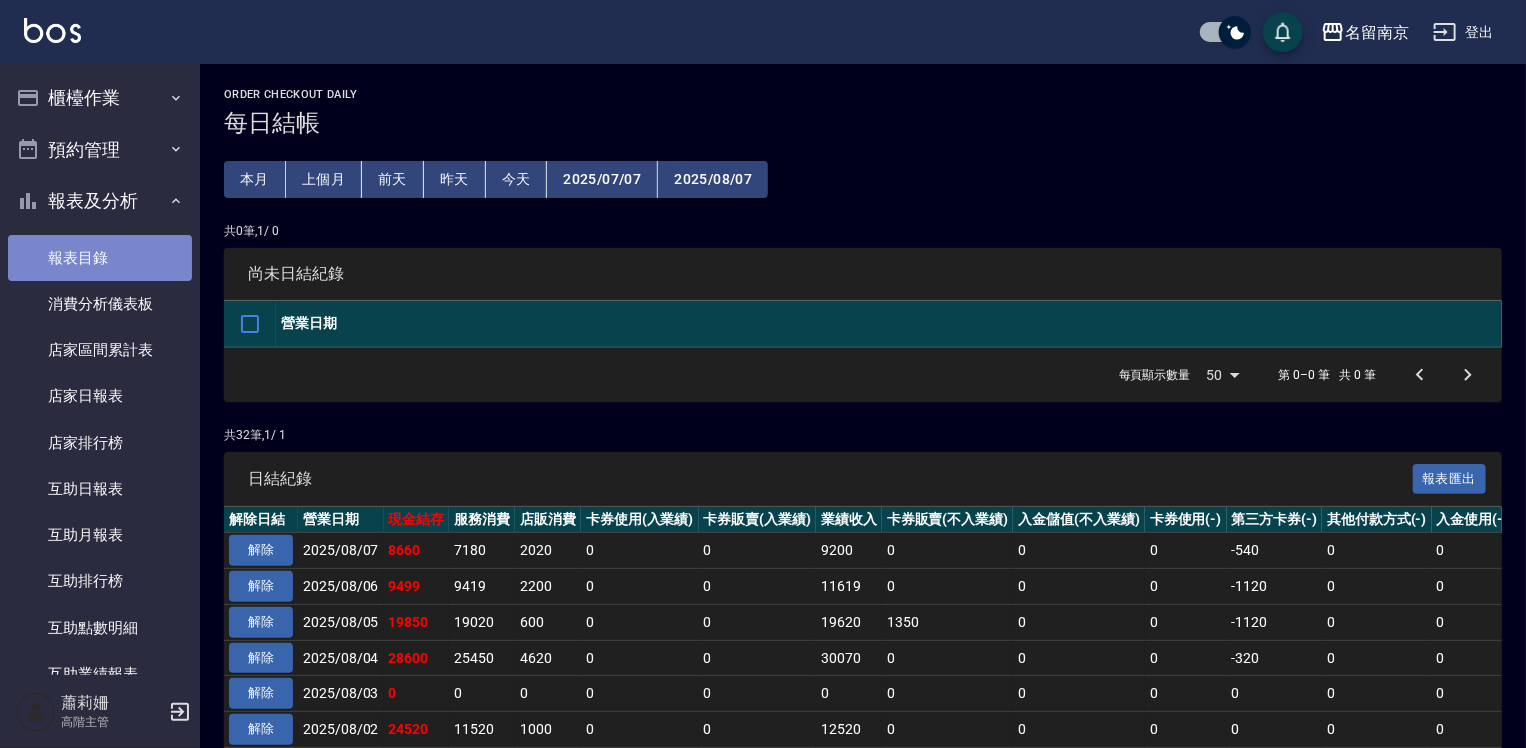 click on "報表目錄" at bounding box center [100, 258] 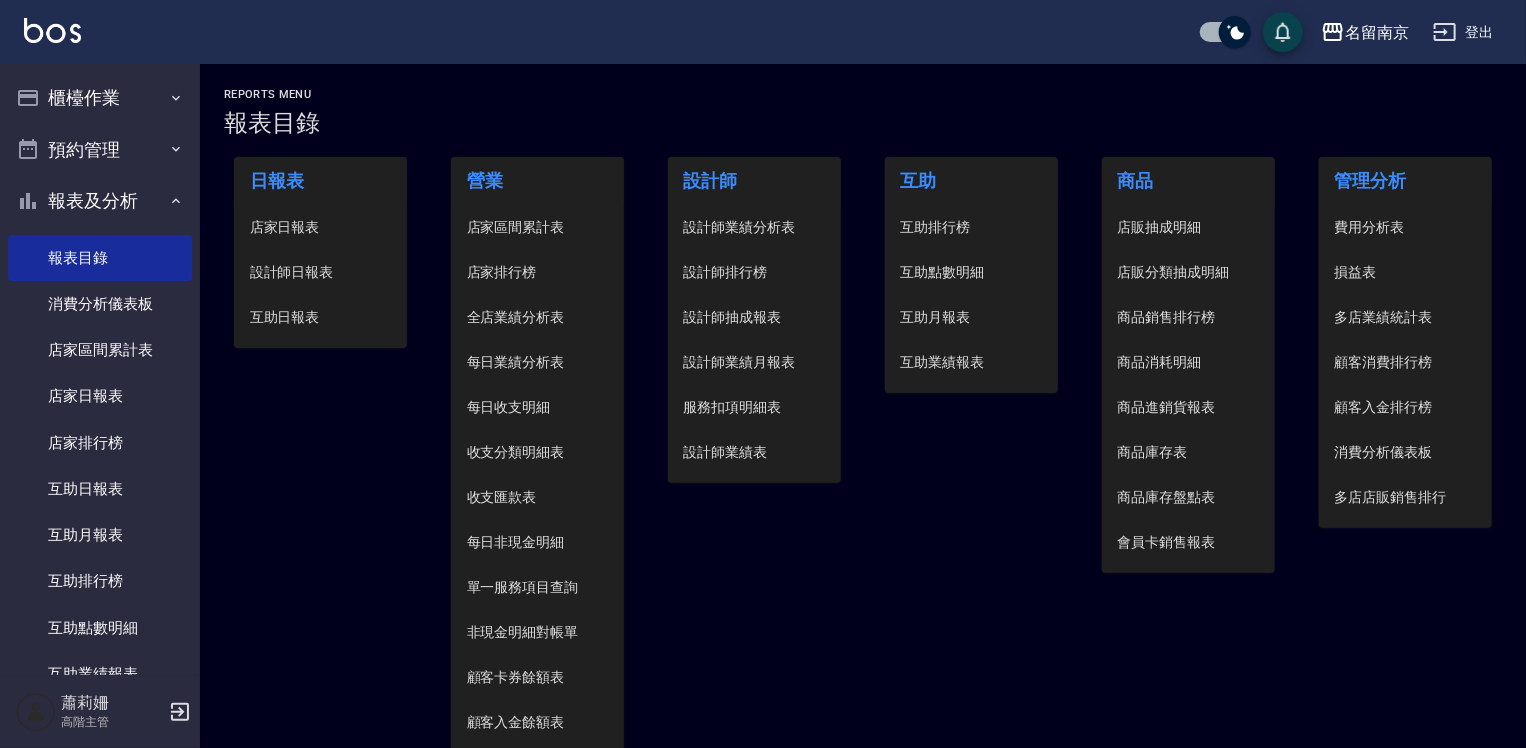 click on "設計師日報表" at bounding box center (321, 272) 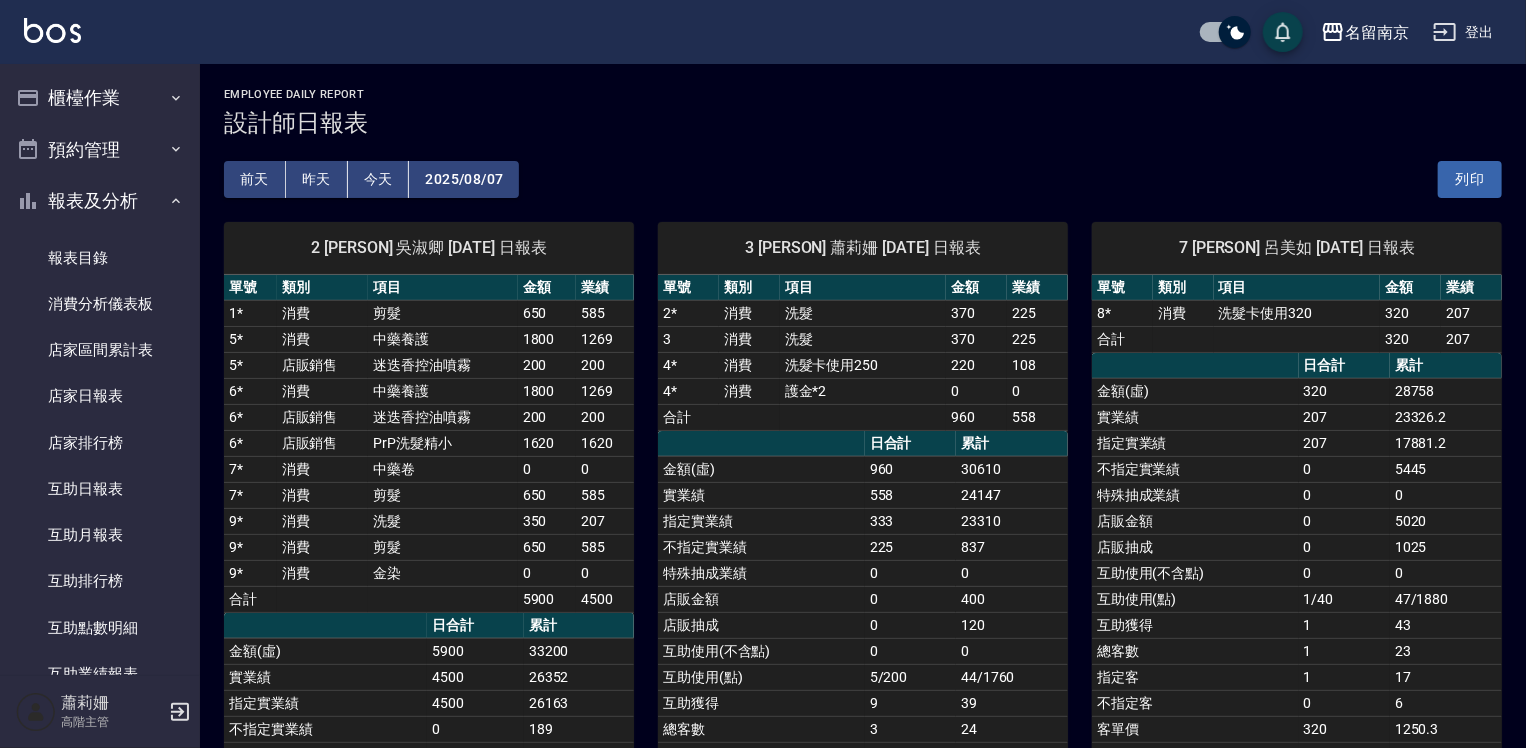 click on "2025/08/07" at bounding box center (464, 179) 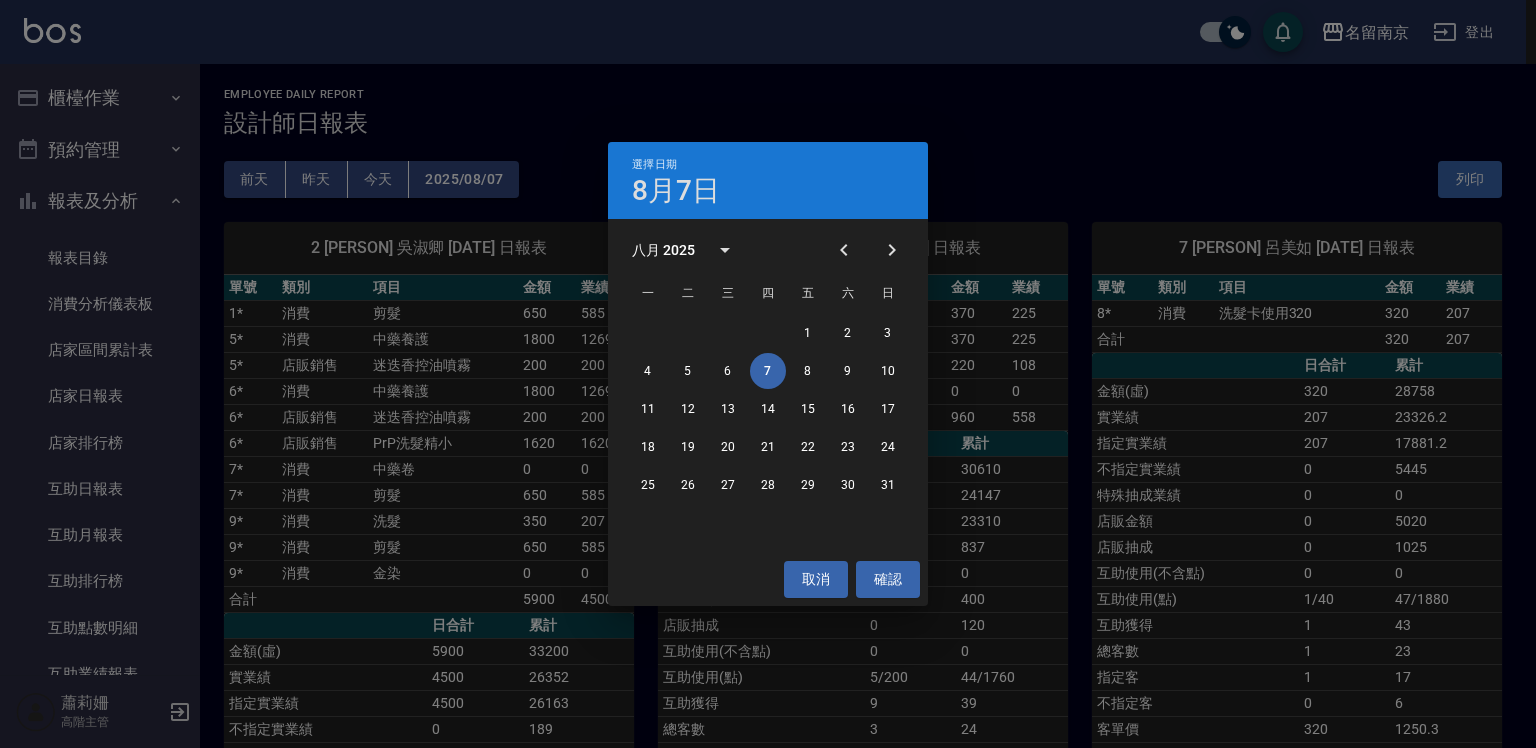 click on "選擇日期 8月7日 八月 2025 一 二 三 四 五 六 日 1 2 3 4 5 6 7 8 9 10 11 12 13 14 15 16 17 18 19 20 21 22 23 24 25 26 27 28 29 30 31 取消 確認" at bounding box center [768, 374] 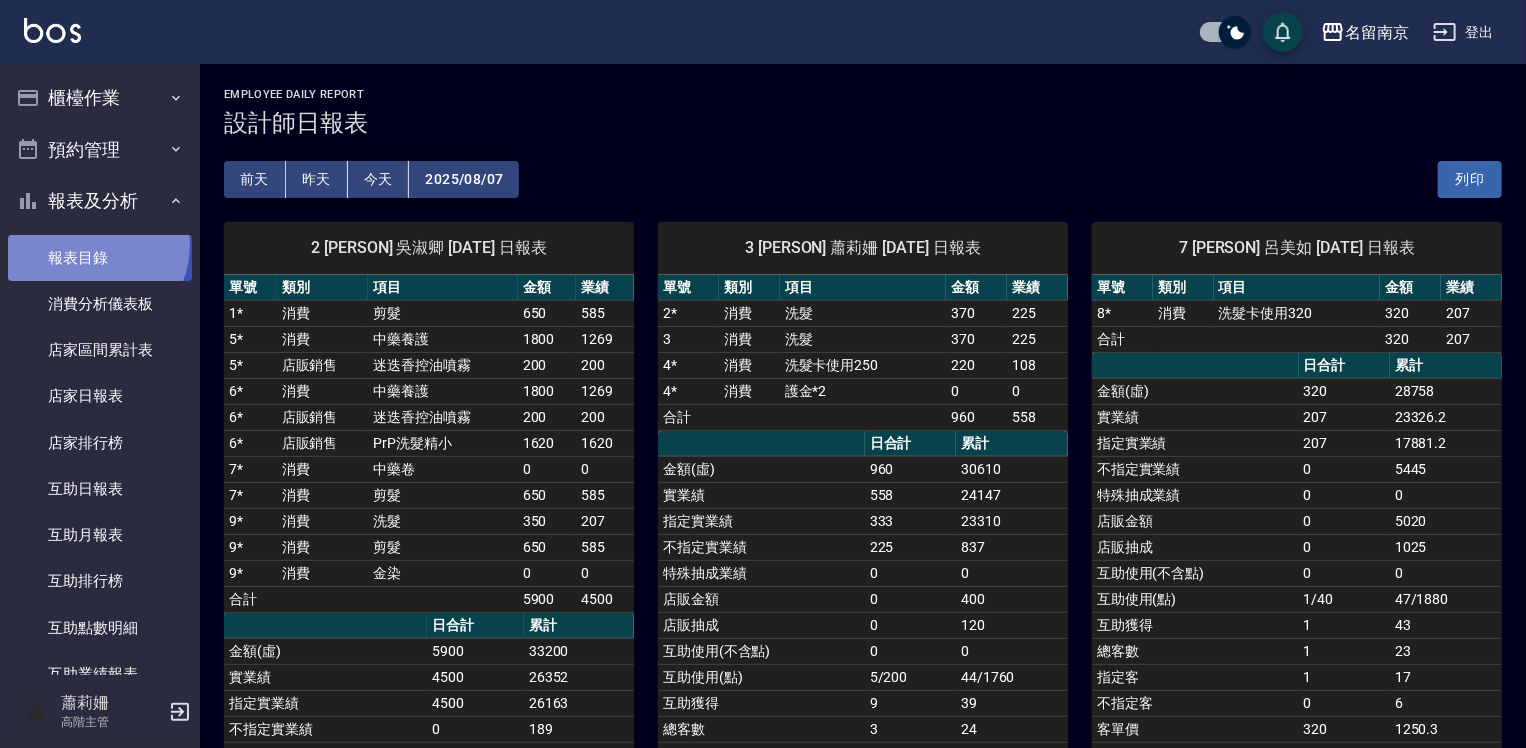 click on "報表目錄" at bounding box center (100, 258) 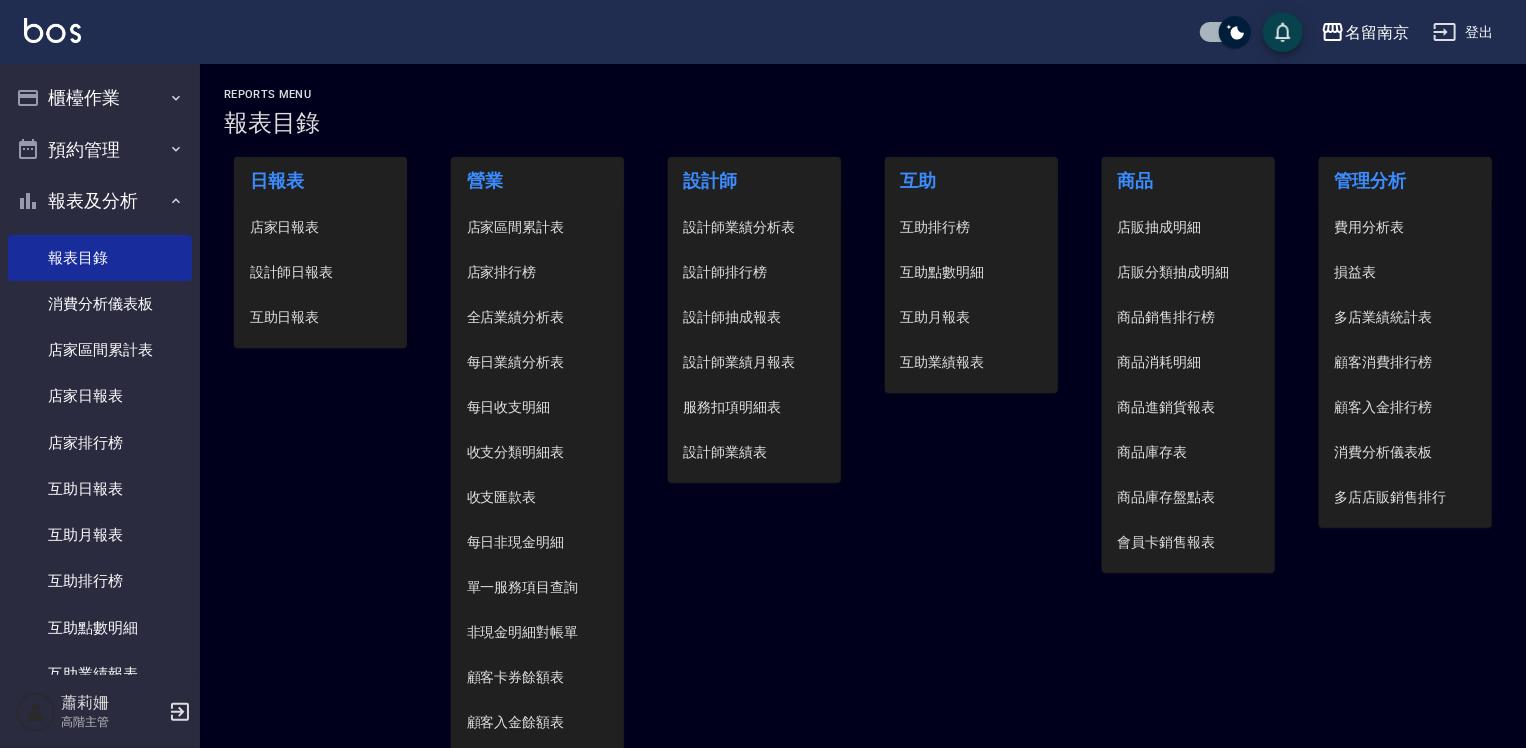 click on "店家日報表" at bounding box center (321, 227) 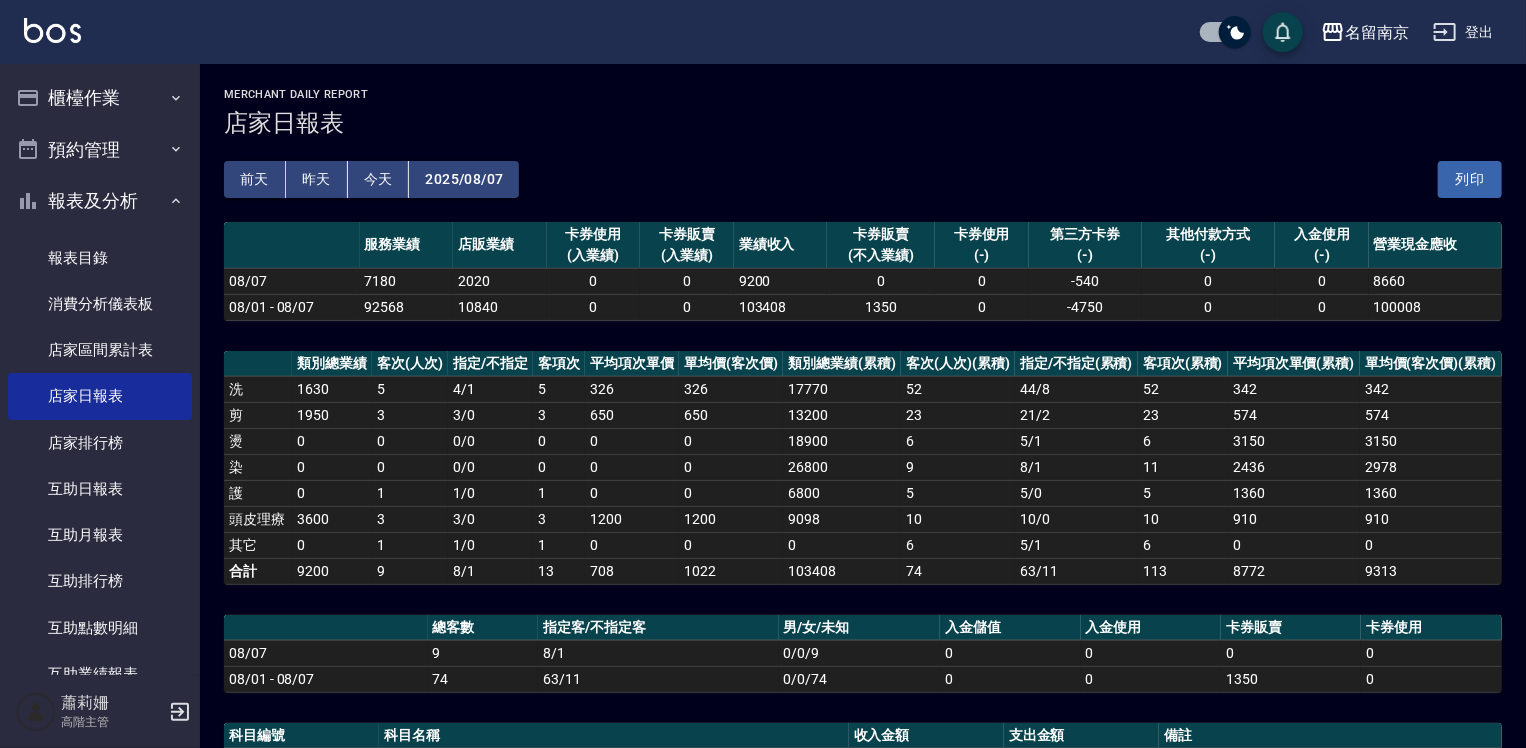 click on "2025/08/07" at bounding box center [464, 179] 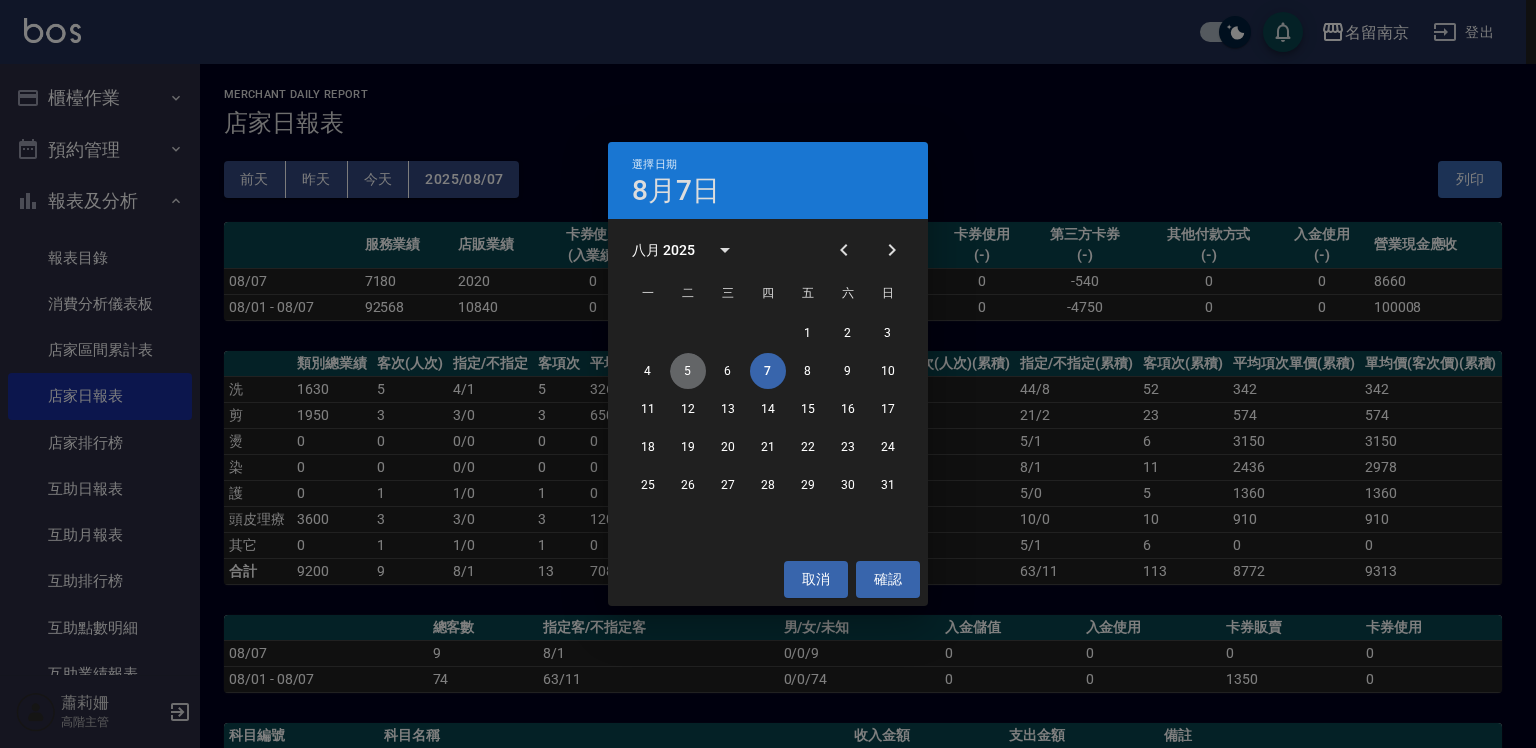 click on "5" at bounding box center [688, 371] 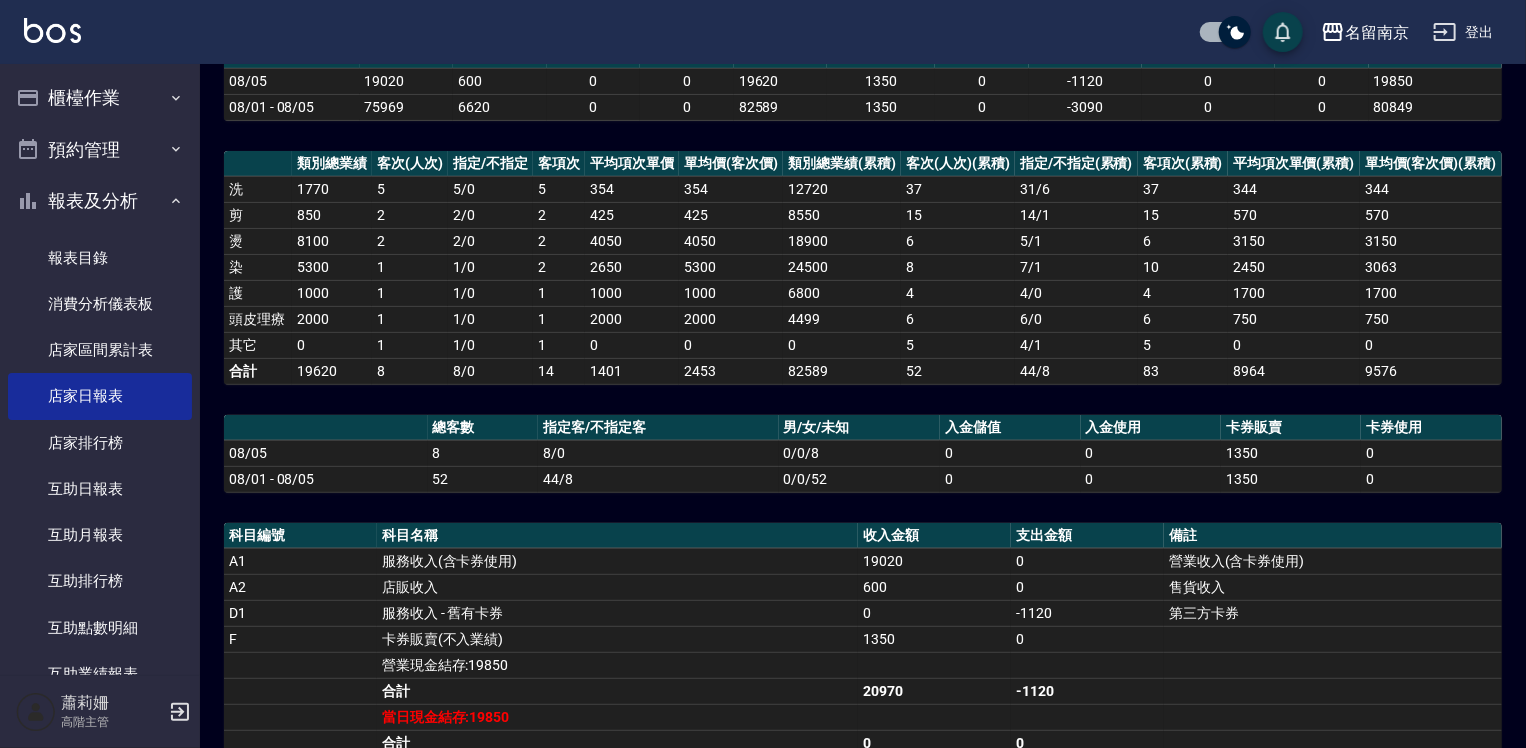 scroll, scrollTop: 0, scrollLeft: 0, axis: both 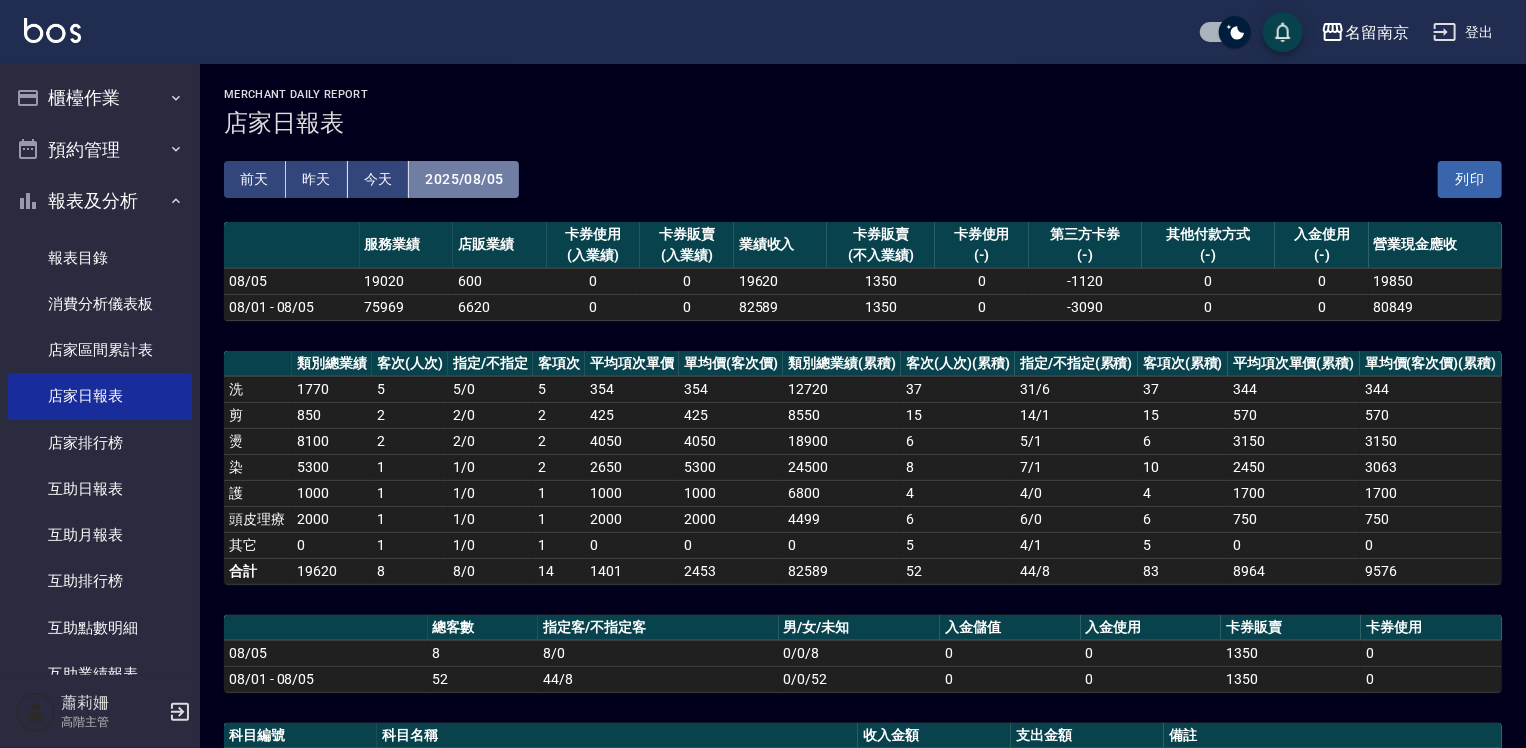 click on "2025/08/05" at bounding box center [464, 179] 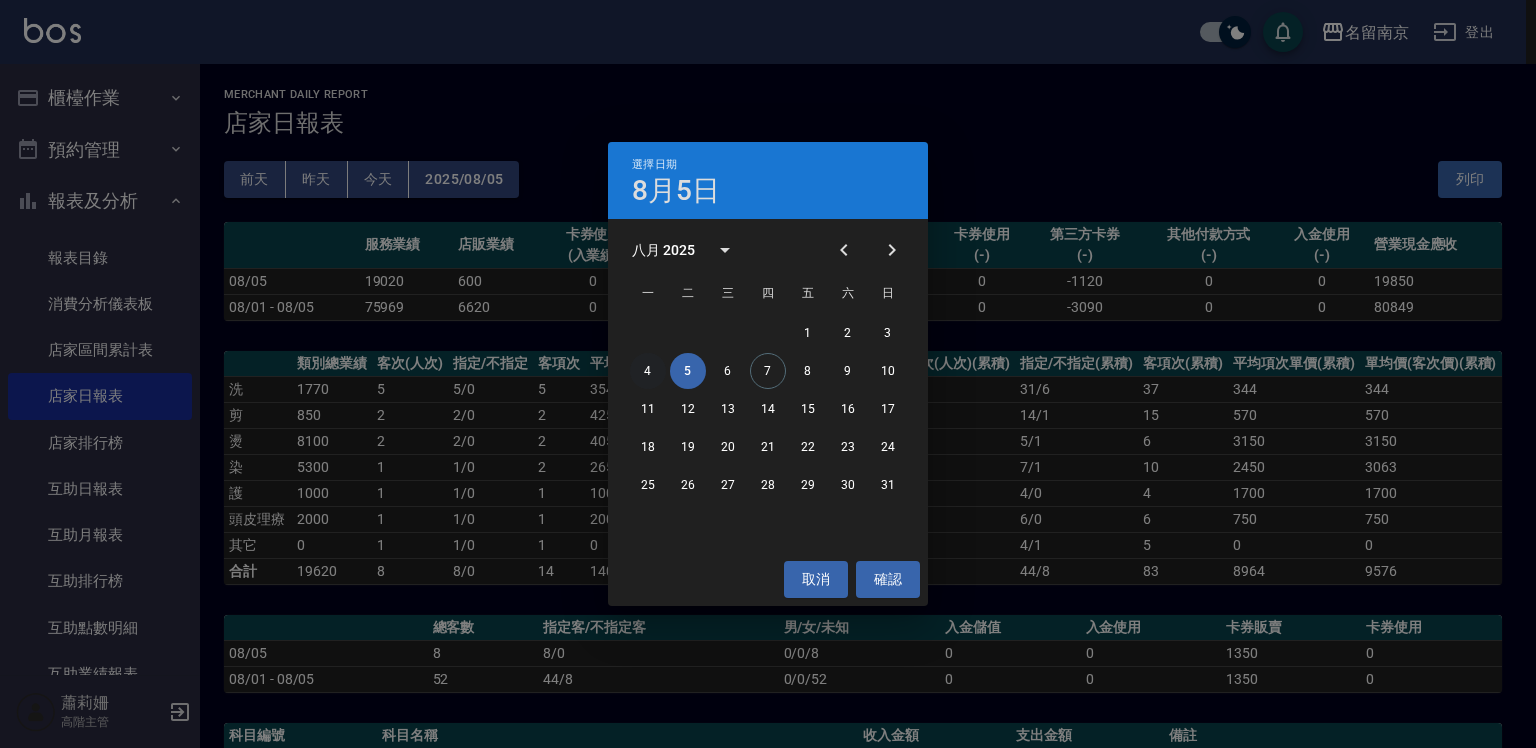 click on "4" at bounding box center [648, 371] 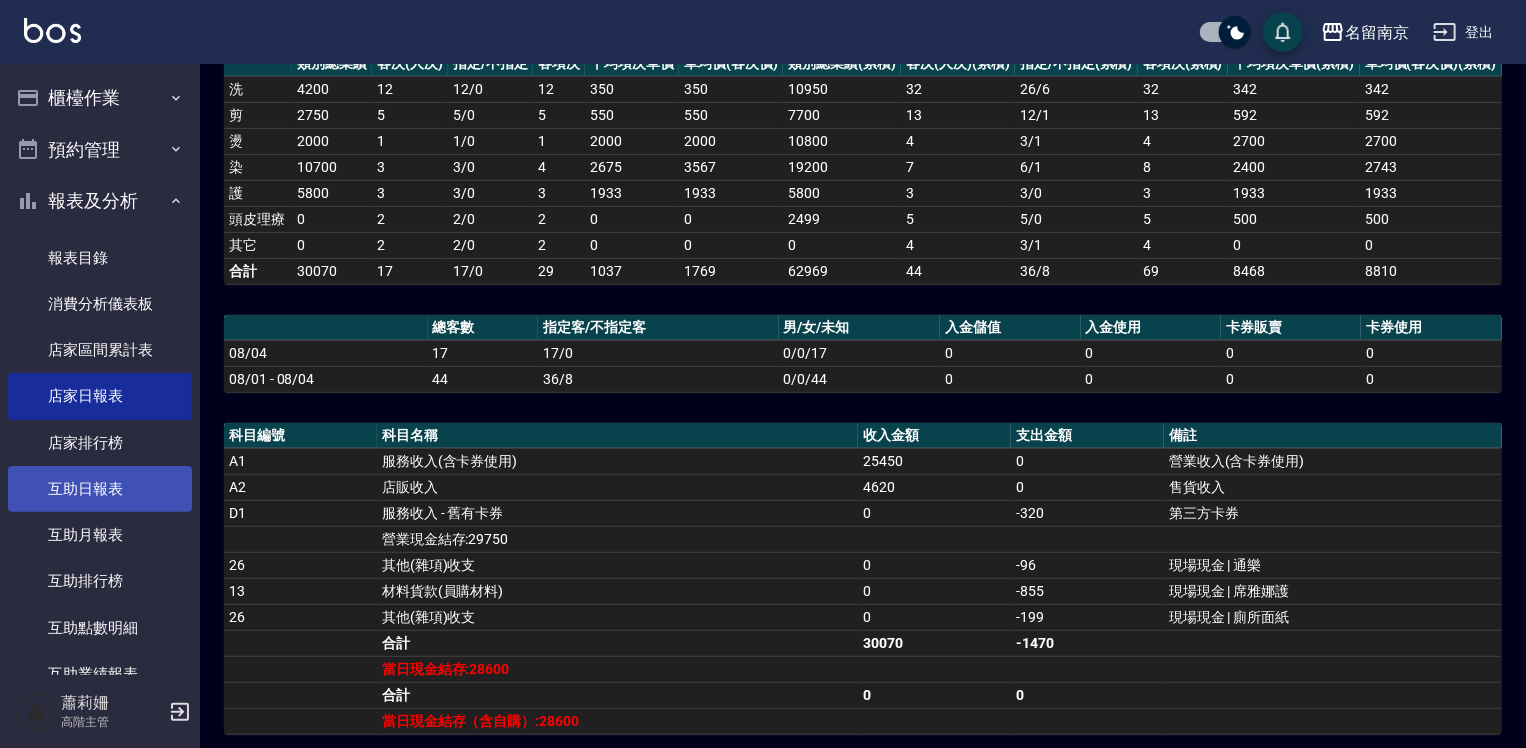 scroll, scrollTop: 0, scrollLeft: 0, axis: both 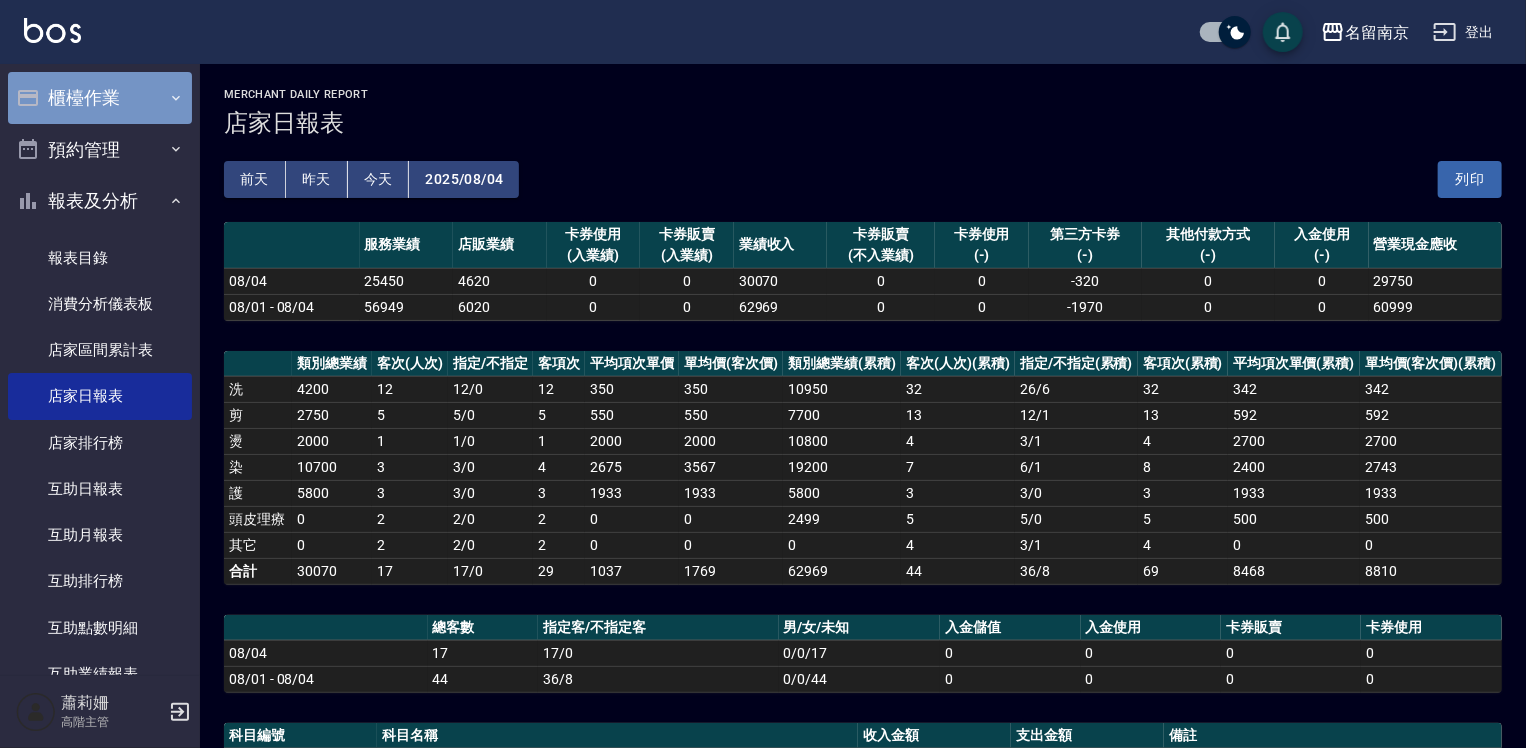 click on "櫃檯作業" at bounding box center [100, 98] 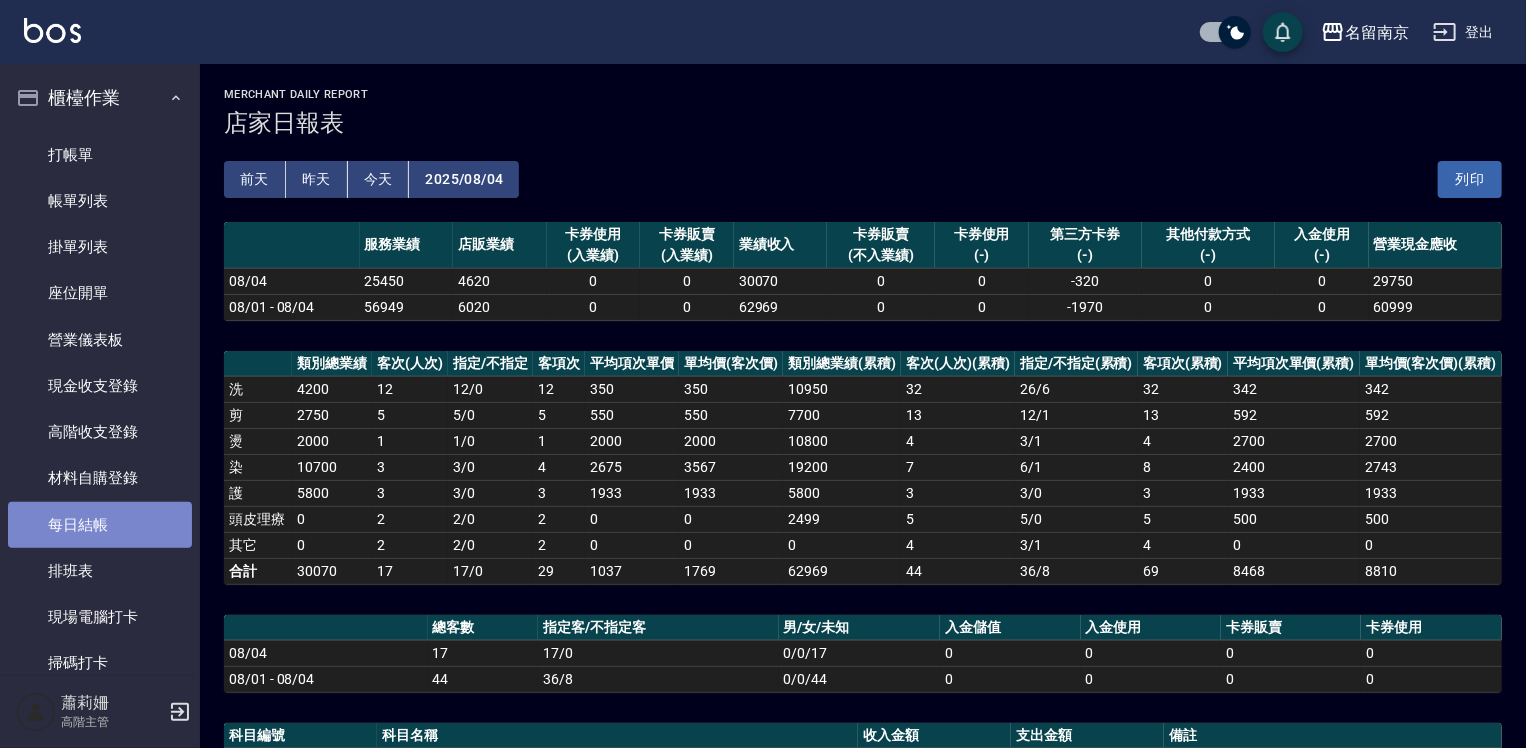 click on "每日結帳" at bounding box center [100, 525] 